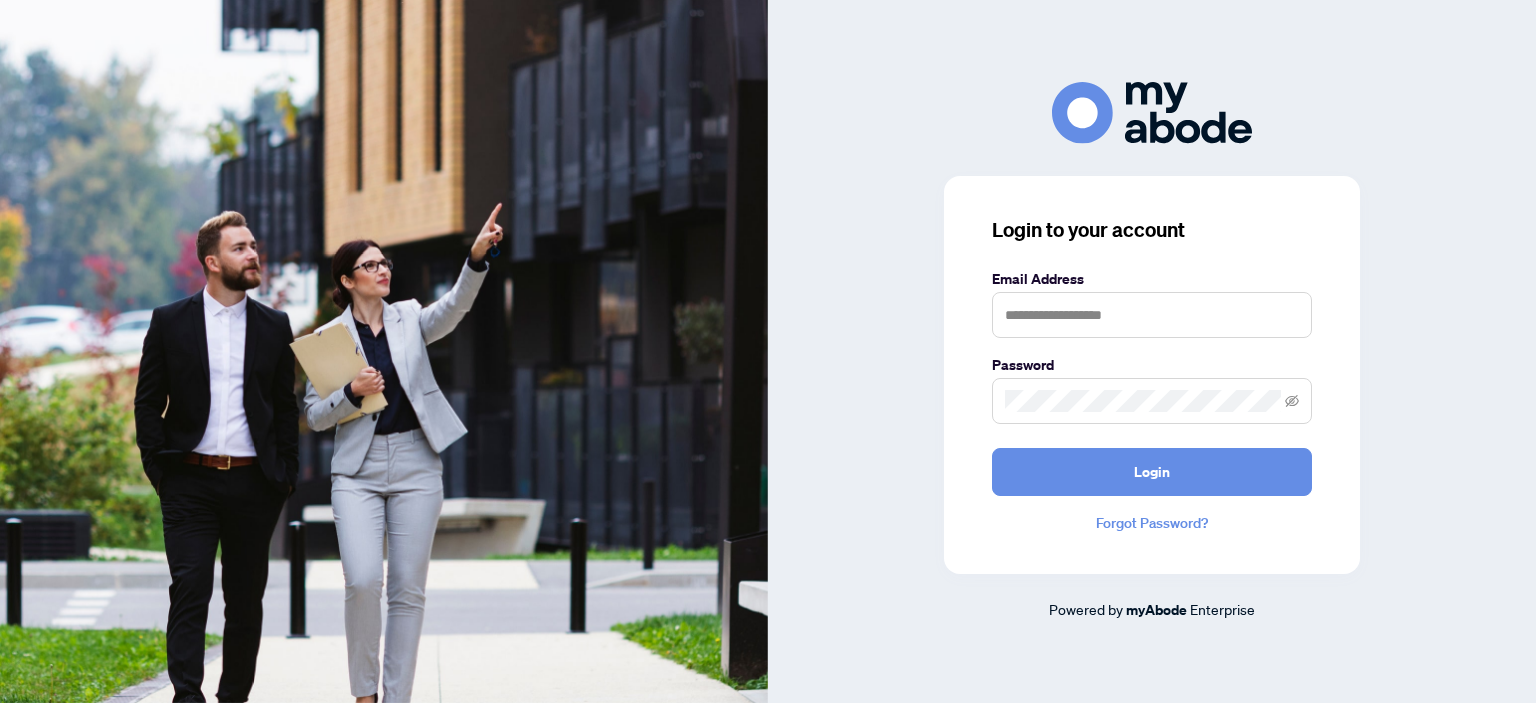 scroll, scrollTop: 0, scrollLeft: 0, axis: both 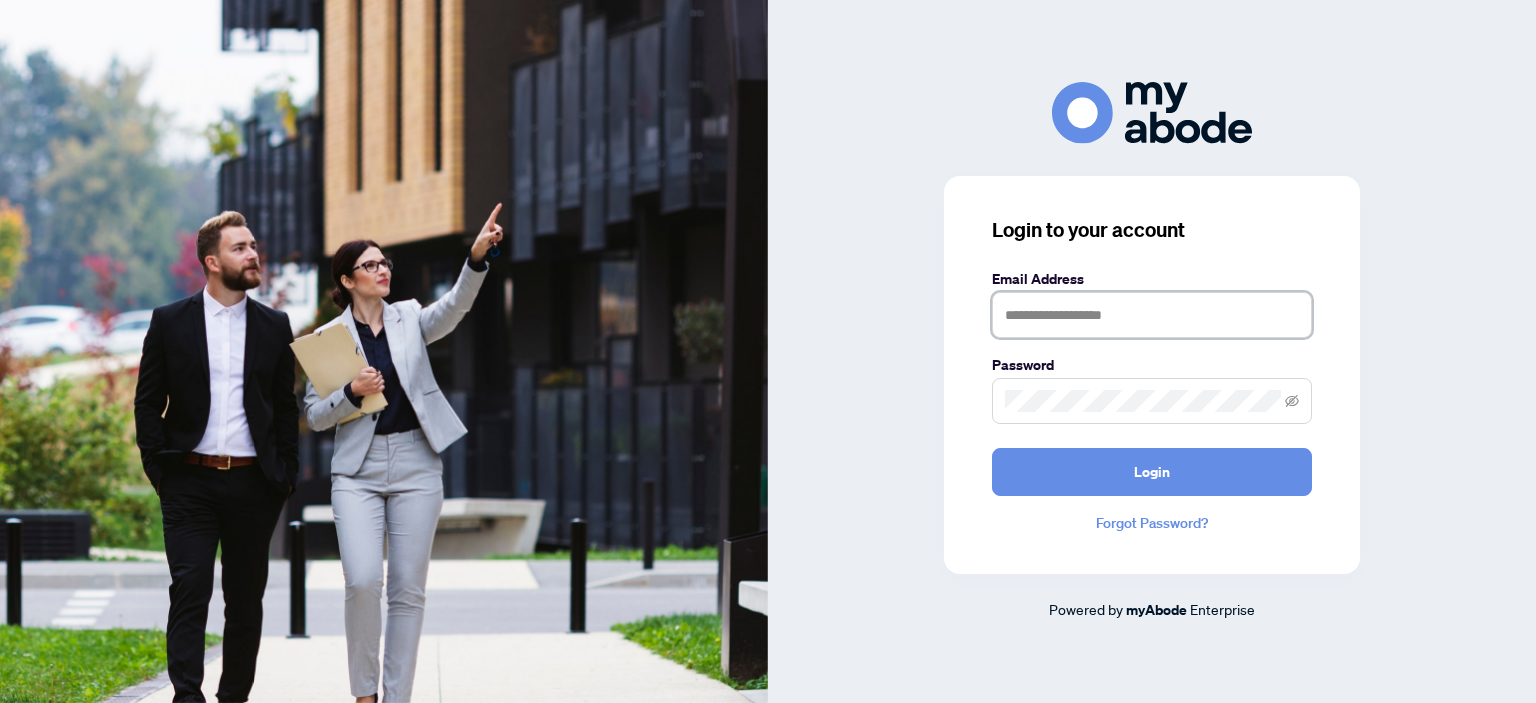 click at bounding box center [1152, 315] 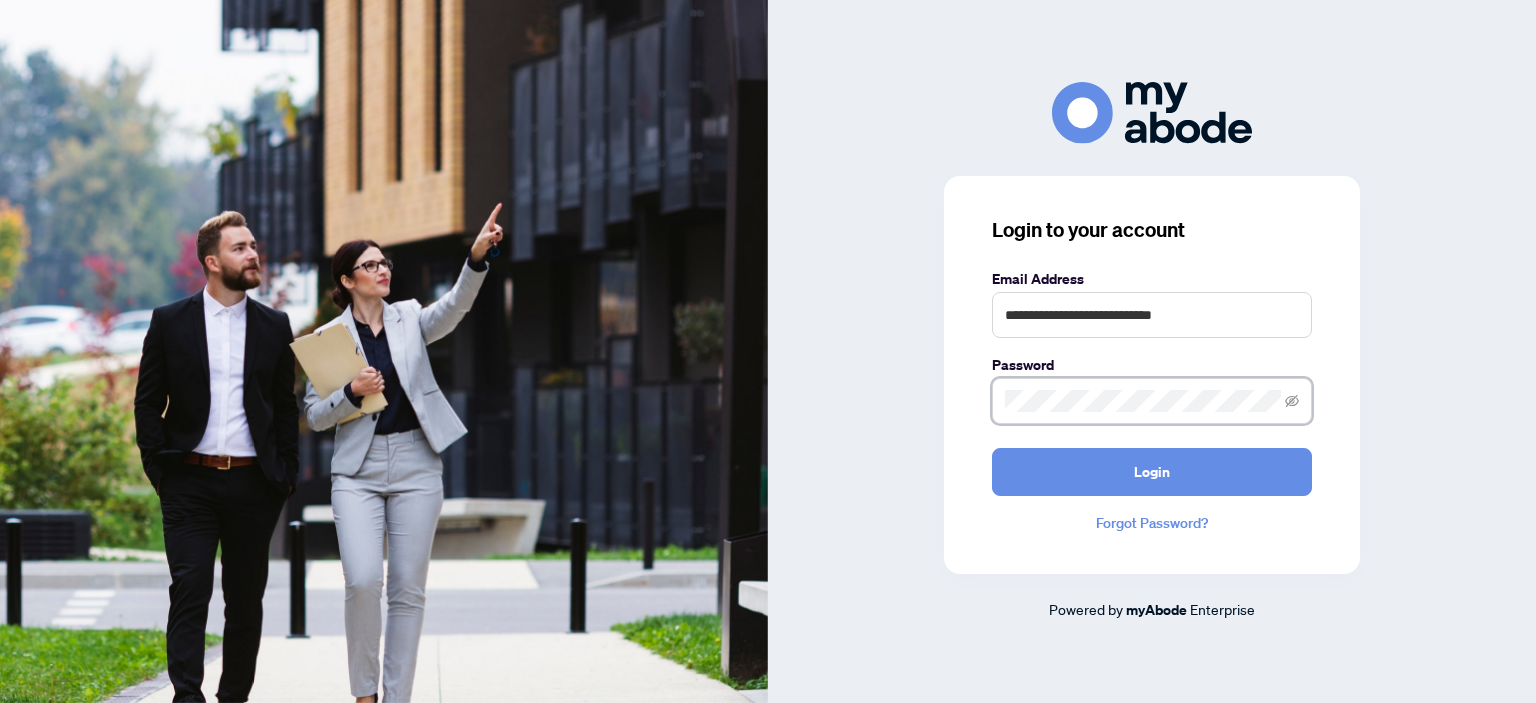 click on "Login" at bounding box center [1152, 472] 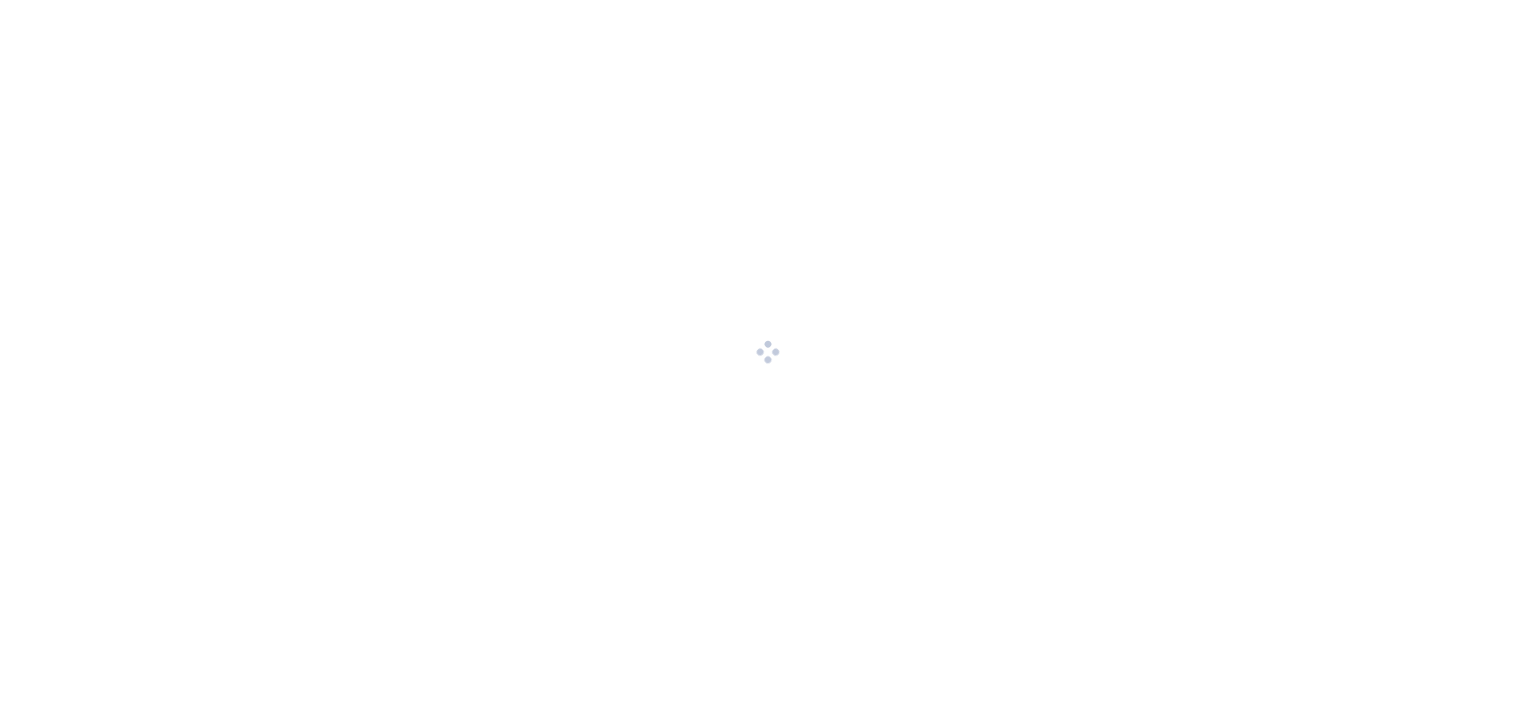 scroll, scrollTop: 0, scrollLeft: 0, axis: both 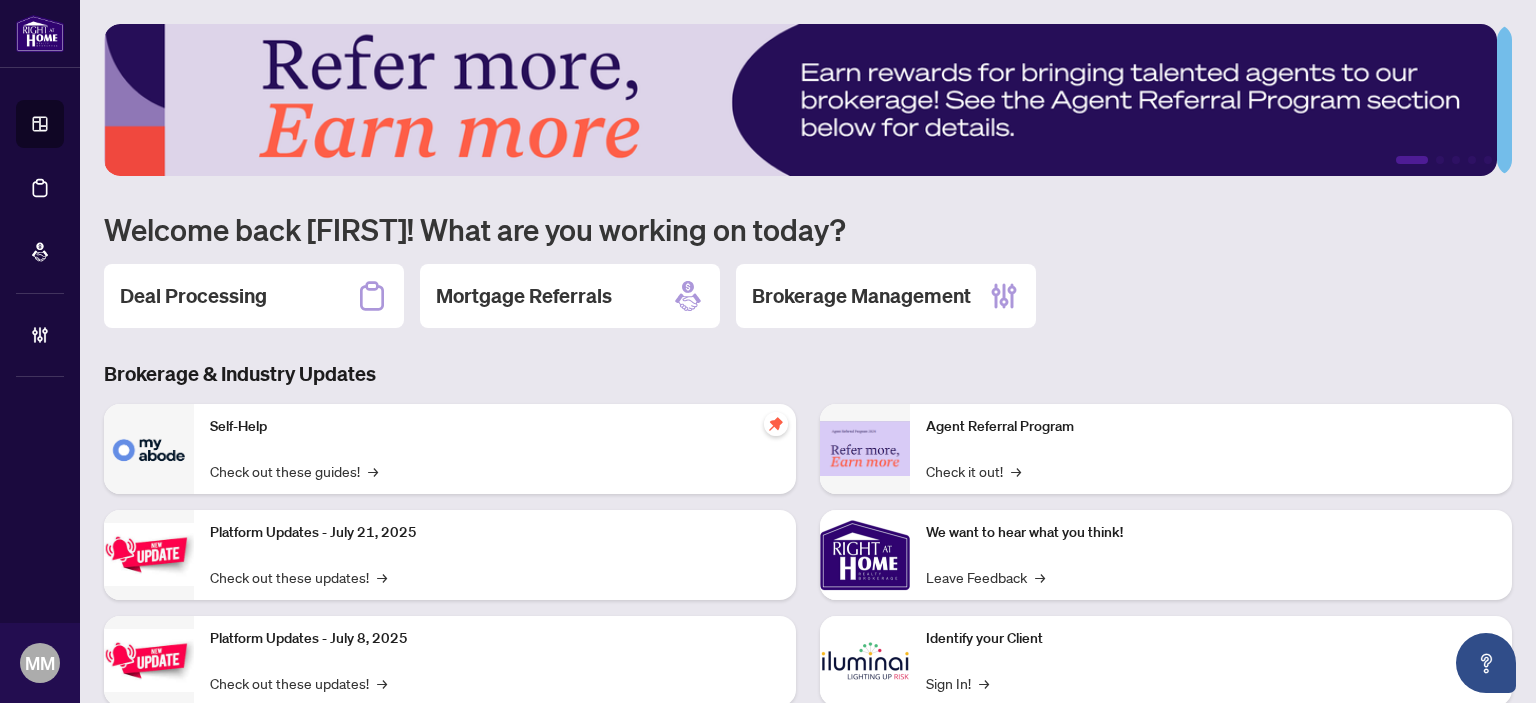 click on "Brokerage Management" at bounding box center [886, 296] 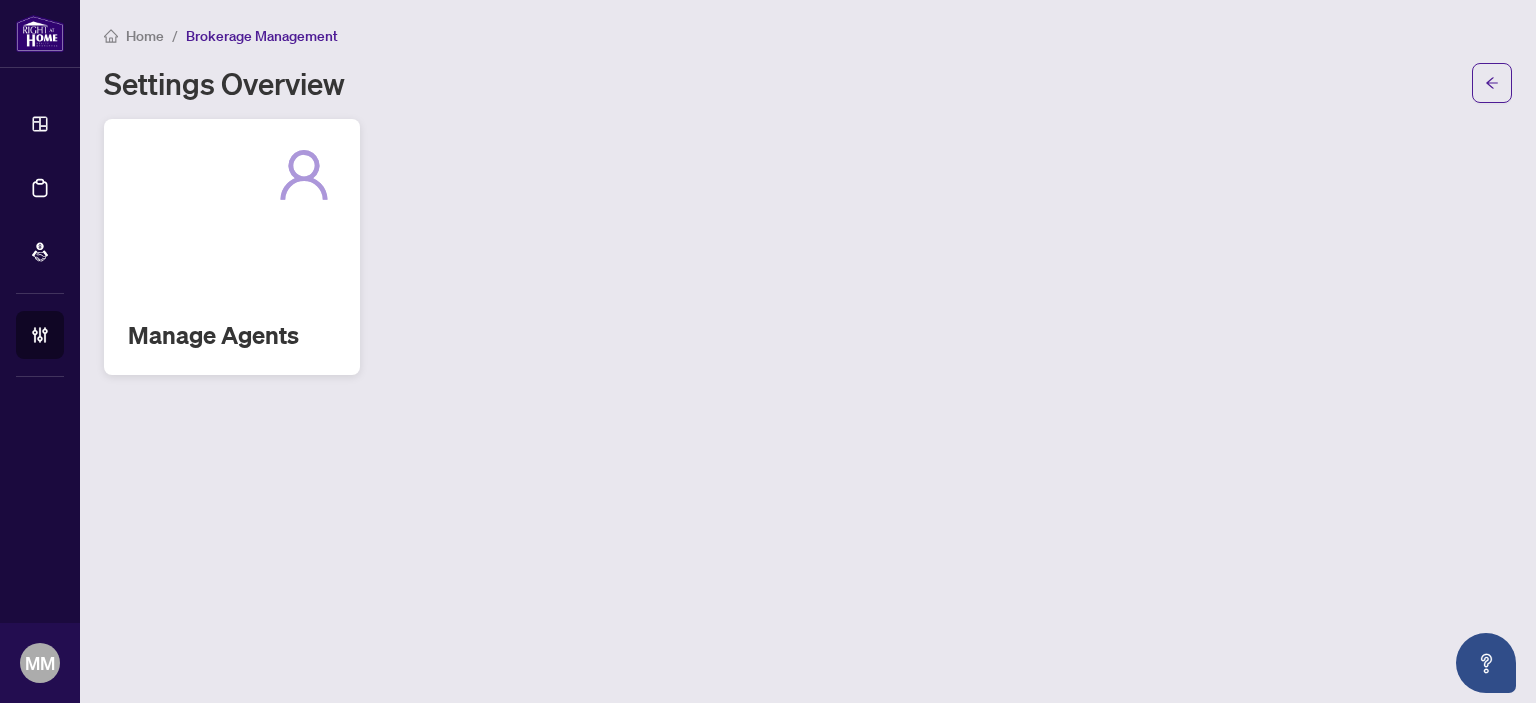 click on "Manage Agents" at bounding box center (232, 247) 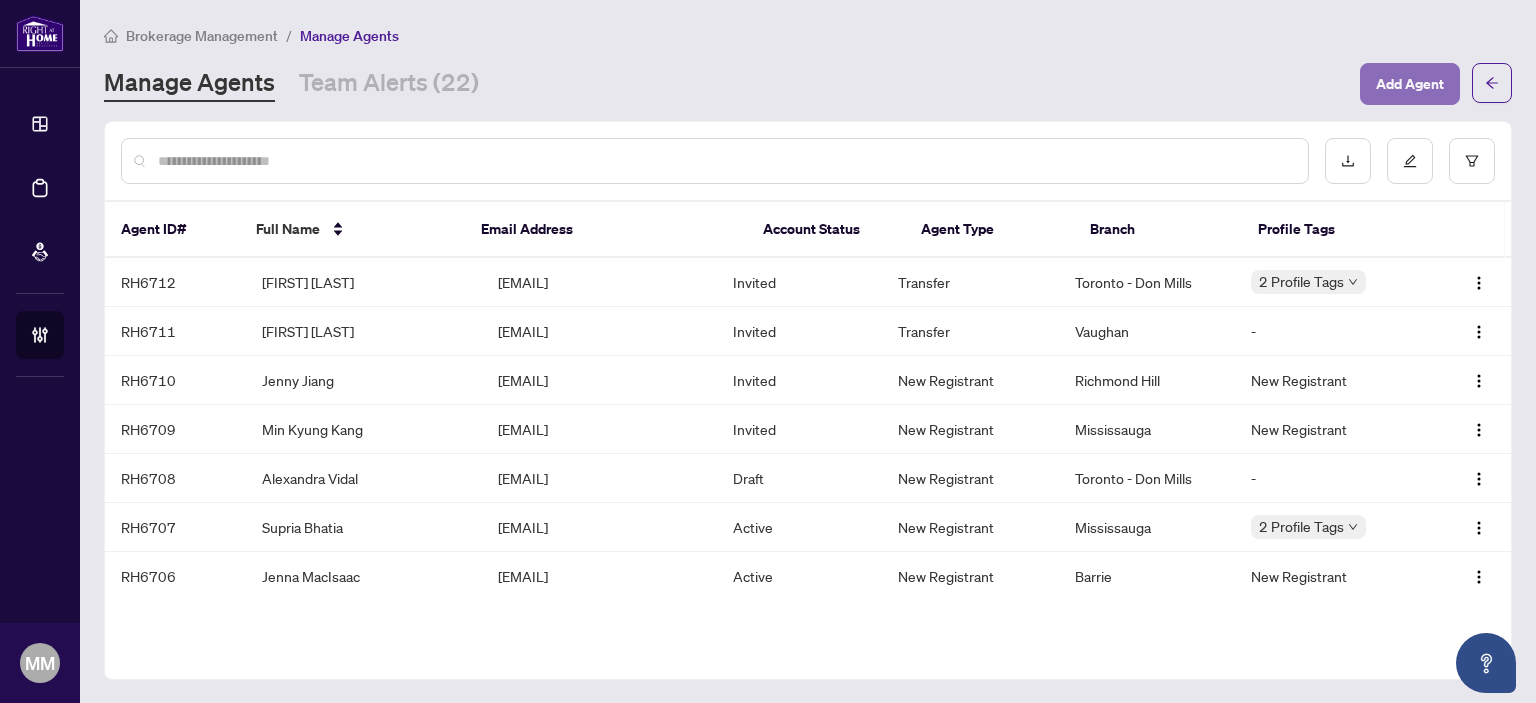 click on "Add Agent" at bounding box center [1410, 84] 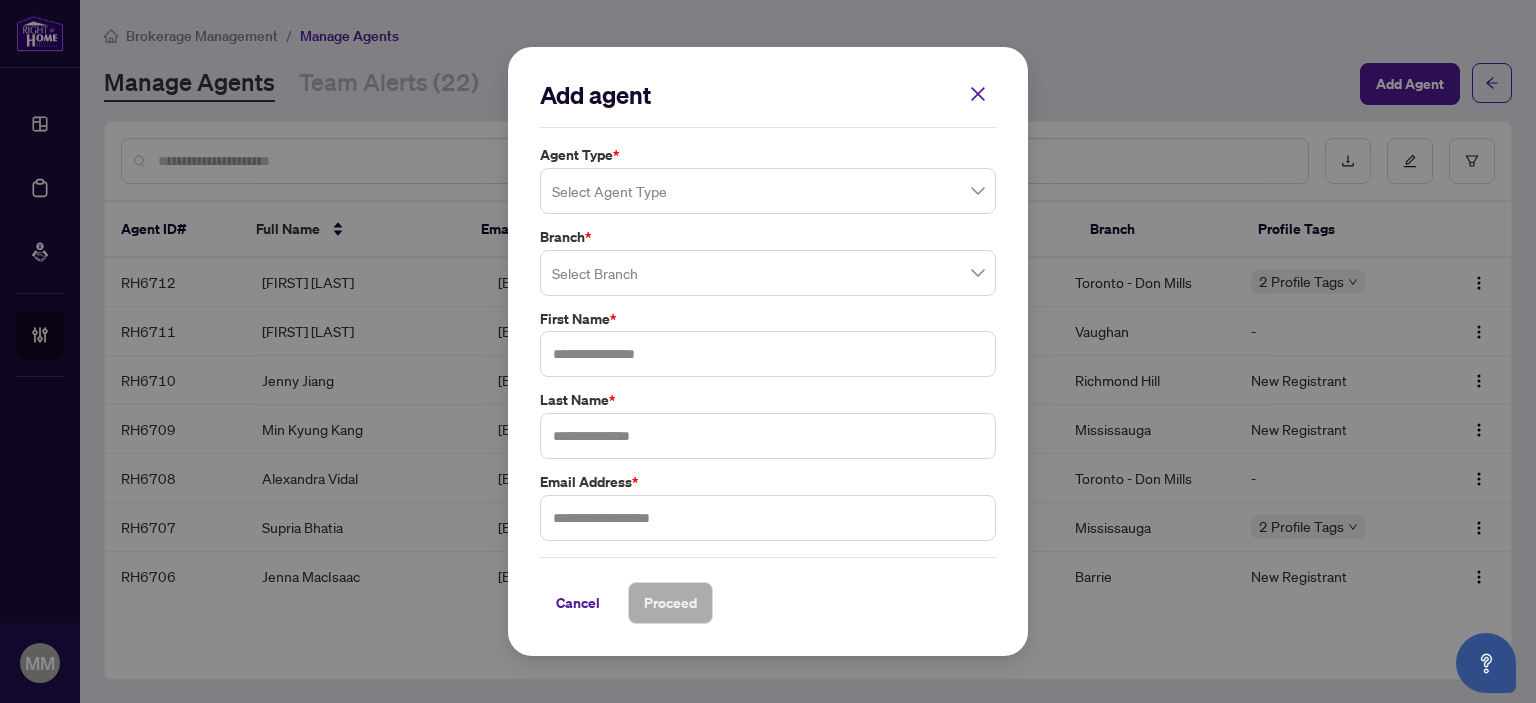 click at bounding box center (768, 191) 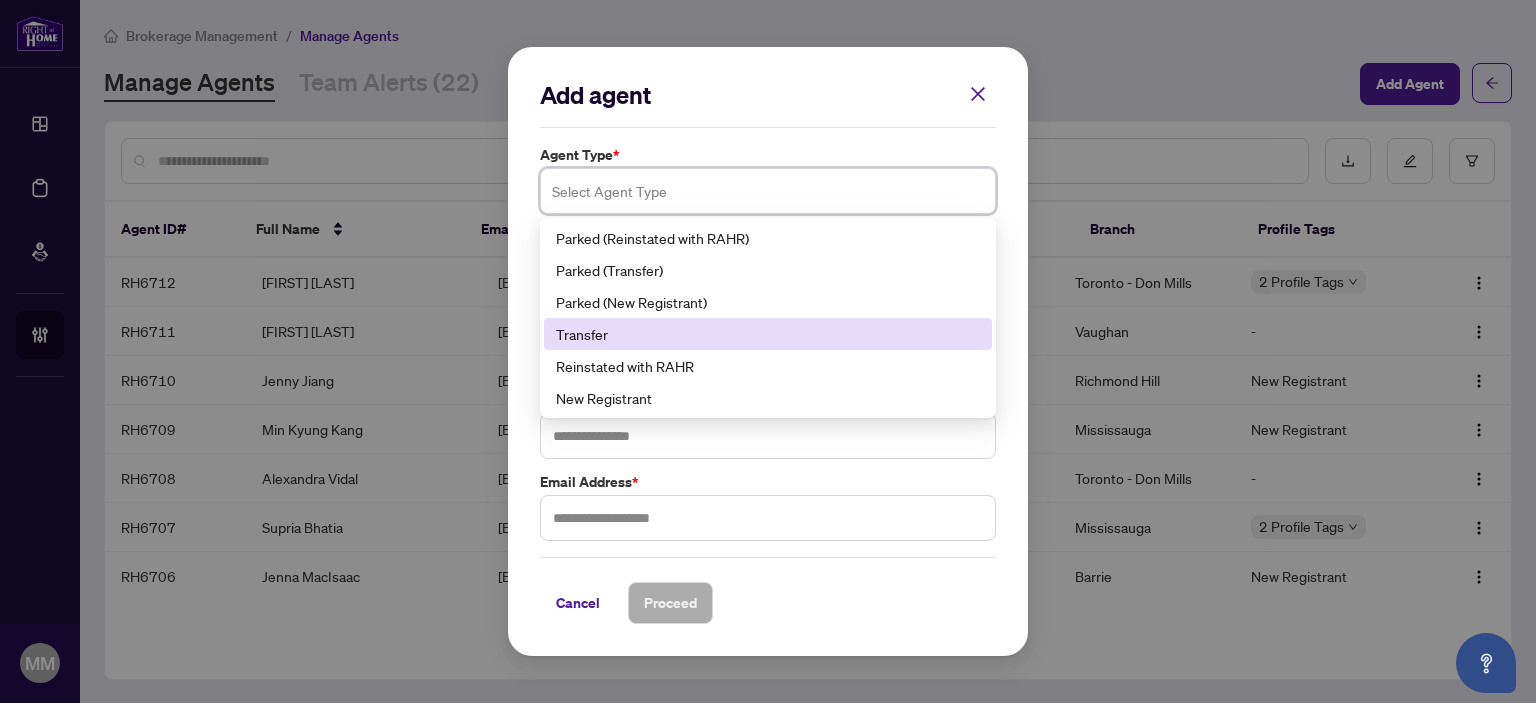 click on "Transfer" at bounding box center (768, 334) 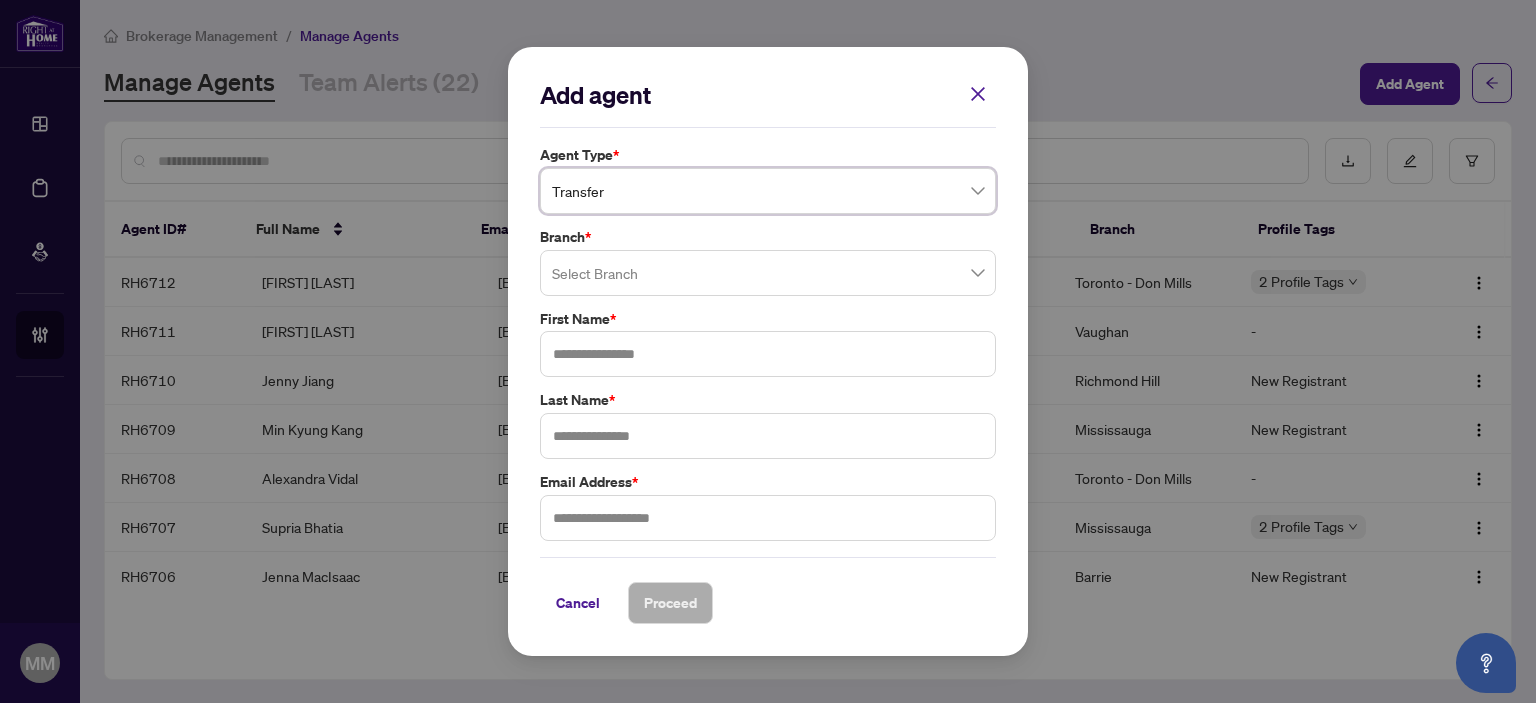 click at bounding box center [768, 273] 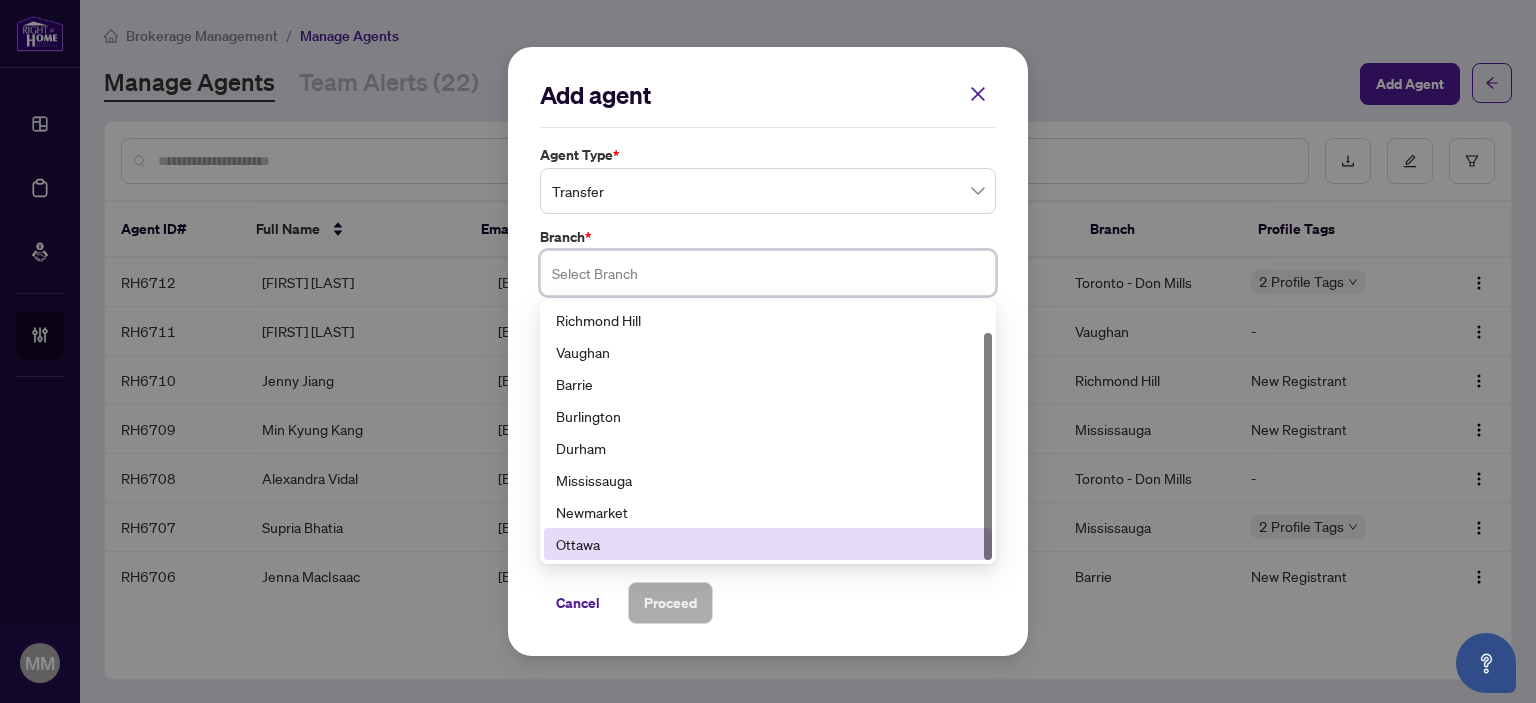 scroll, scrollTop: 32, scrollLeft: 0, axis: vertical 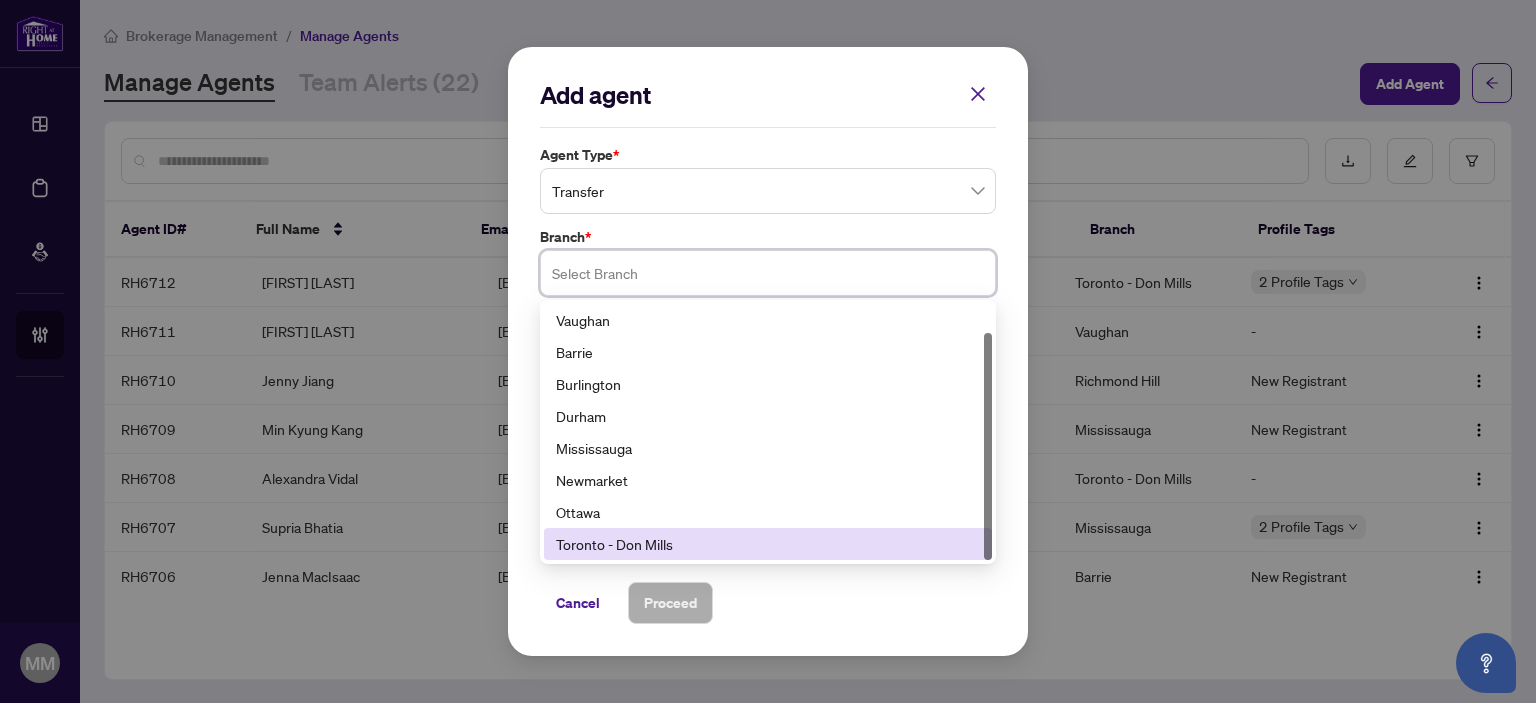 click on "Toronto - Don Mills" at bounding box center (768, 544) 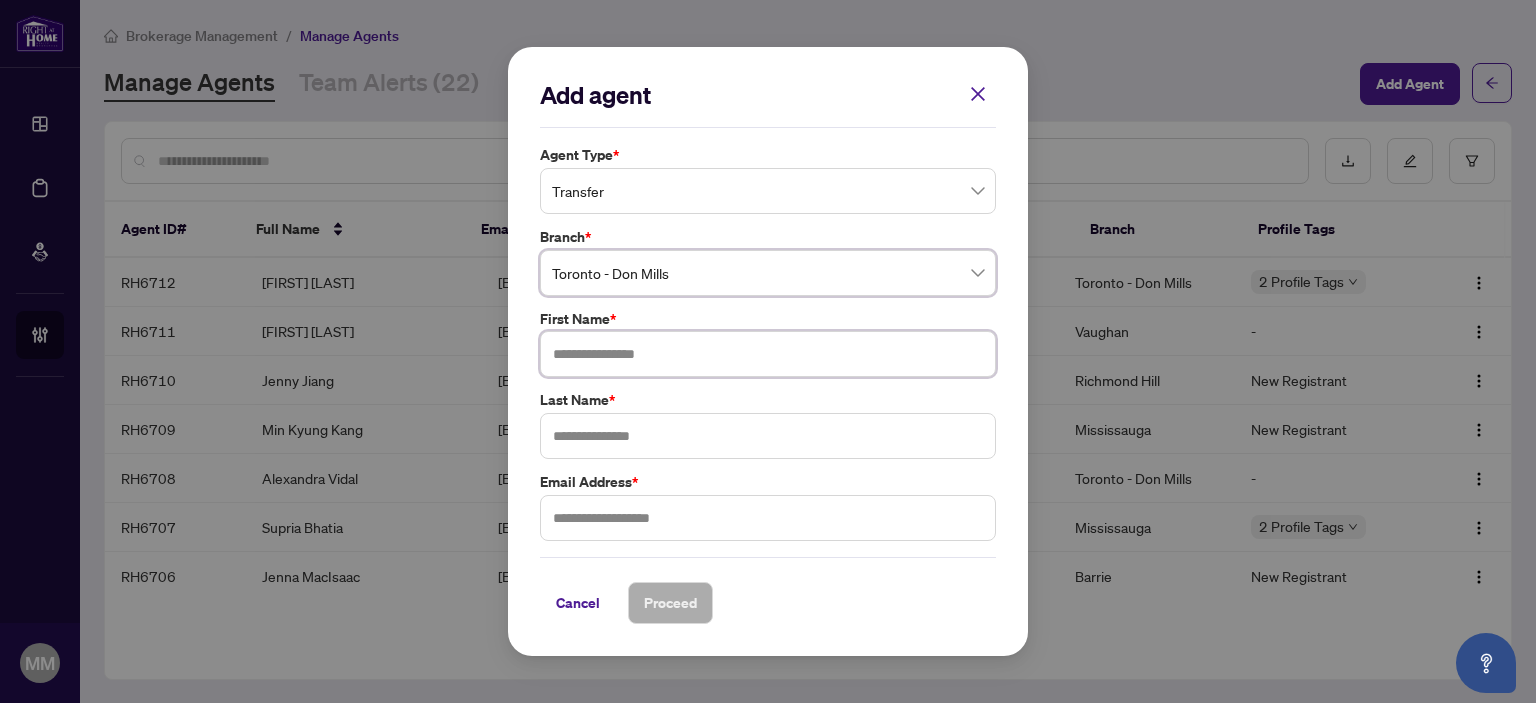 click at bounding box center [768, 354] 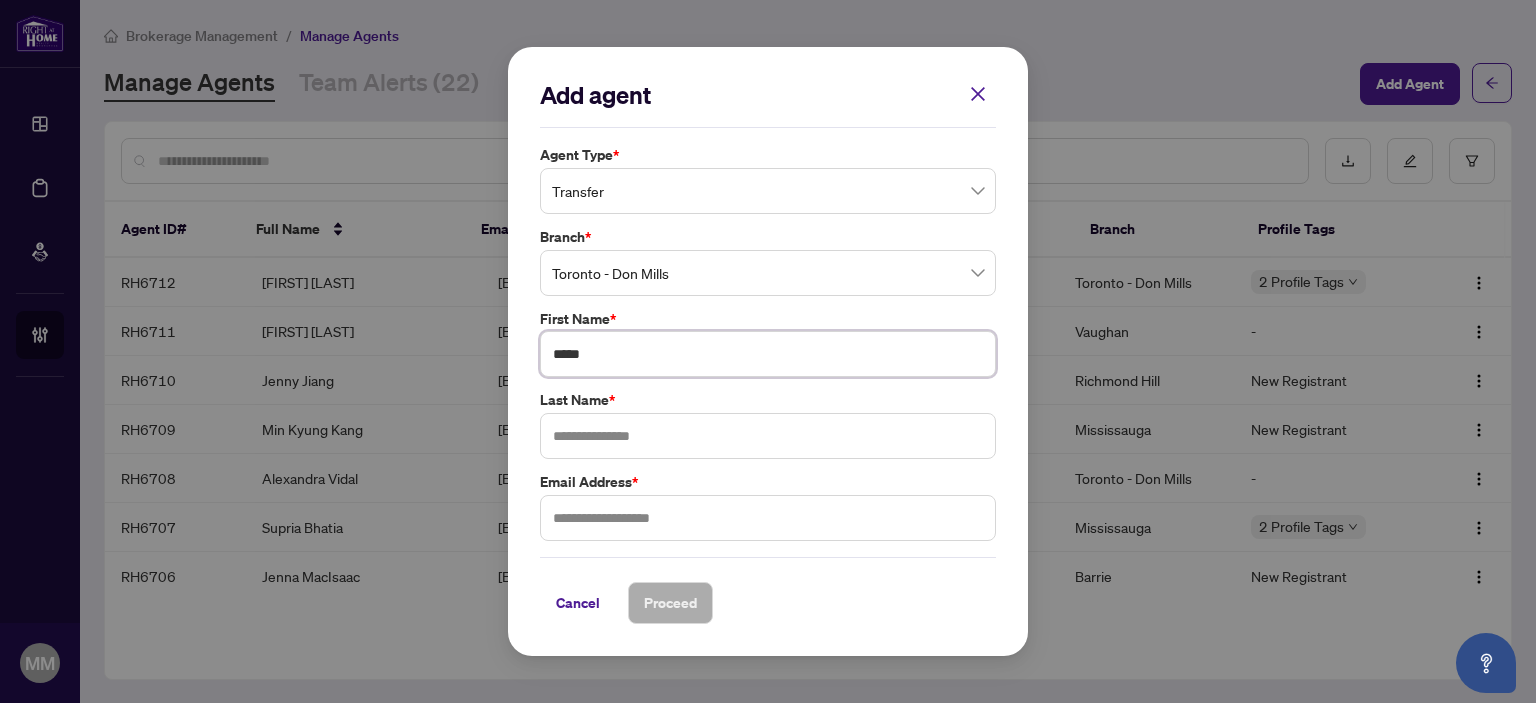 type on "*****" 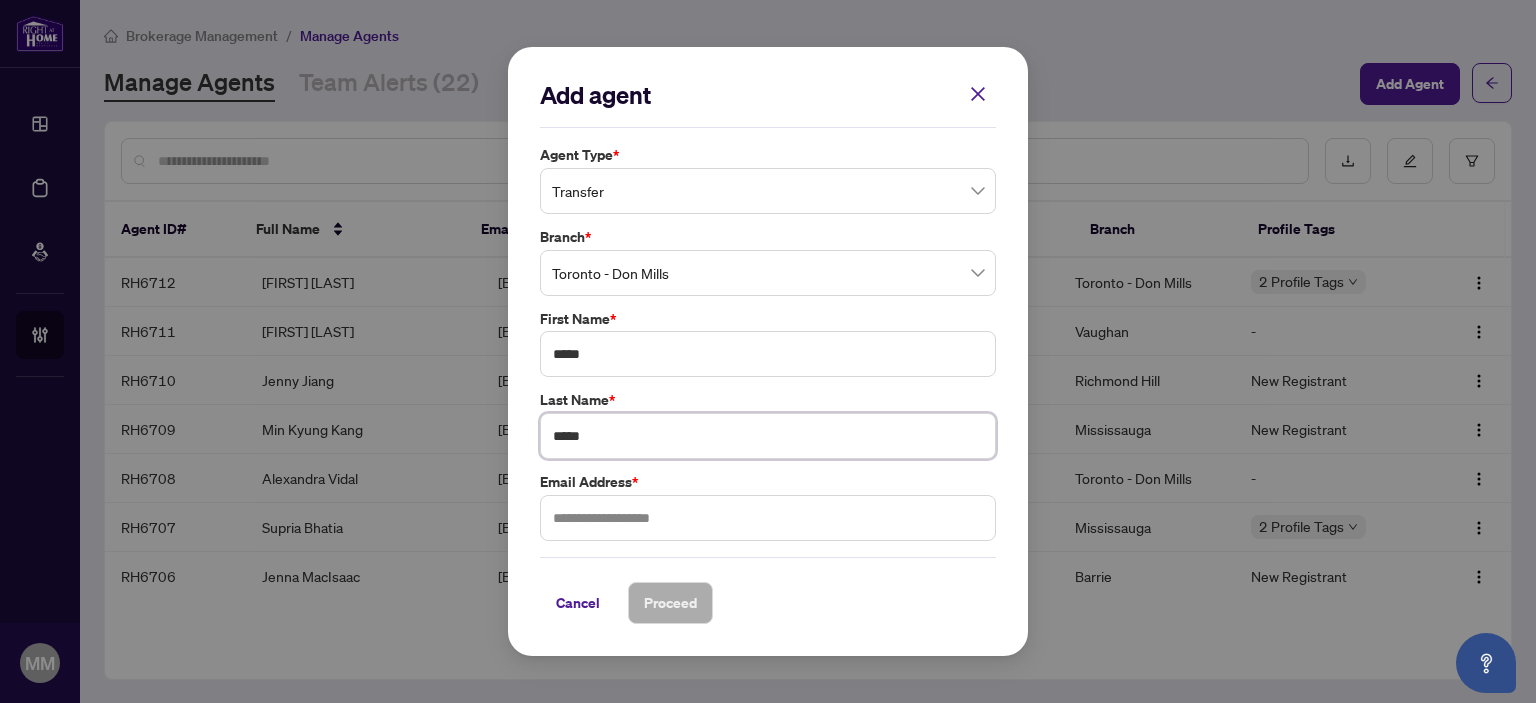 type on "*****" 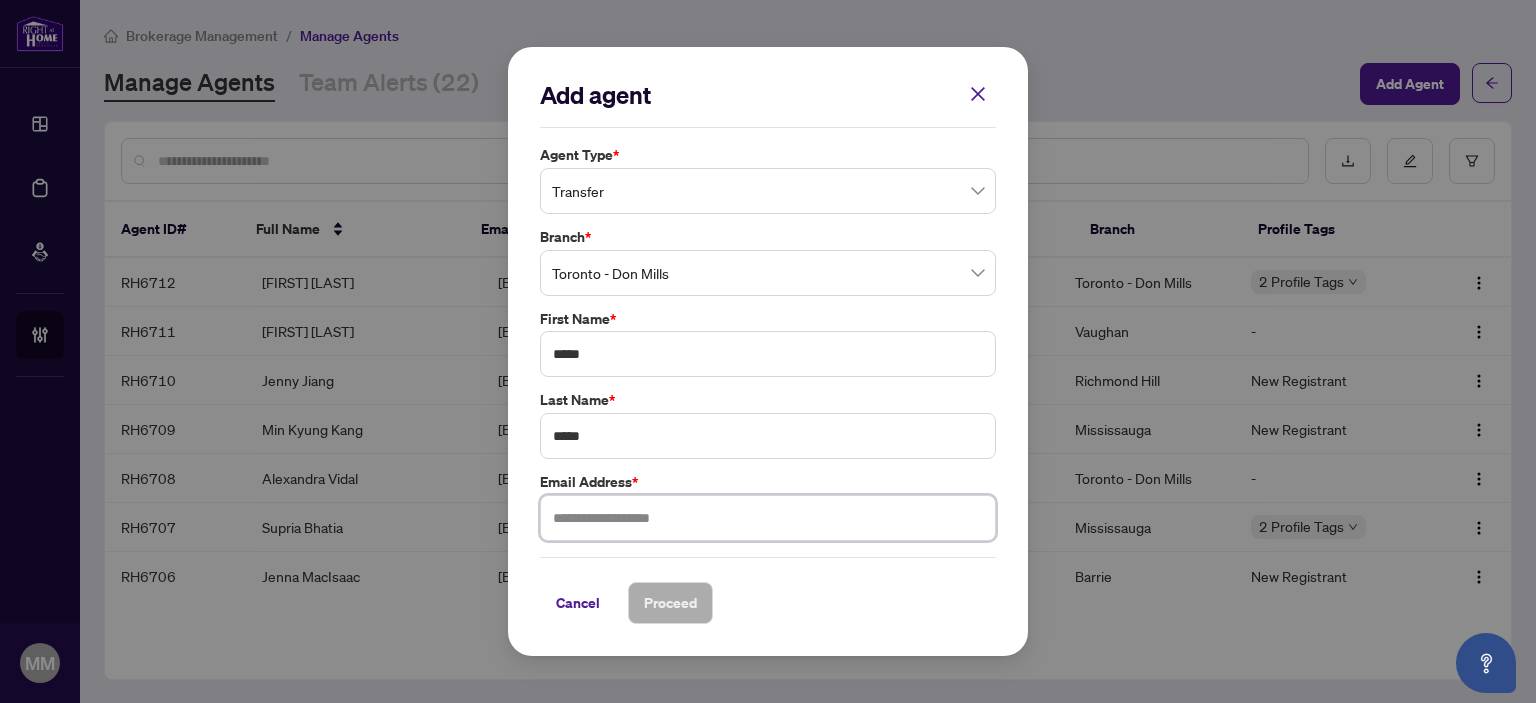 click at bounding box center (768, 518) 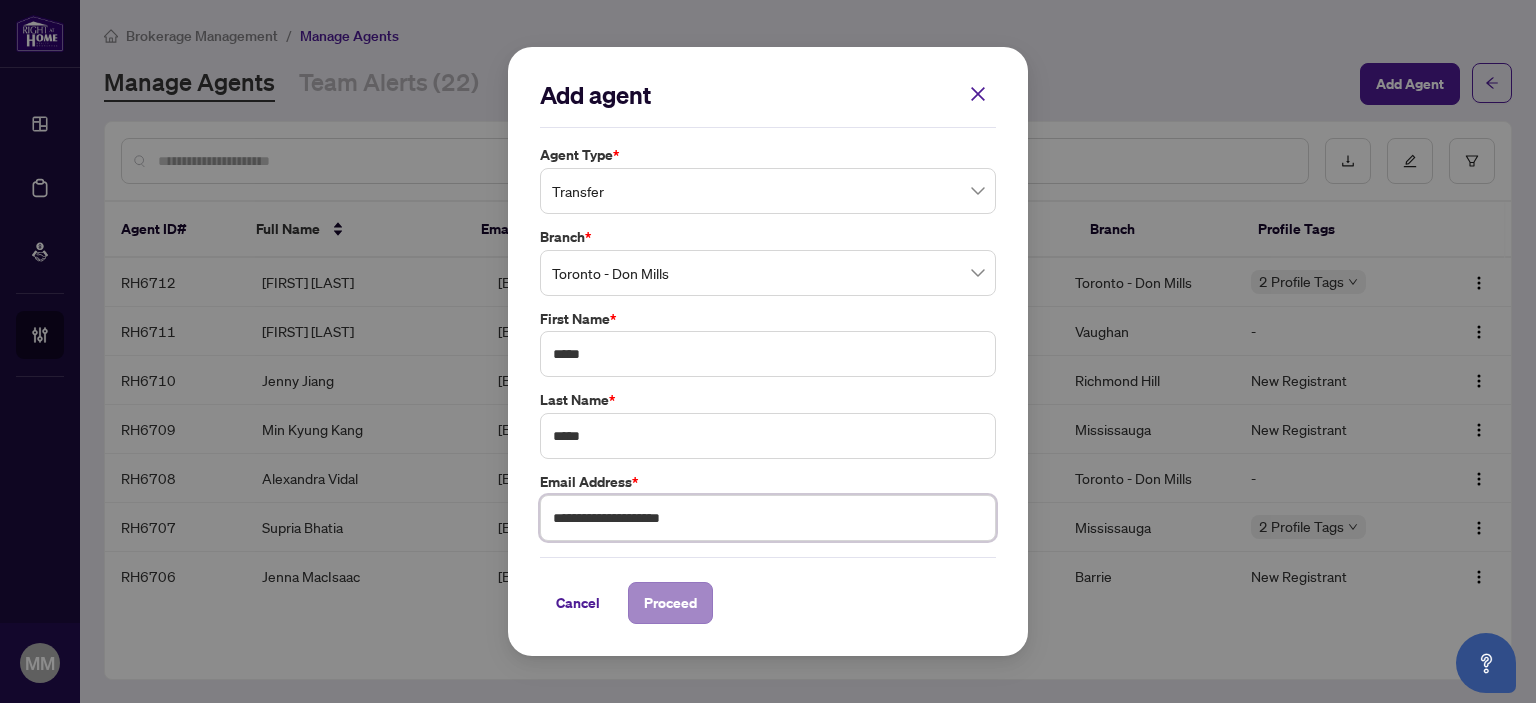 type on "**********" 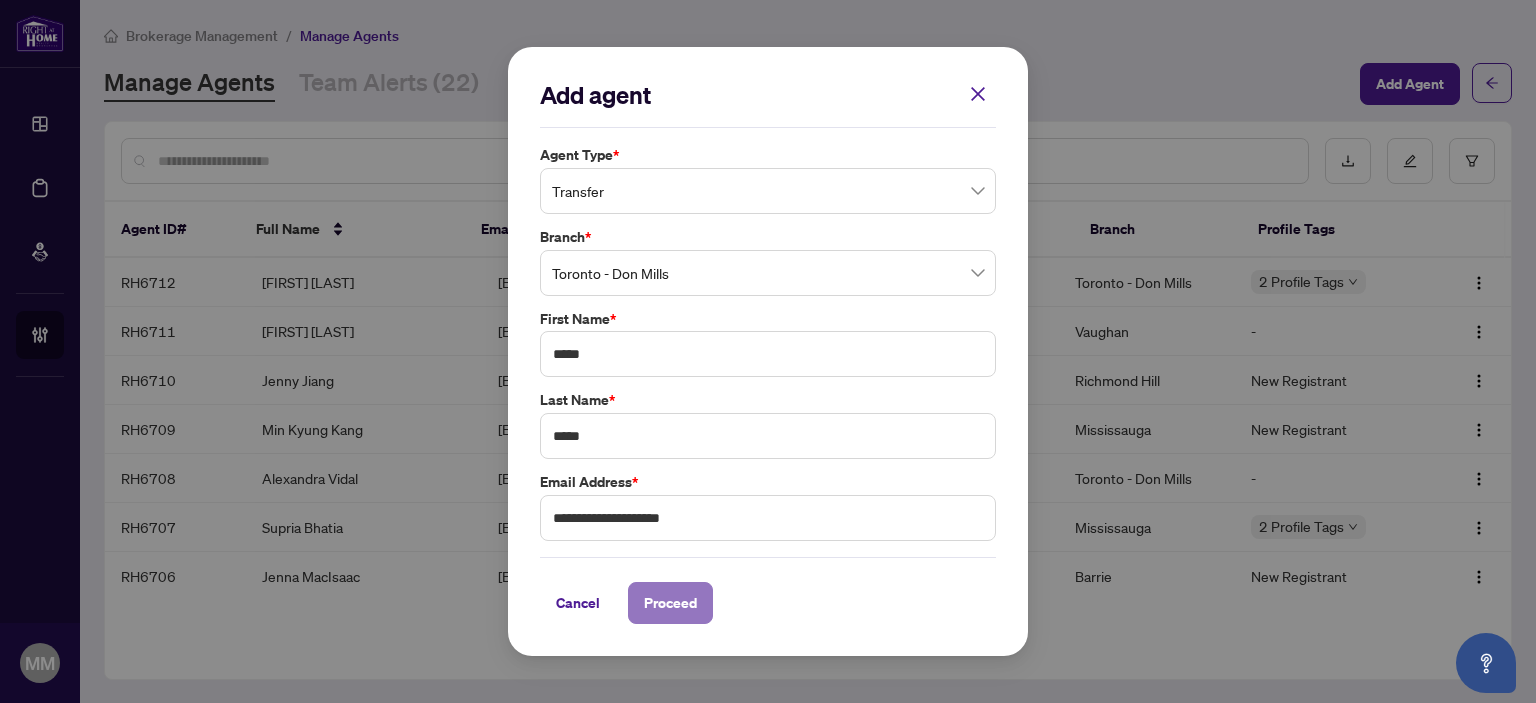 click on "Proceed" at bounding box center [670, 603] 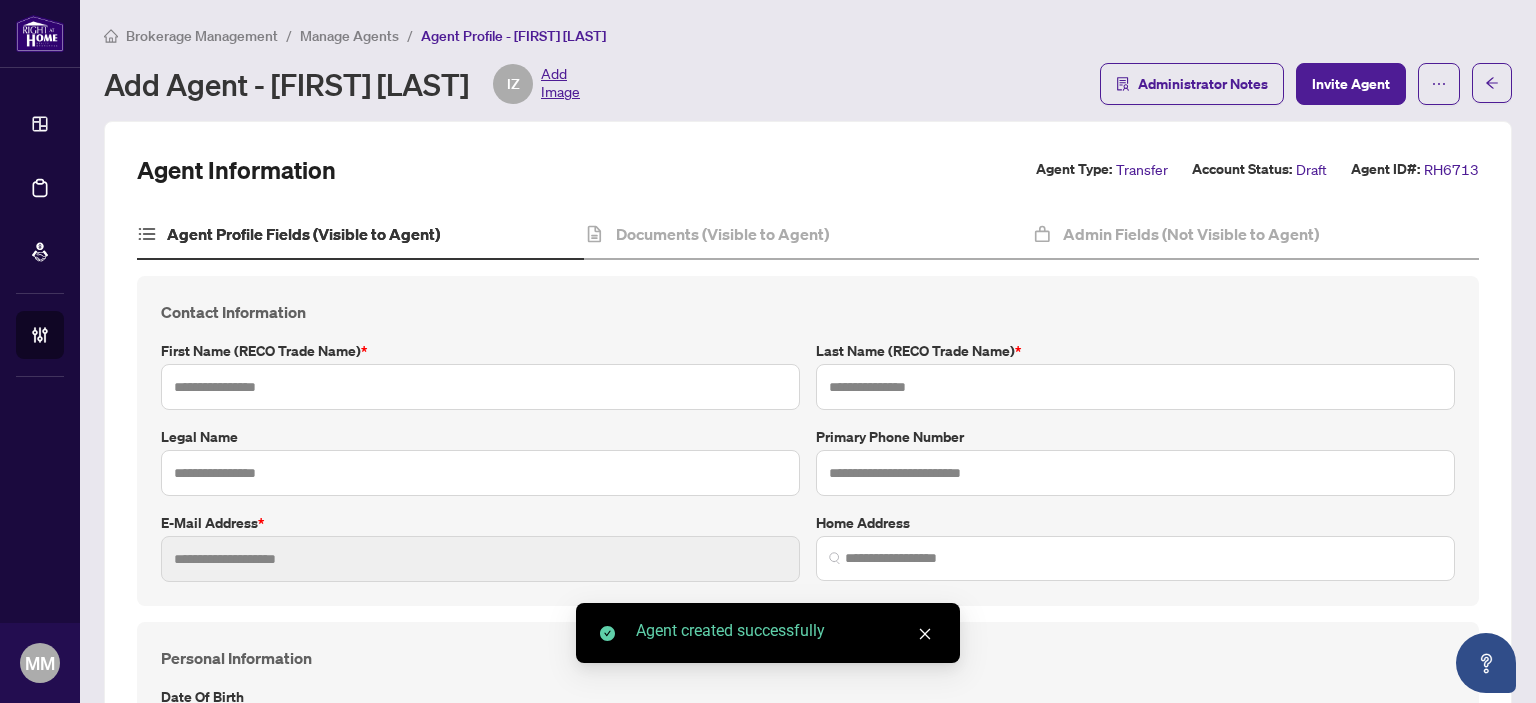 type on "*****" 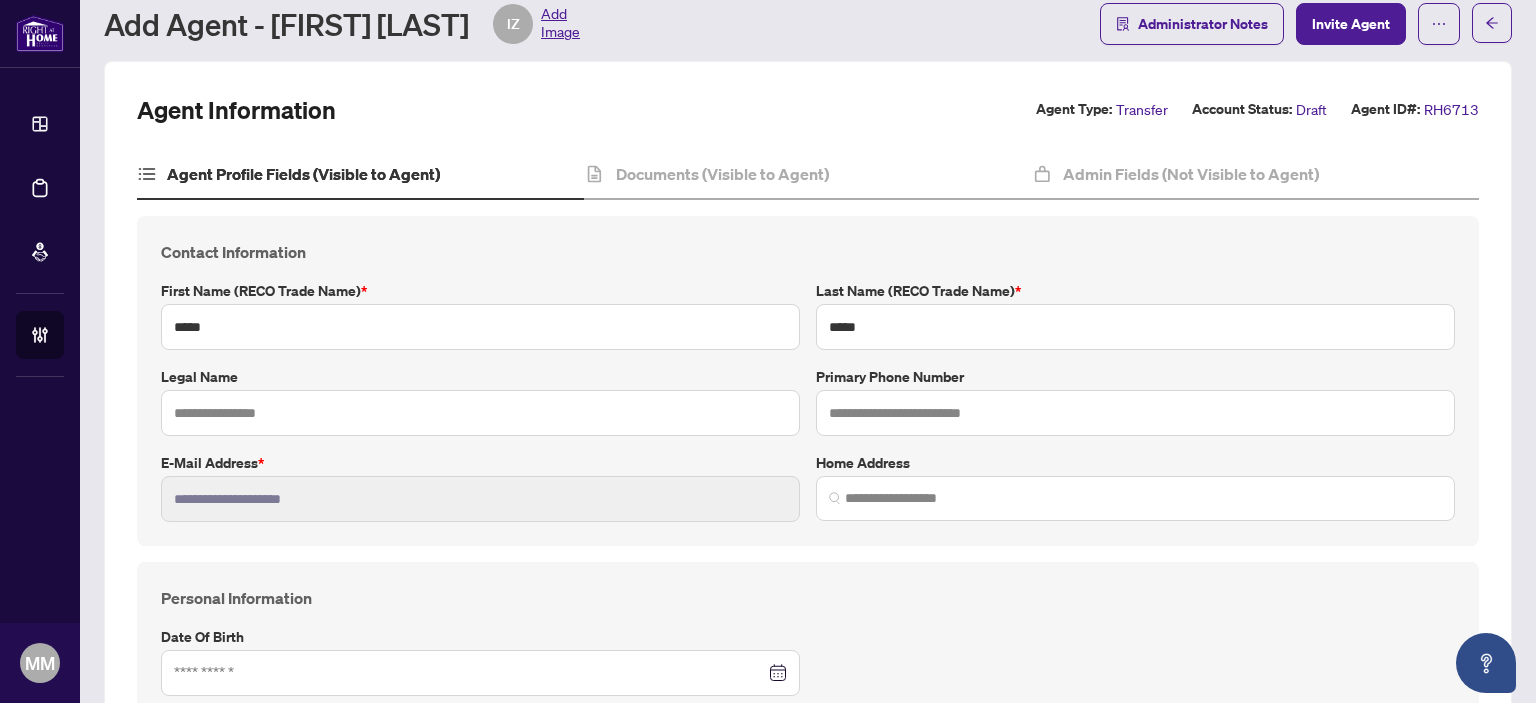 scroll, scrollTop: 0, scrollLeft: 0, axis: both 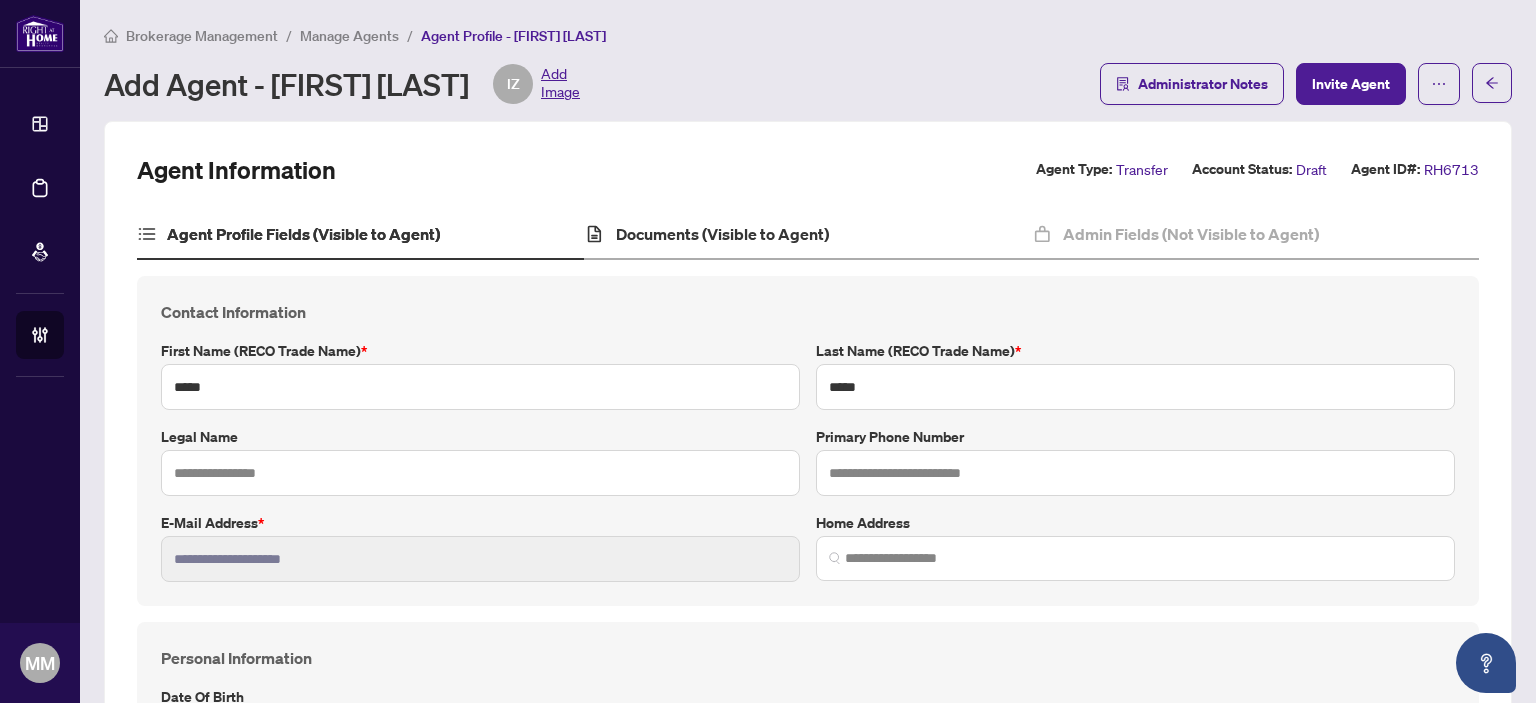 click on "Documents (Visible to Agent)" at bounding box center [807, 235] 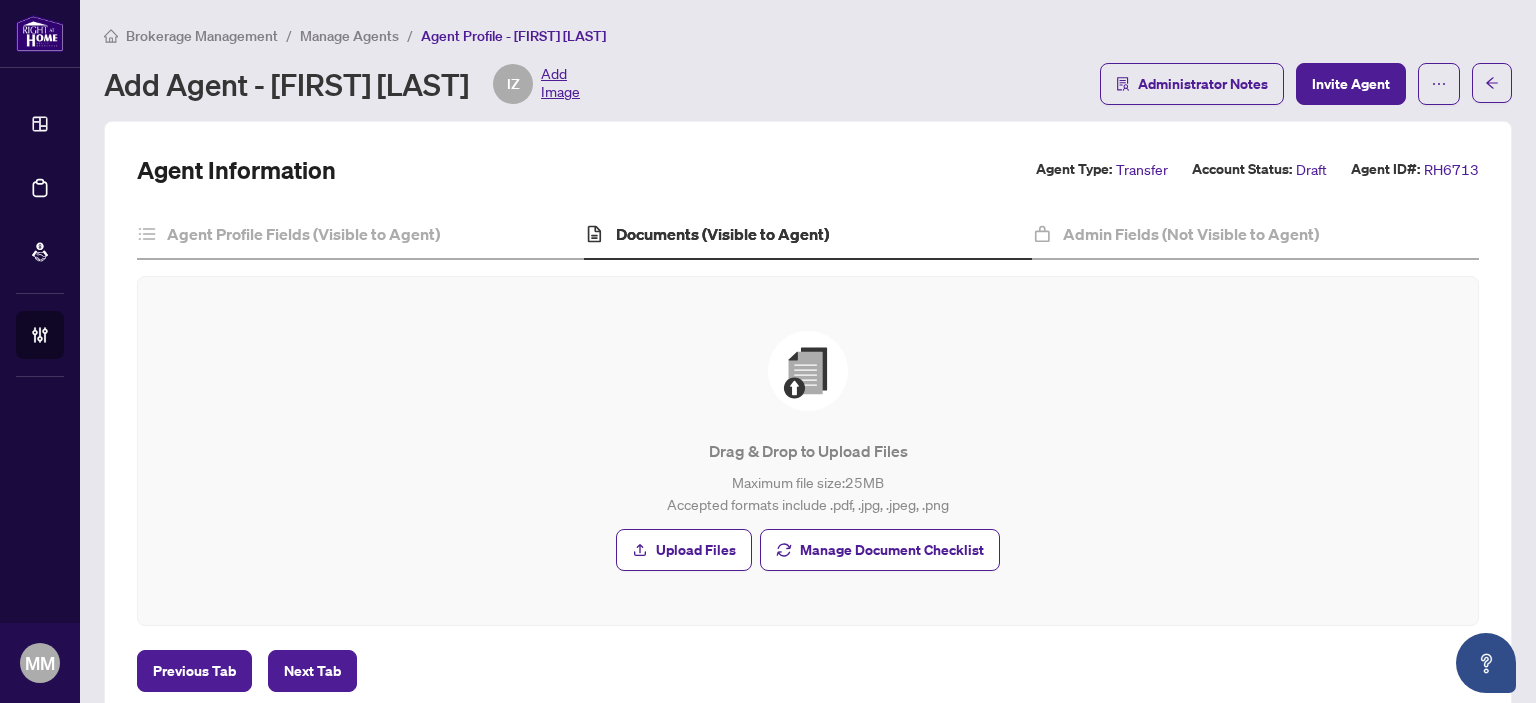 click on "Drag & Drop to Upload Files Maximum file size:  25  MB  Accepted formats include   .pdf, .jpg, .jpeg, .png Upload Files Manage Document Checklist" at bounding box center [808, 451] 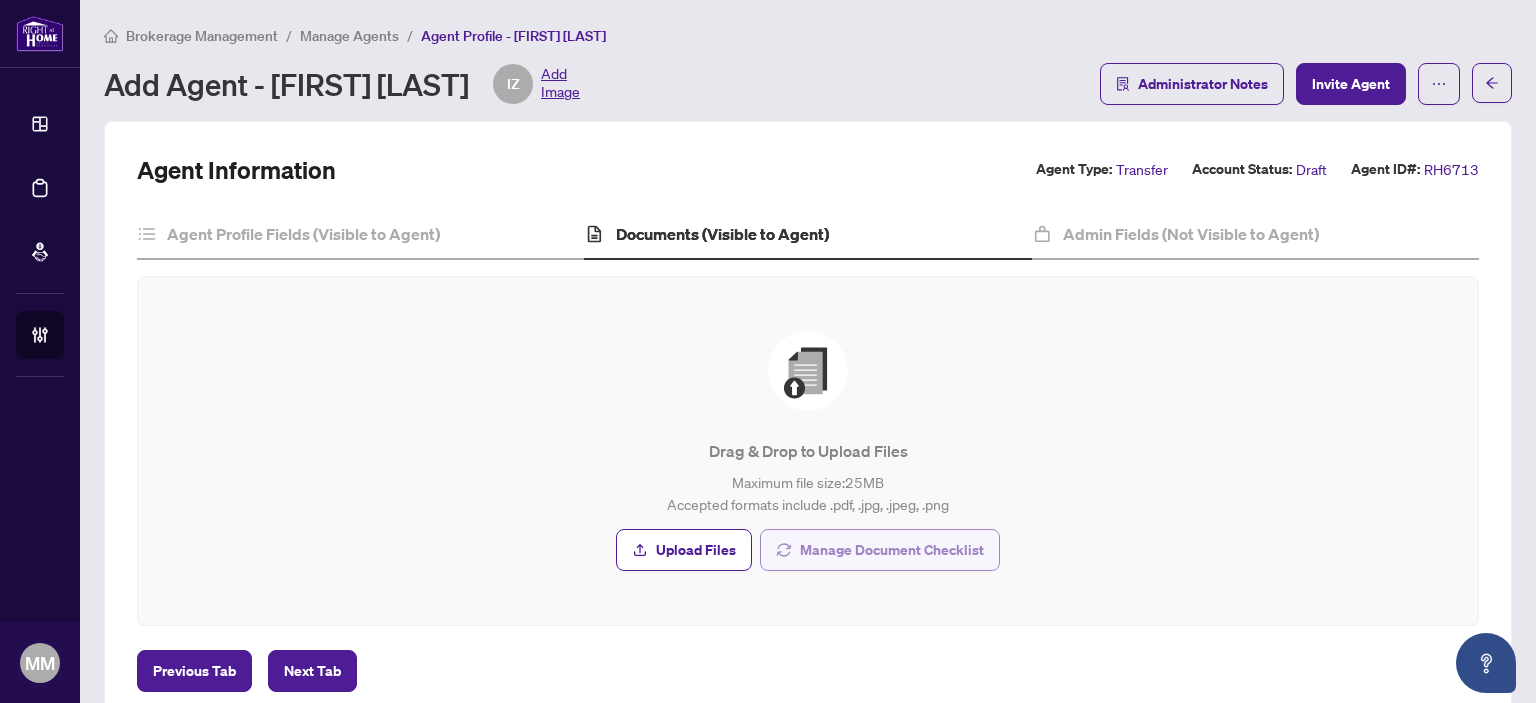 click on "Manage Document Checklist" at bounding box center (892, 550) 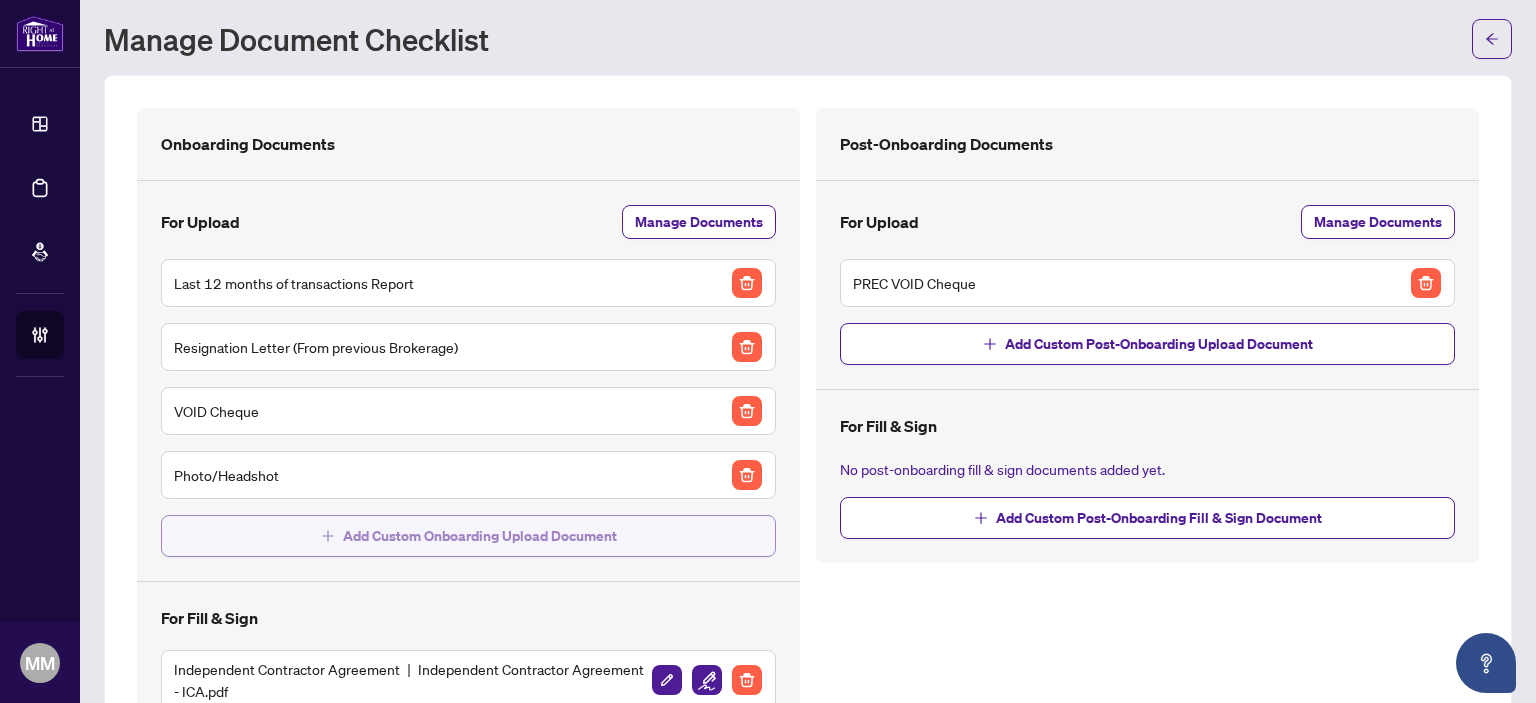 scroll, scrollTop: 0, scrollLeft: 0, axis: both 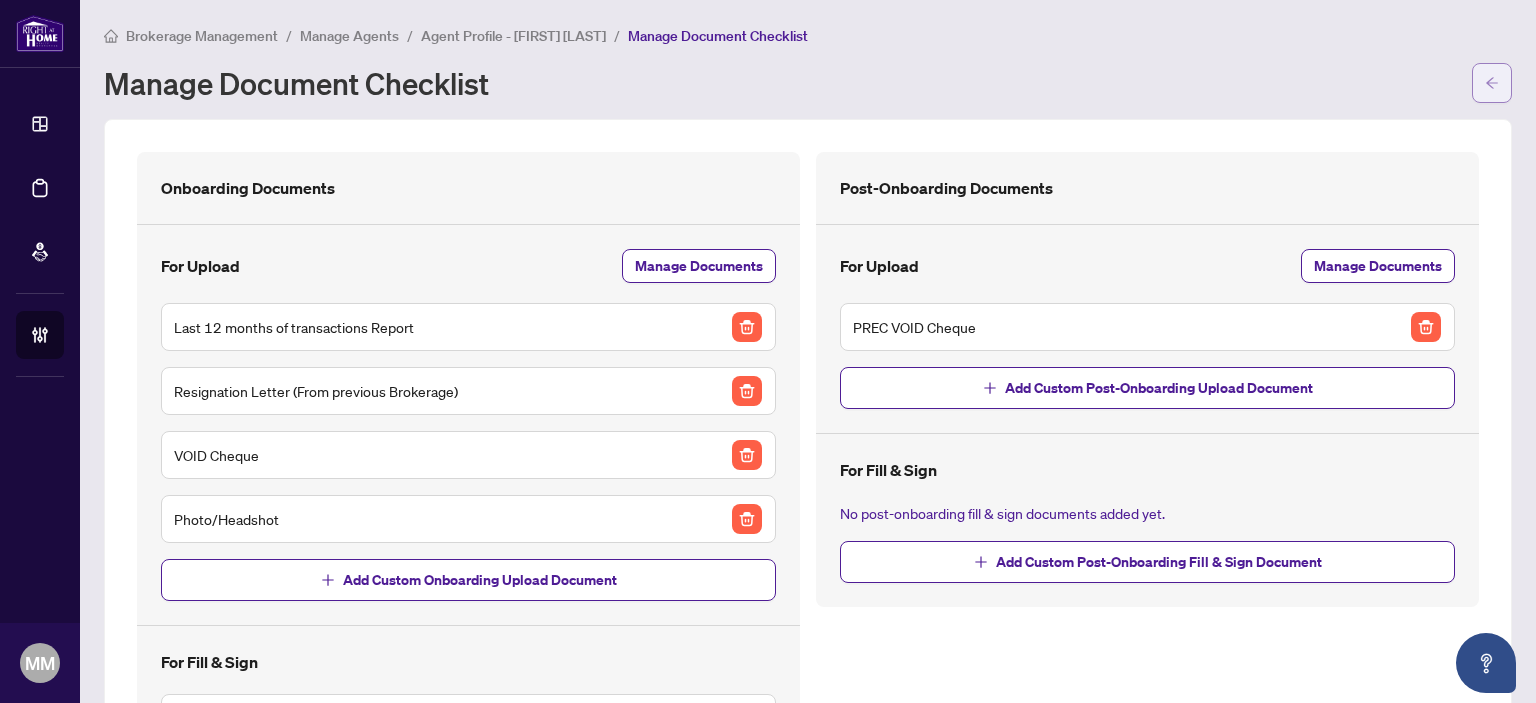click 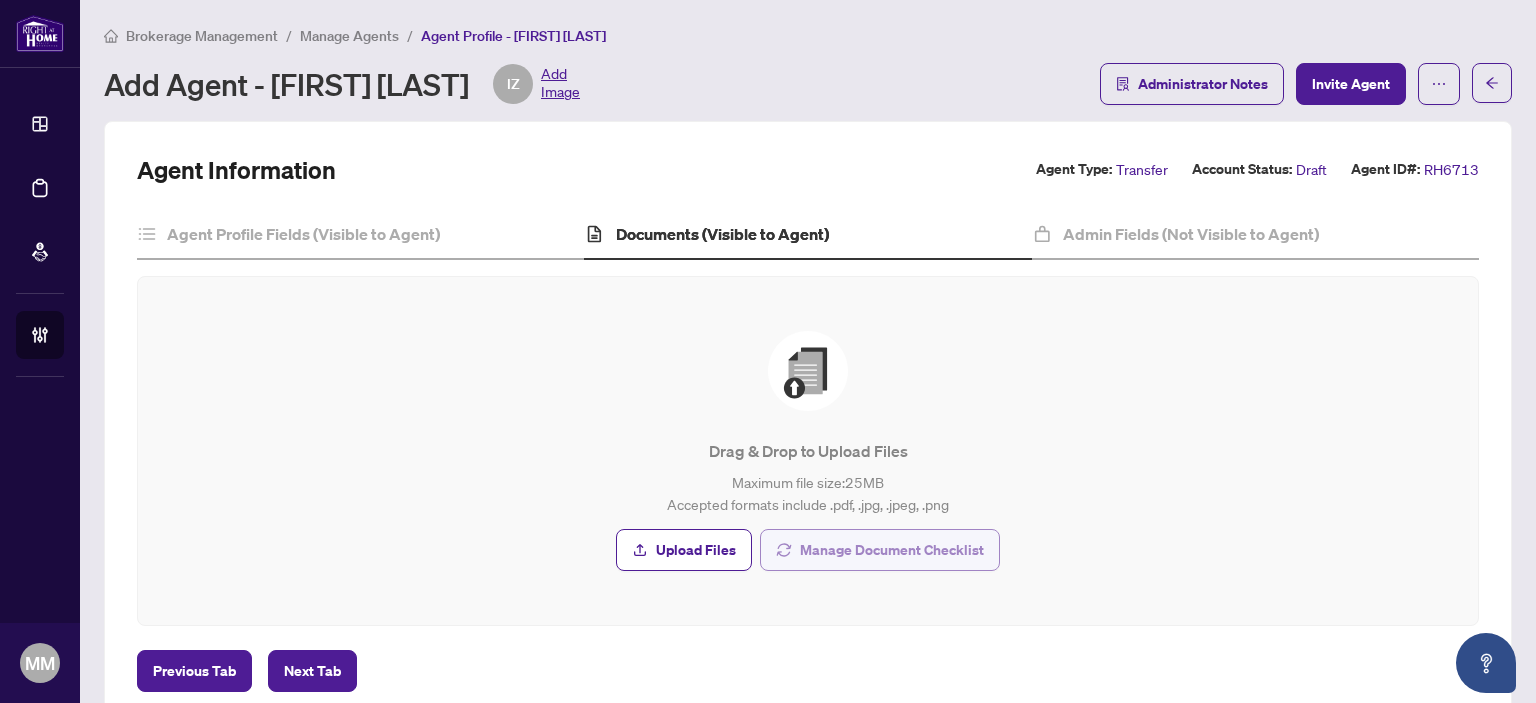 click on "Manage Document Checklist" at bounding box center (892, 550) 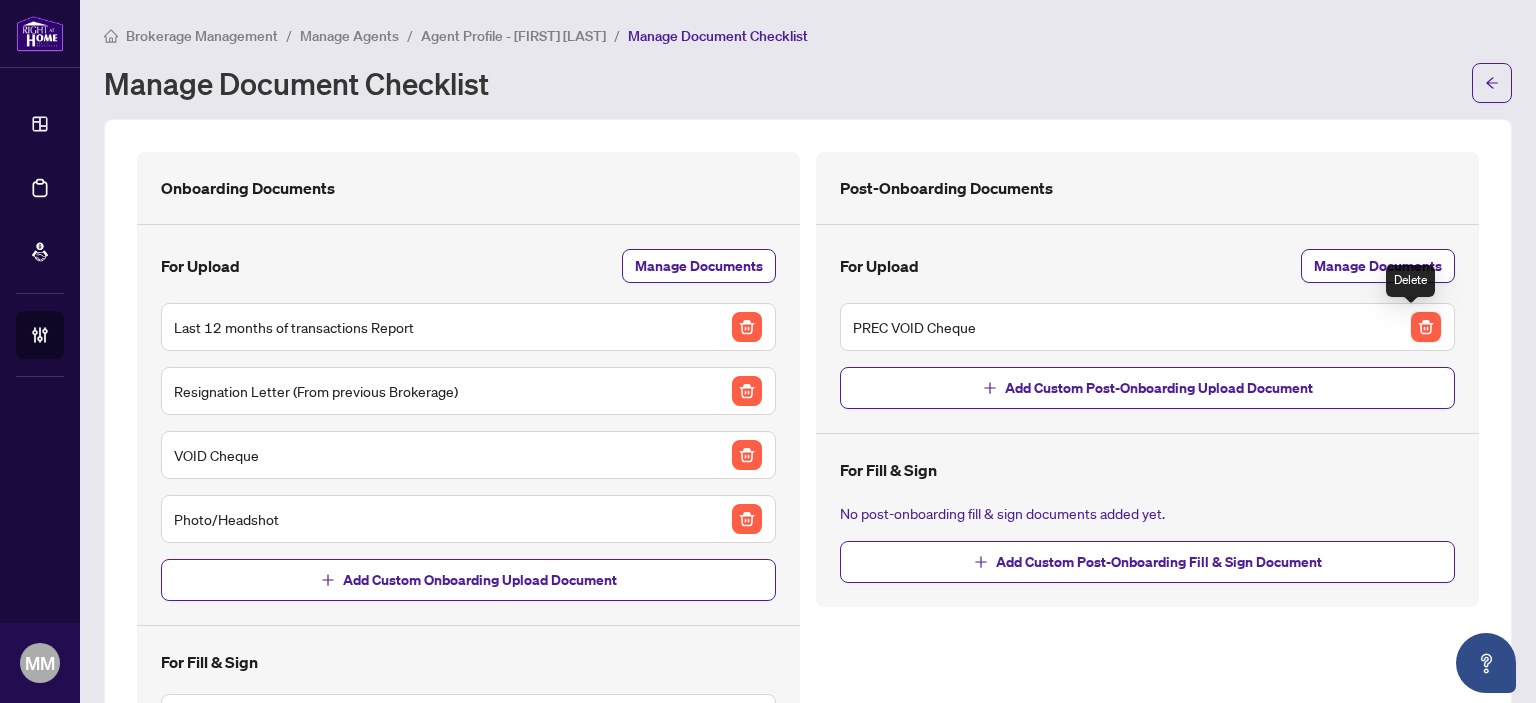 click at bounding box center [1426, 327] 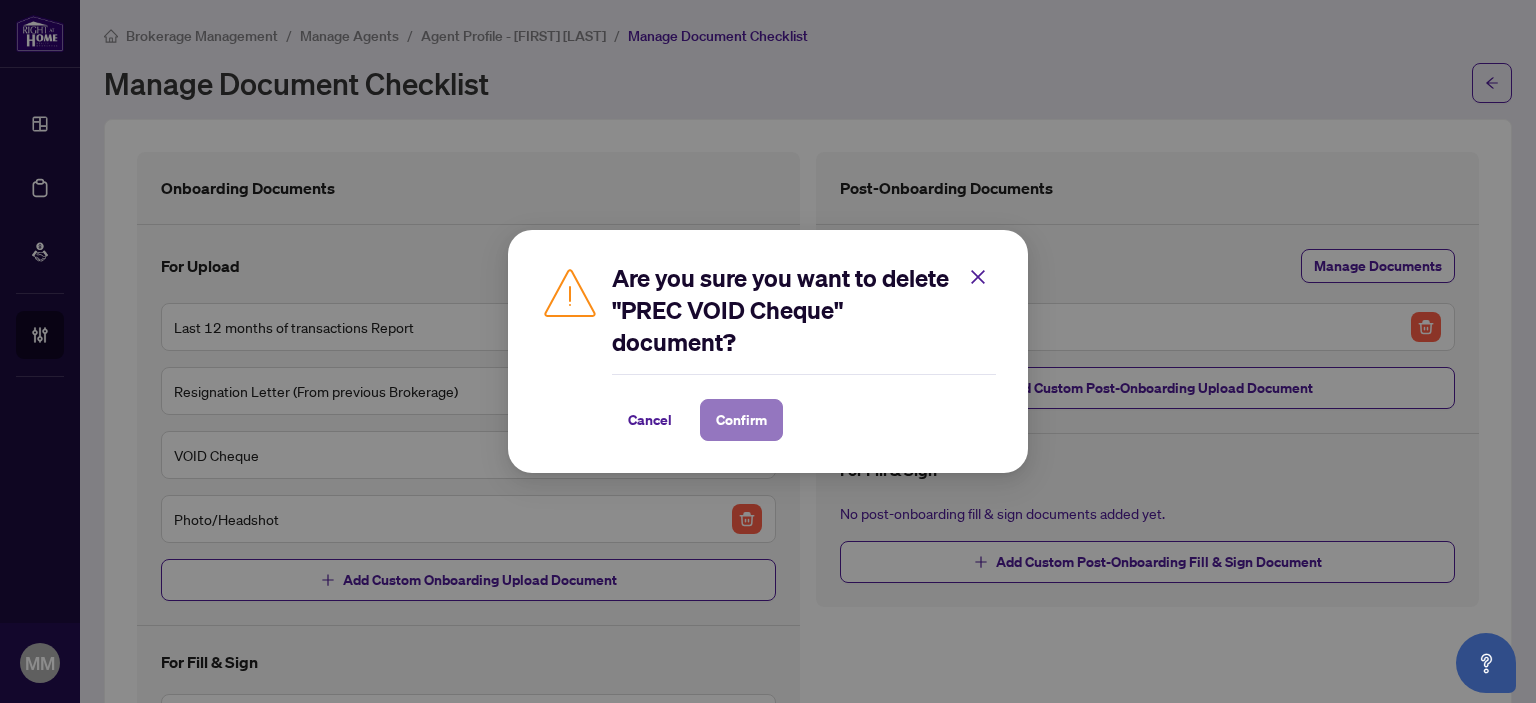 click on "Confirm" at bounding box center (741, 420) 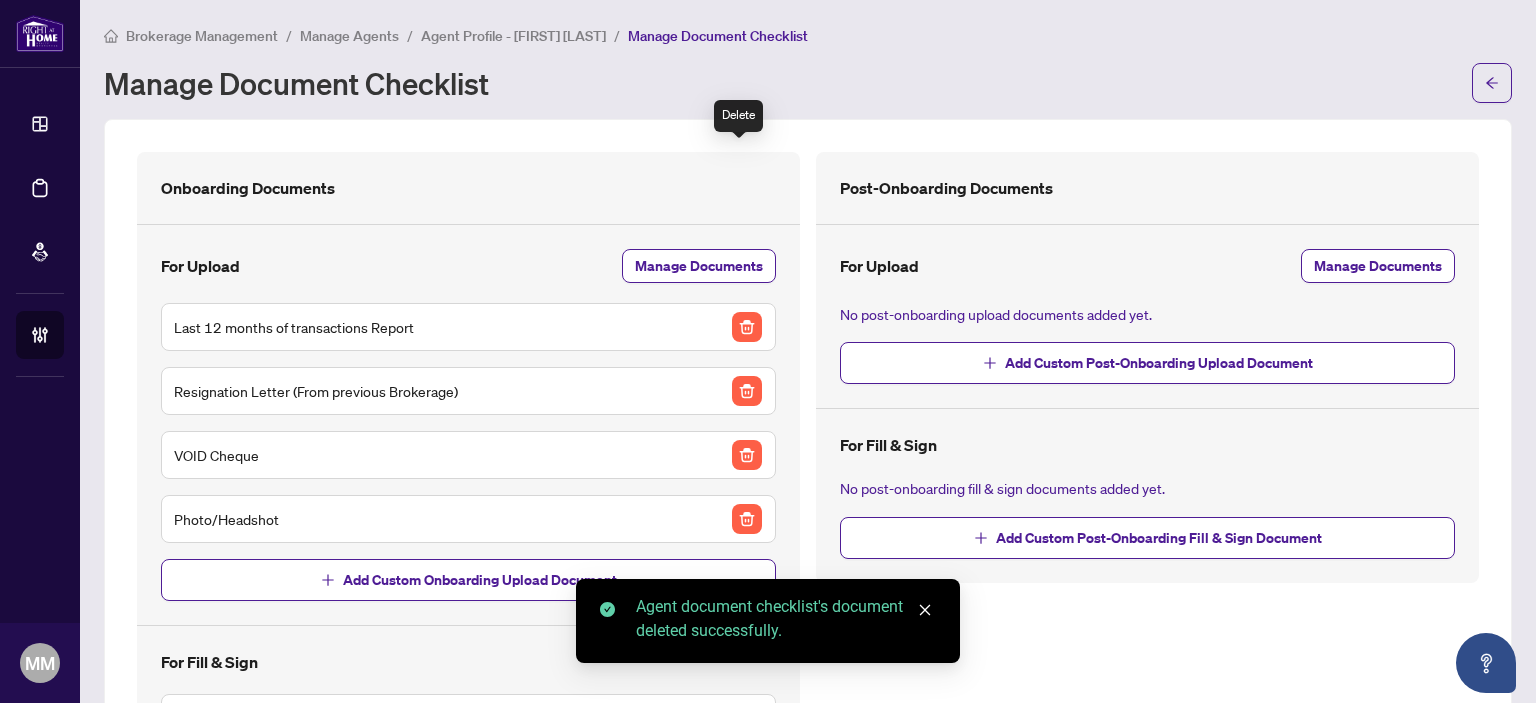 scroll, scrollTop: 539, scrollLeft: 0, axis: vertical 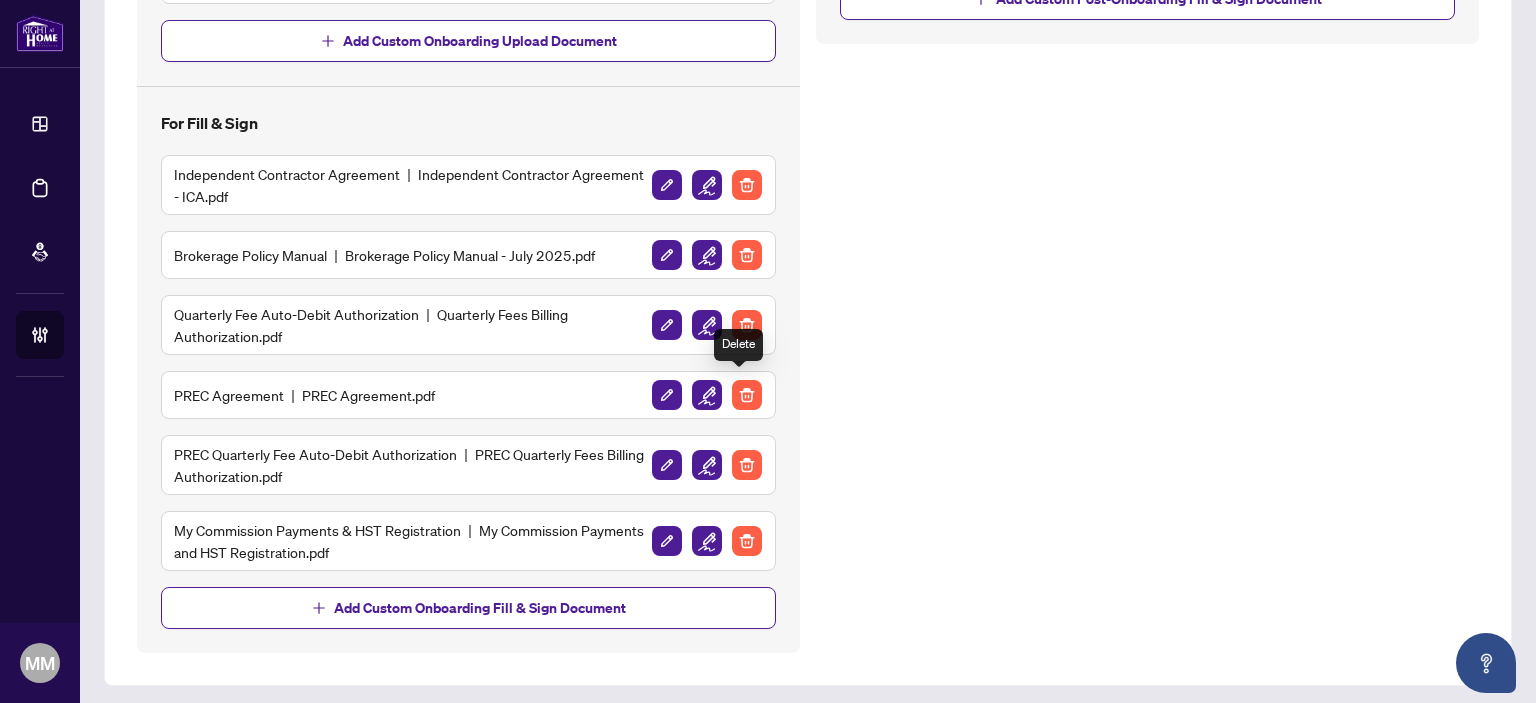 click at bounding box center [747, 395] 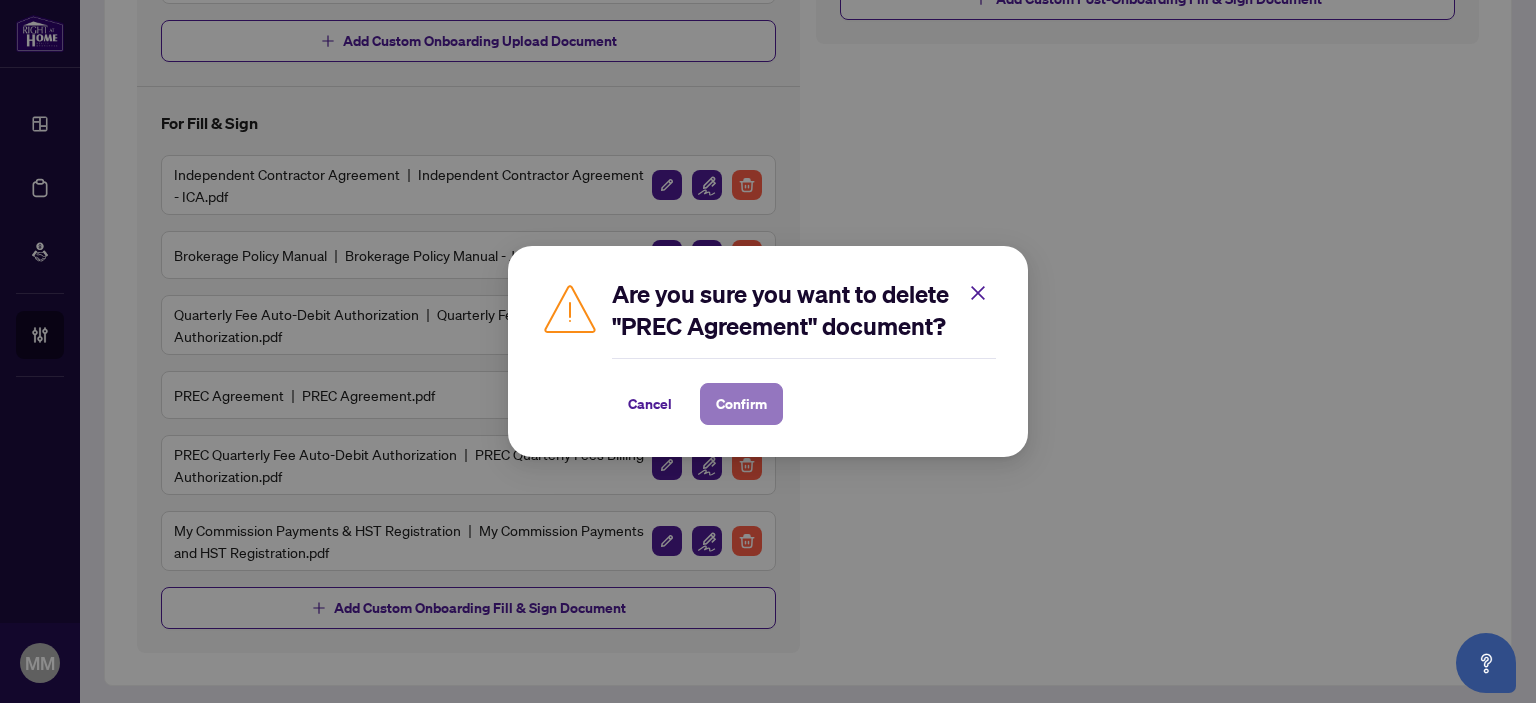 click on "Confirm" at bounding box center [741, 404] 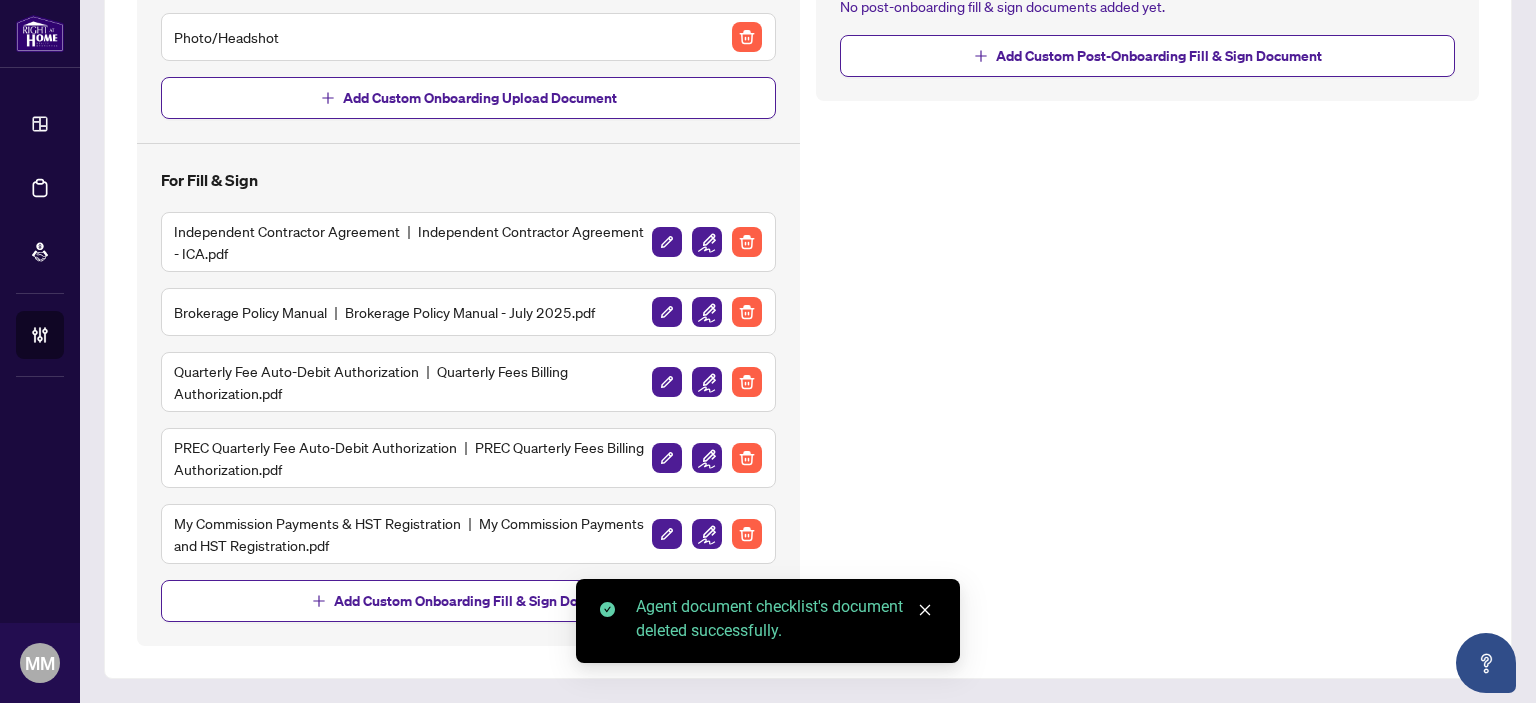 scroll, scrollTop: 475, scrollLeft: 0, axis: vertical 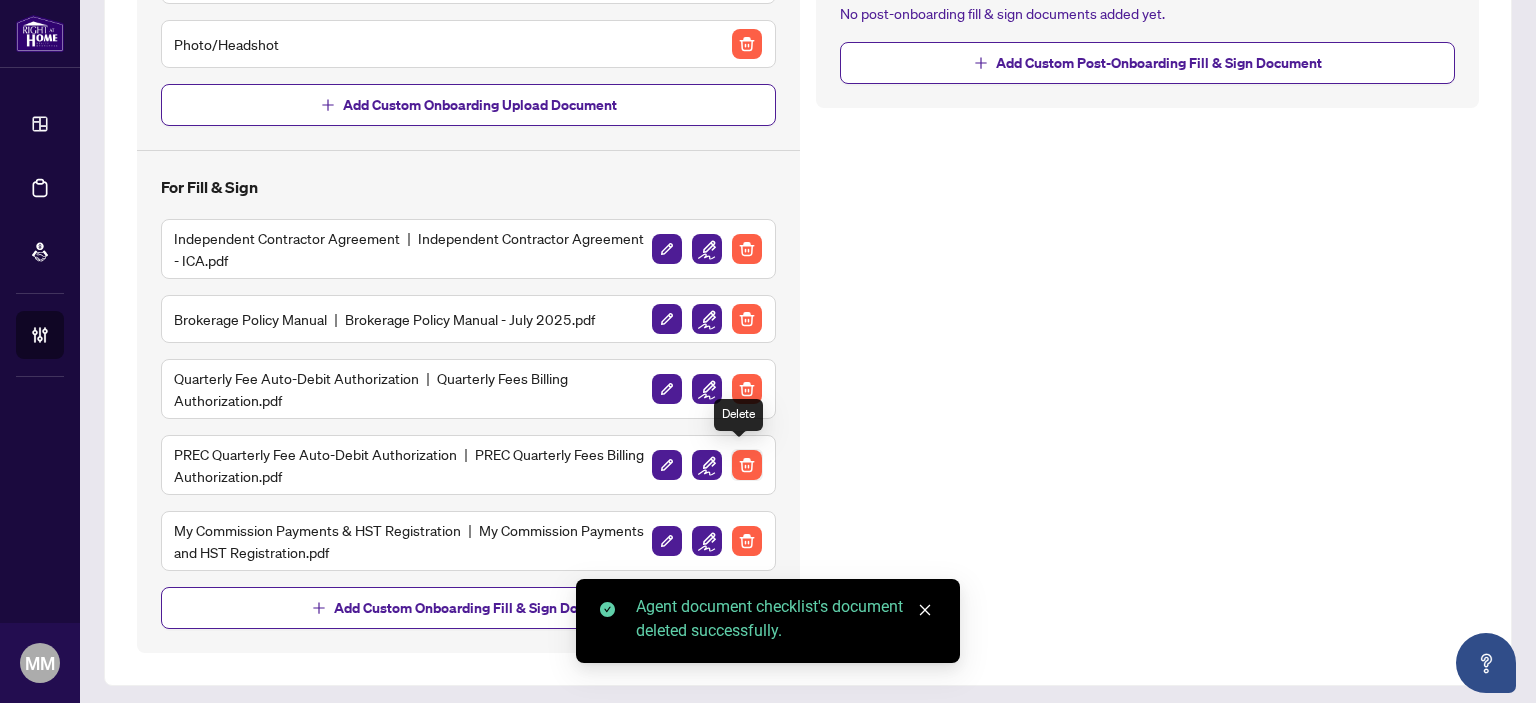 click at bounding box center [747, 465] 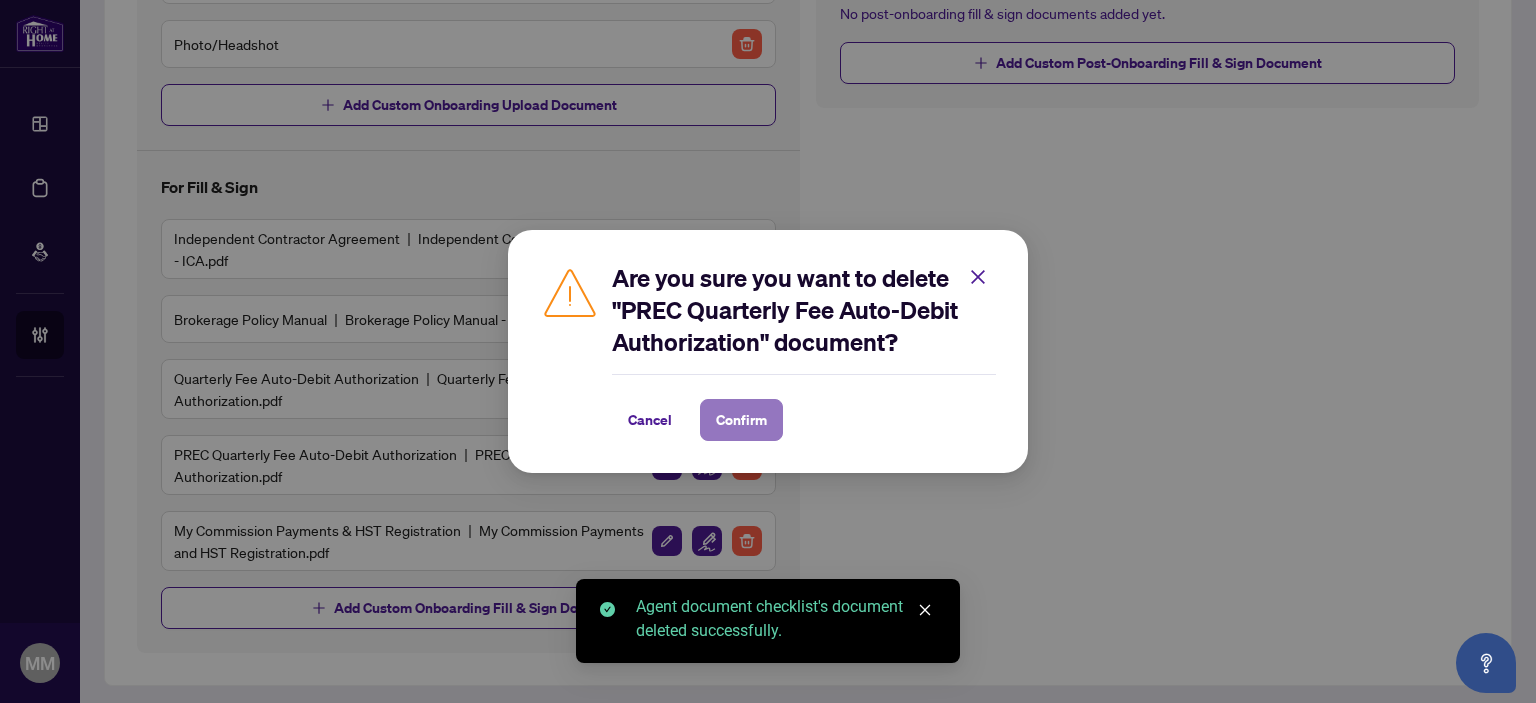 click on "Confirm" at bounding box center (741, 420) 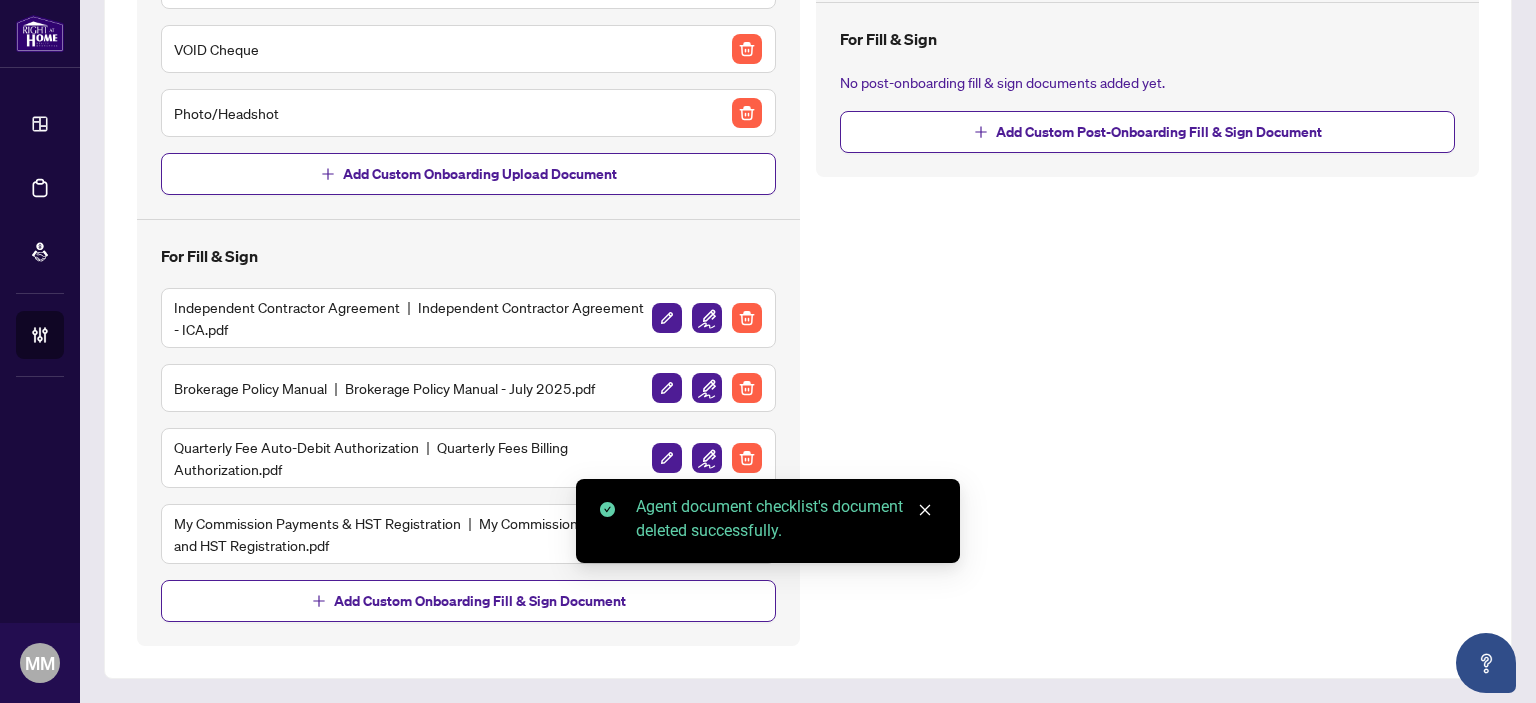 scroll, scrollTop: 400, scrollLeft: 0, axis: vertical 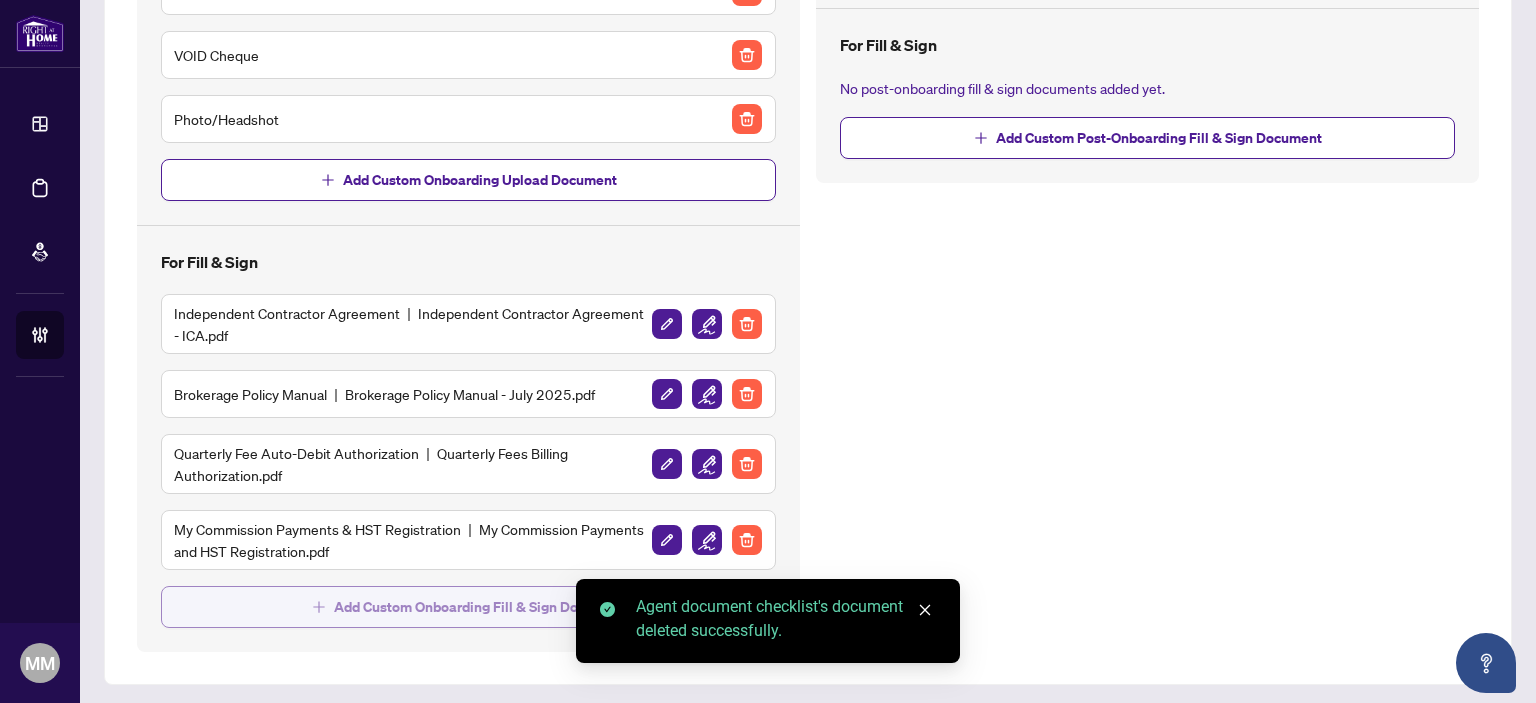 click on "Add Custom Onboarding Fill & Sign Document" at bounding box center [480, 607] 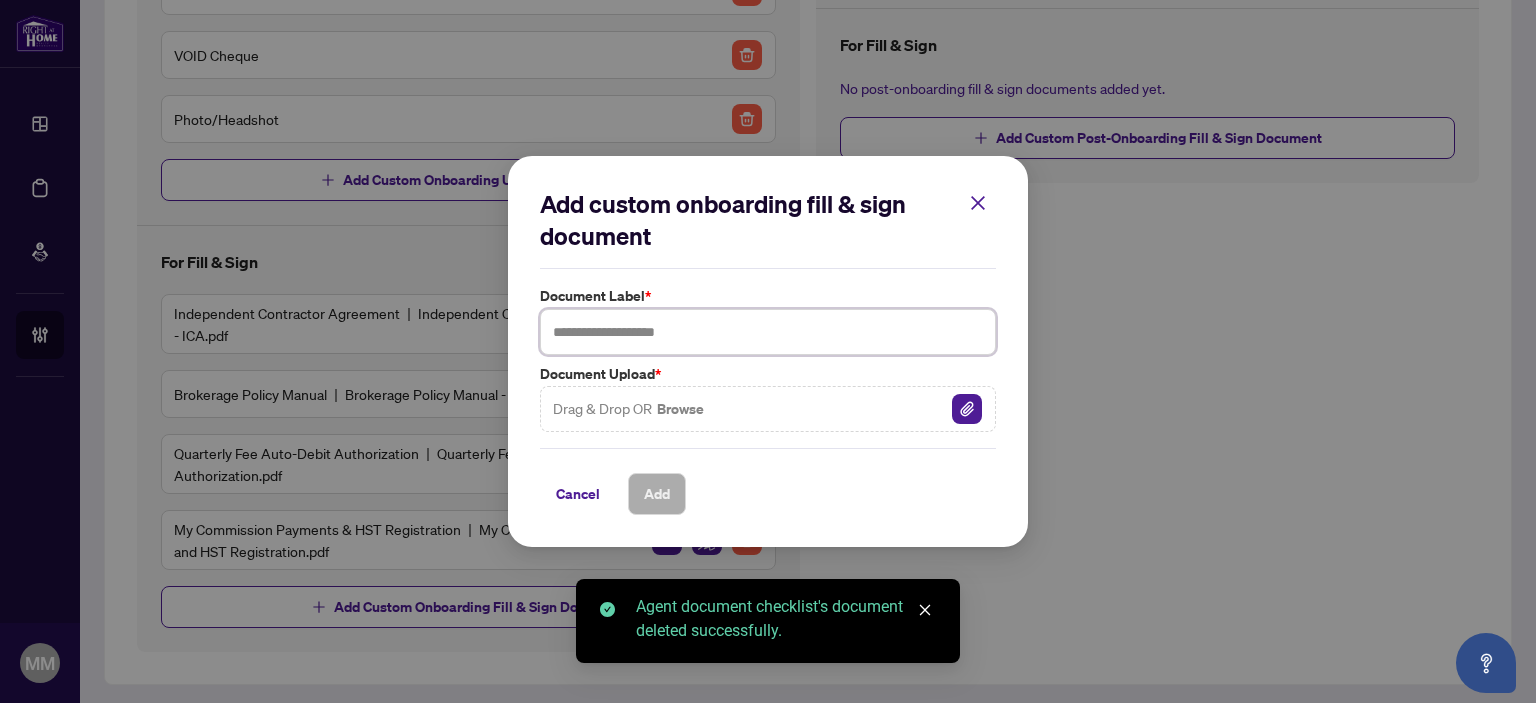 click at bounding box center [768, 332] 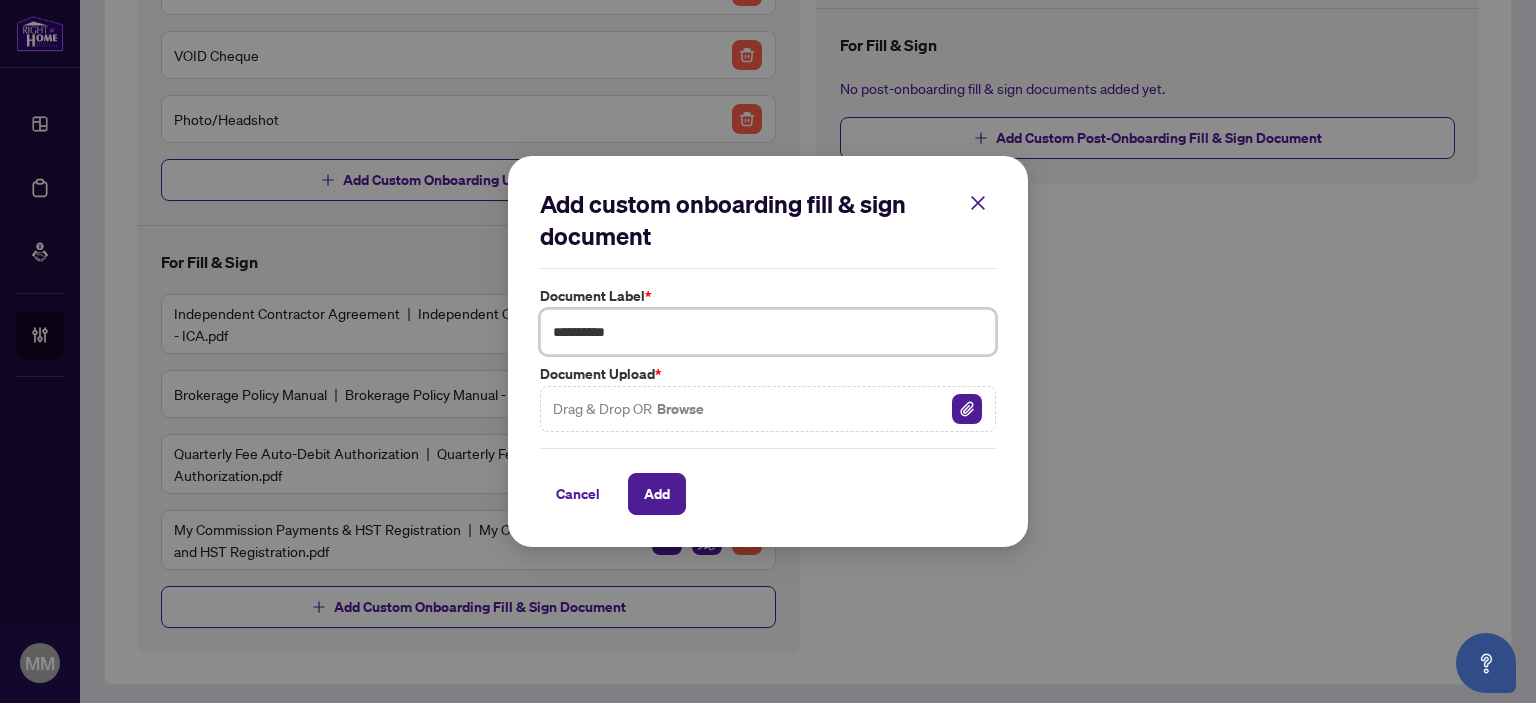 type on "*********" 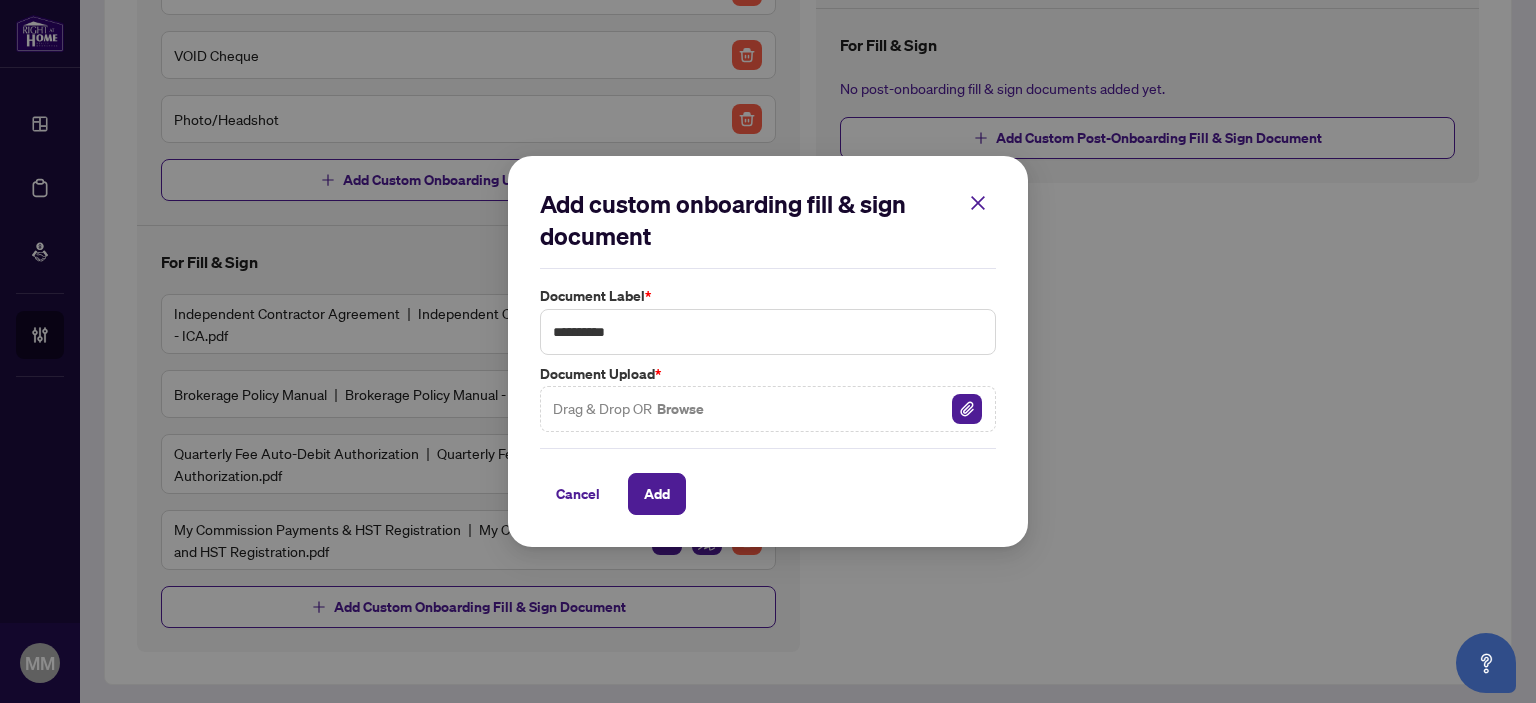 click on "Drag & Drop OR   Browse" at bounding box center [768, 409] 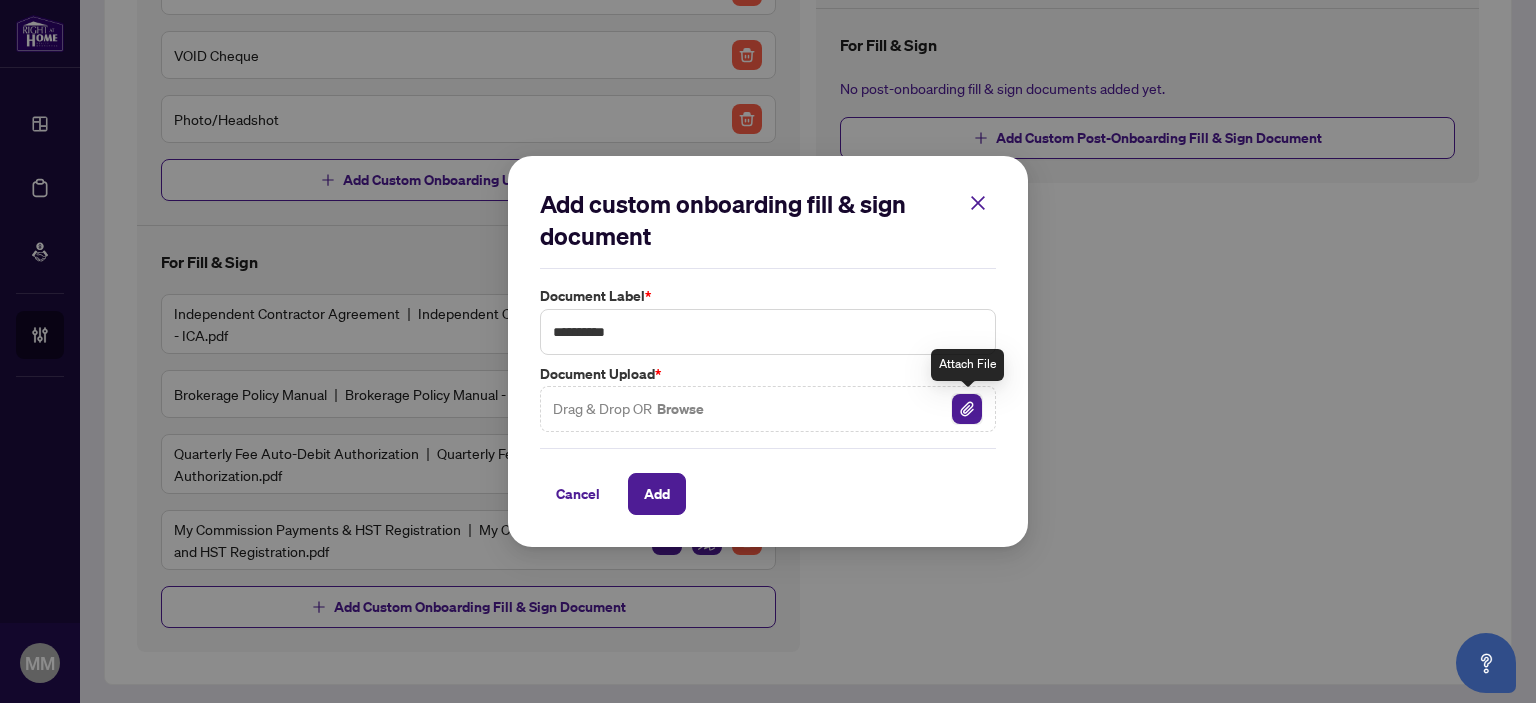 click at bounding box center (967, 409) 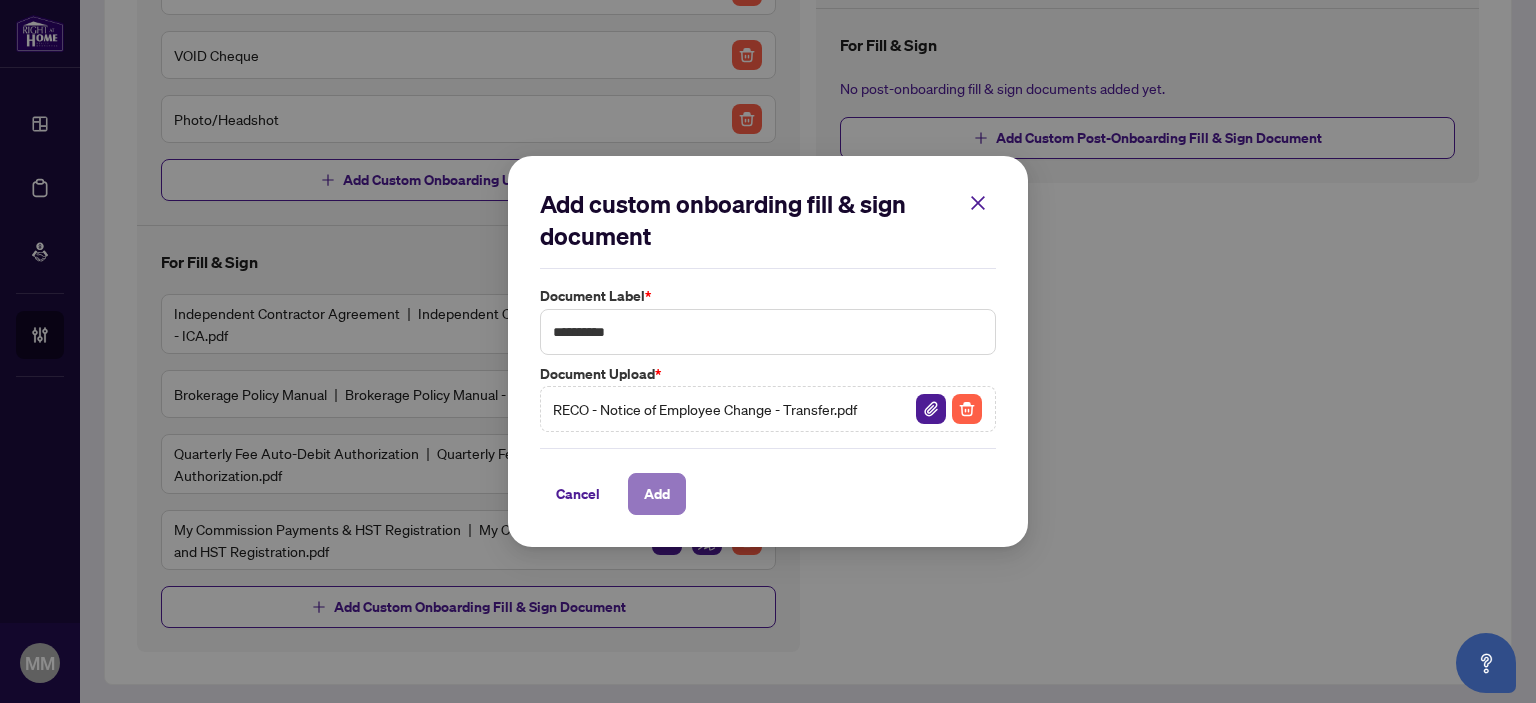 click on "Add" at bounding box center [657, 494] 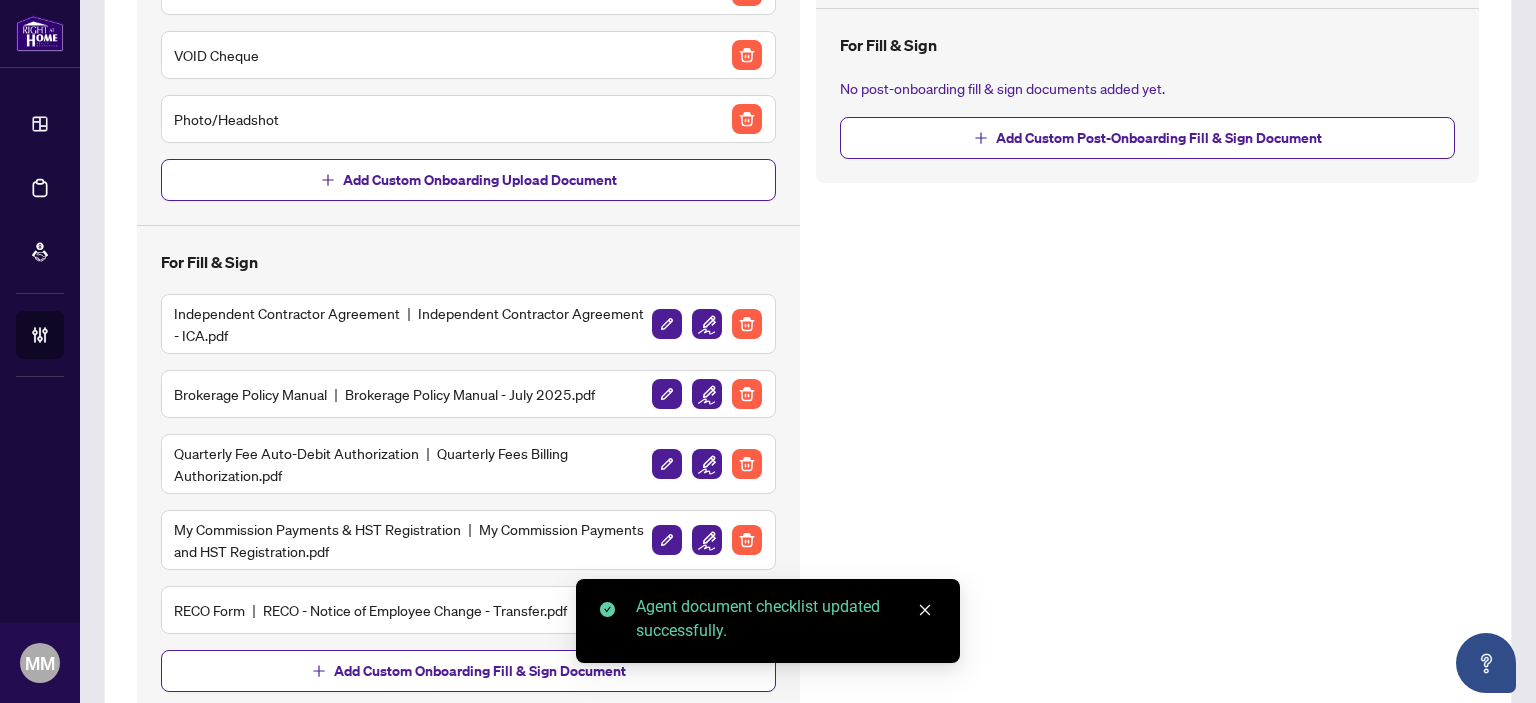 scroll, scrollTop: 463, scrollLeft: 0, axis: vertical 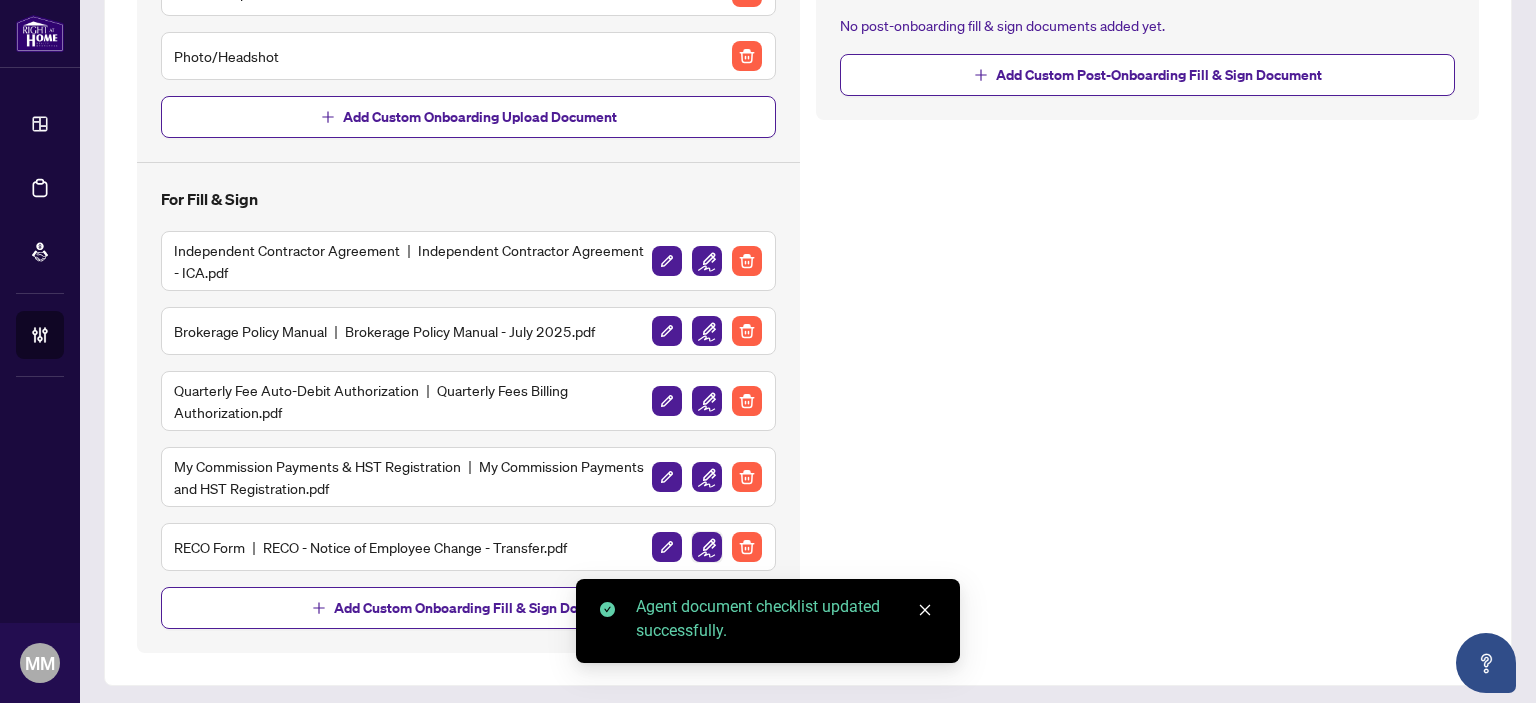 click at bounding box center (707, 547) 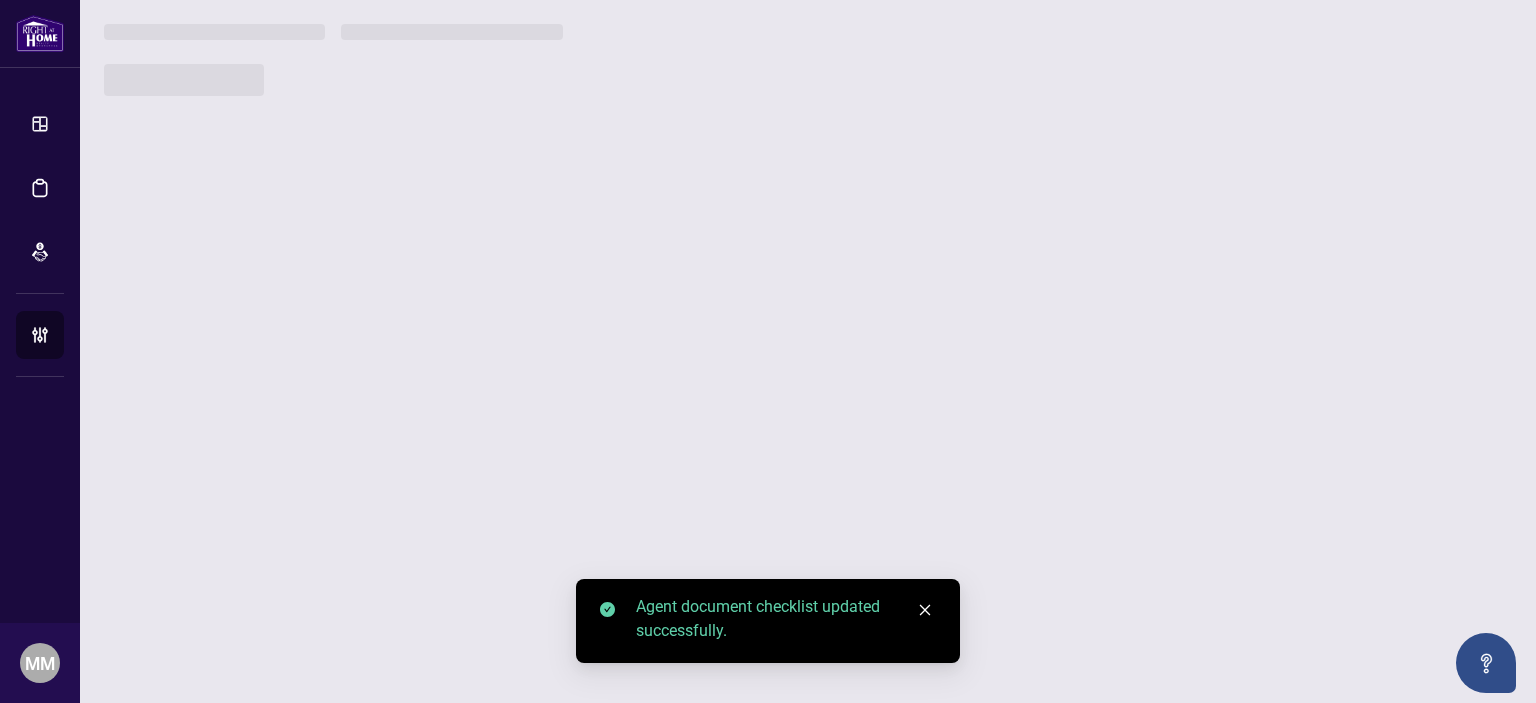 scroll, scrollTop: 0, scrollLeft: 0, axis: both 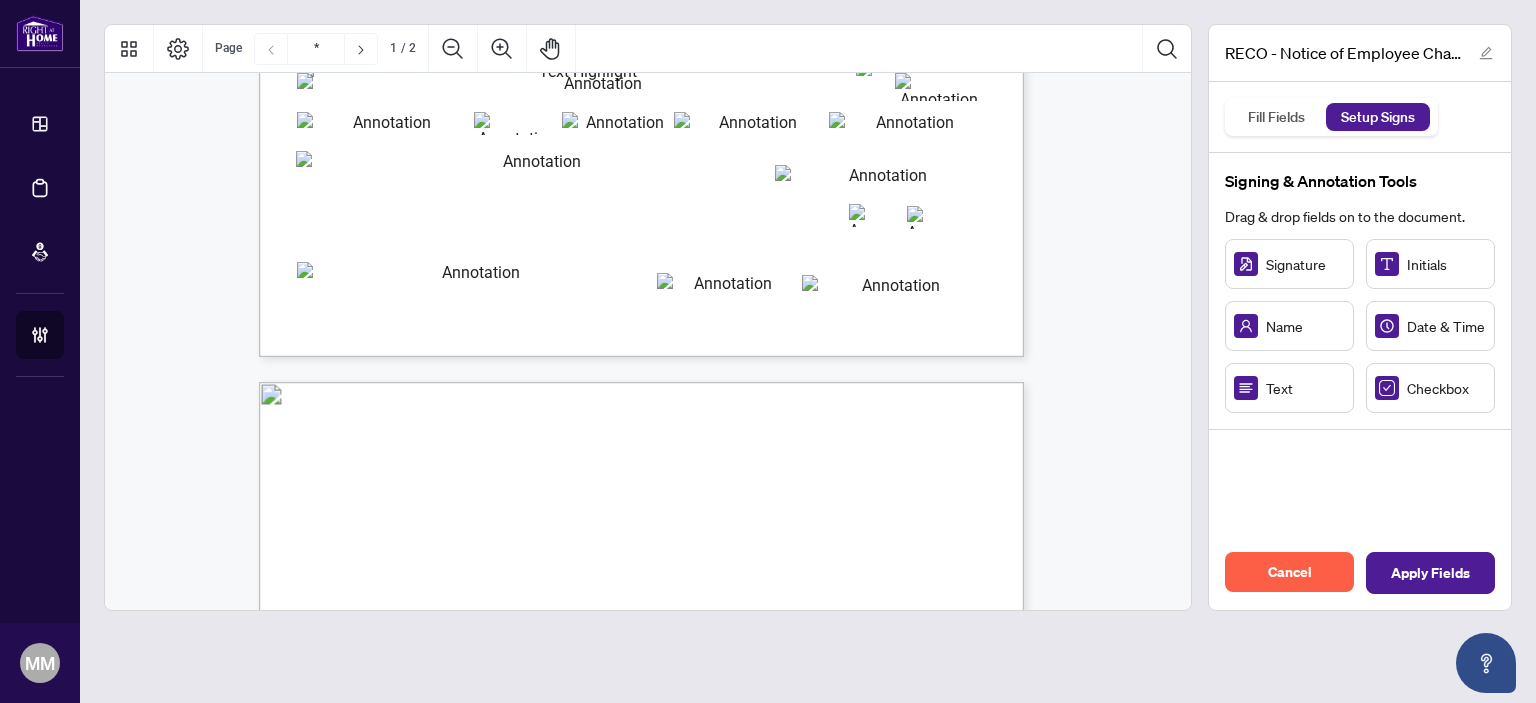 type on "*" 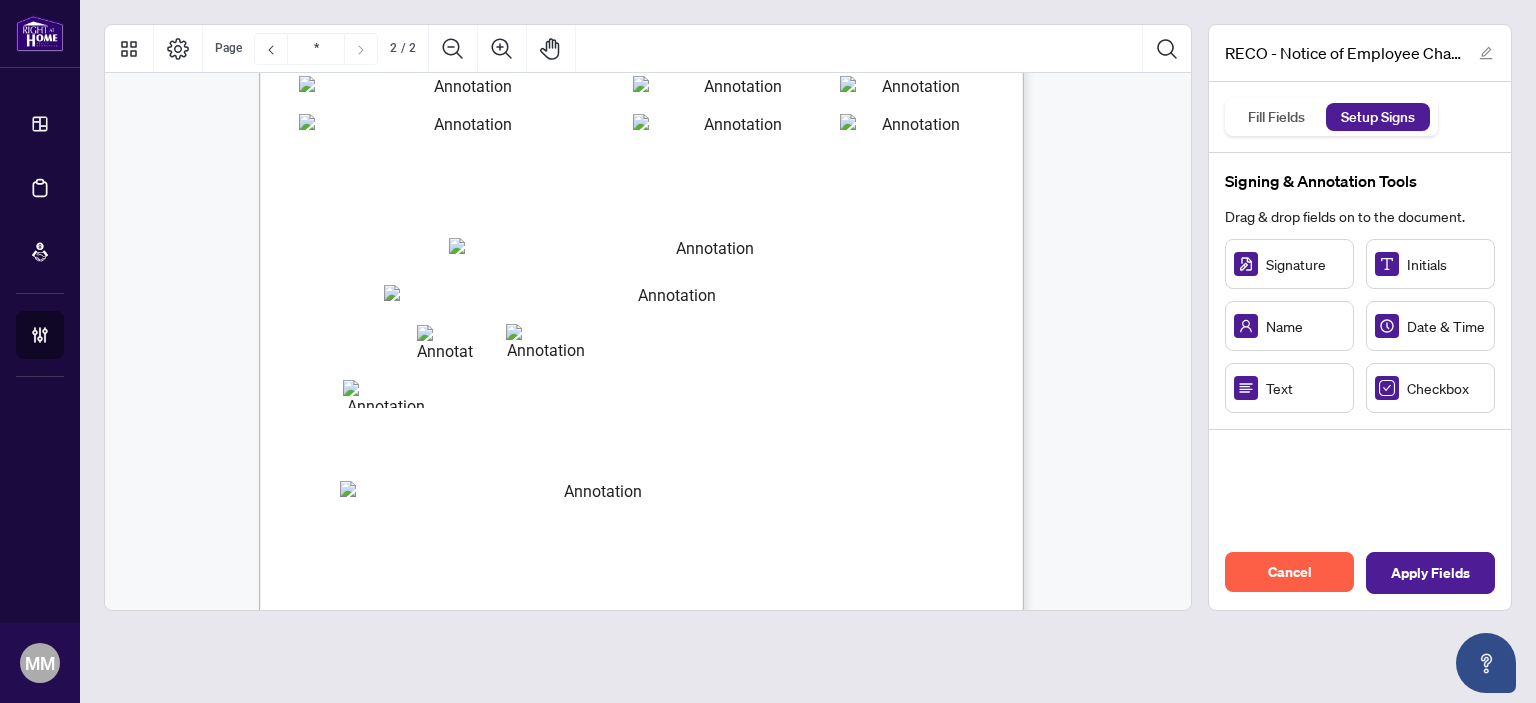 scroll, scrollTop: 1444, scrollLeft: 0, axis: vertical 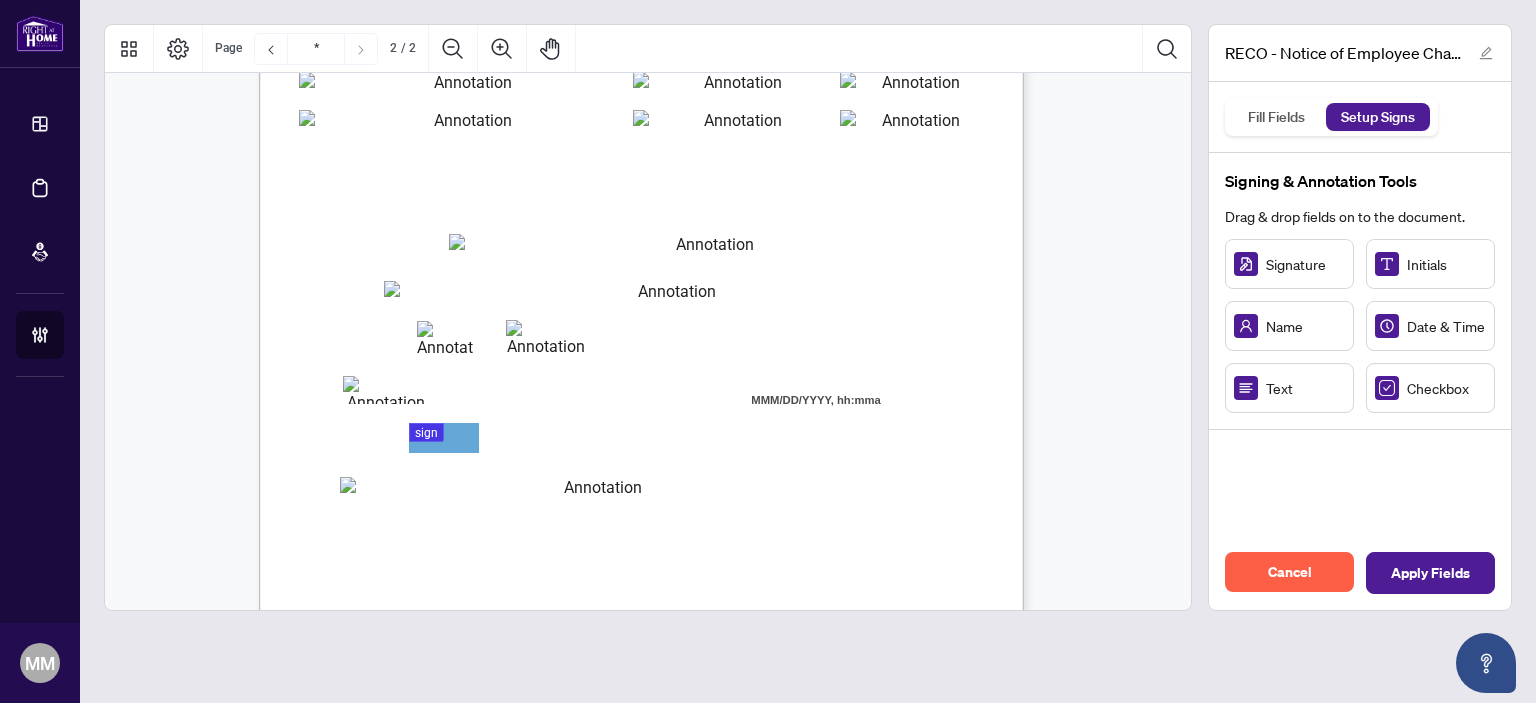click on "CREDIT CARD PAYMENT
PLEASE NOTE THAT INCOMPLETE CREDIT CARD PAYMENT FORMS CANNOT BE PROCESSED
PLEASE ENSURE THAT ALL FIELDS ARE COMPLETED IN FULL TO ENABLE US TO PROCESS YOUR APPLICATION
PAYMENT INFORMATION
Name(s) of applicants
(If Business Application-Business Name Required)
Registration number
(If New Application leave blank)
Fee
CREDIT CARD INFORMATION
VISA OR MASTERCARD Accepted
Cardholder’s name
Card Number
Expiry Date
MM  YYYY
CVV
Signature  _  Date  _
E-mail
Please note: the email address provided on this form will replace the one currently on file with the RECO (if applicable) and will be
utilized as the primary email address for all future electronic communications. Should you wish to amend the address in the future
you may do so by visiting My Web and making the necessary amendments.
Form  EXFR
Sept  2018
Important: PRINT or TYPE all information in BLACK INK
Notice of Employee Change Form: Transfer
Page 2 of 2" at bounding box center (737, 283) 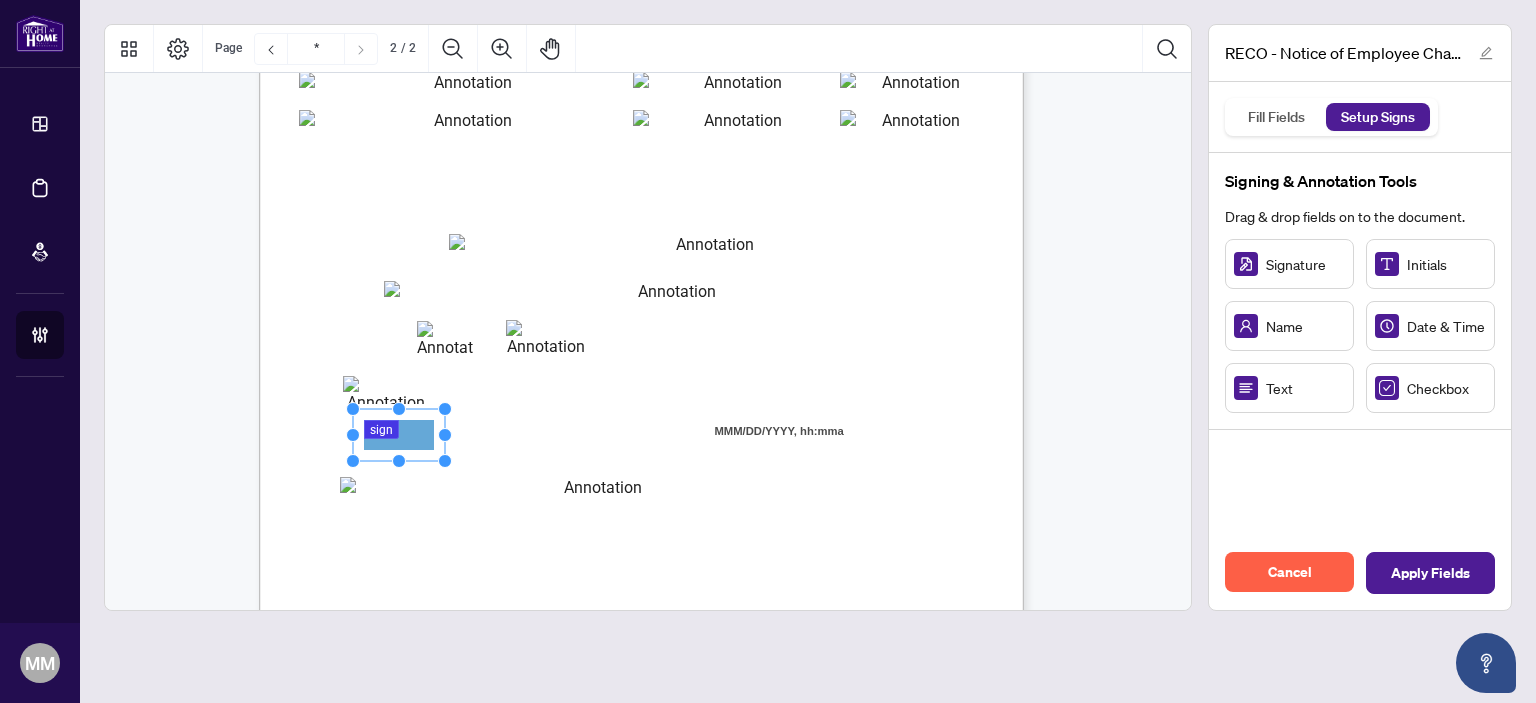 drag, startPoint x: 450, startPoint y: 447, endPoint x: 405, endPoint y: 444, distance: 45.099888 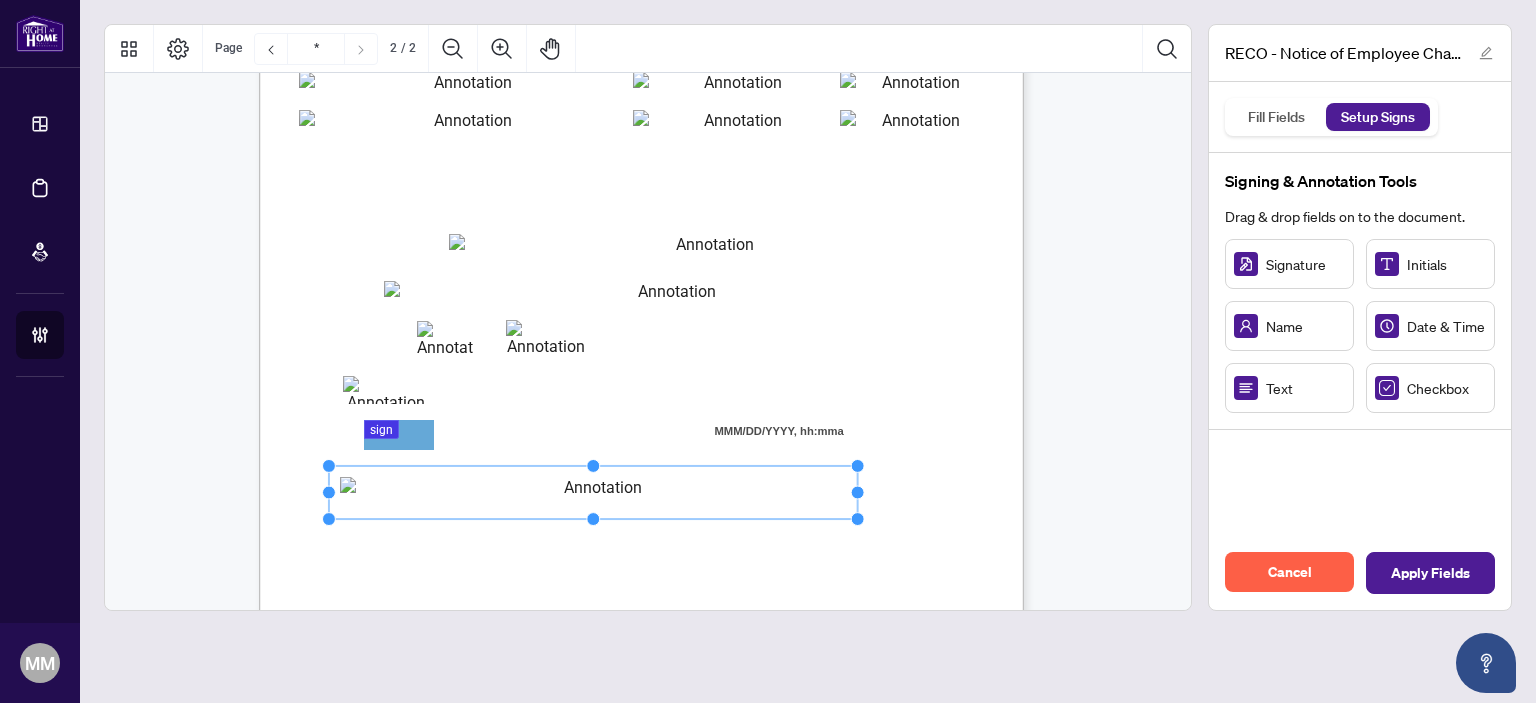 type 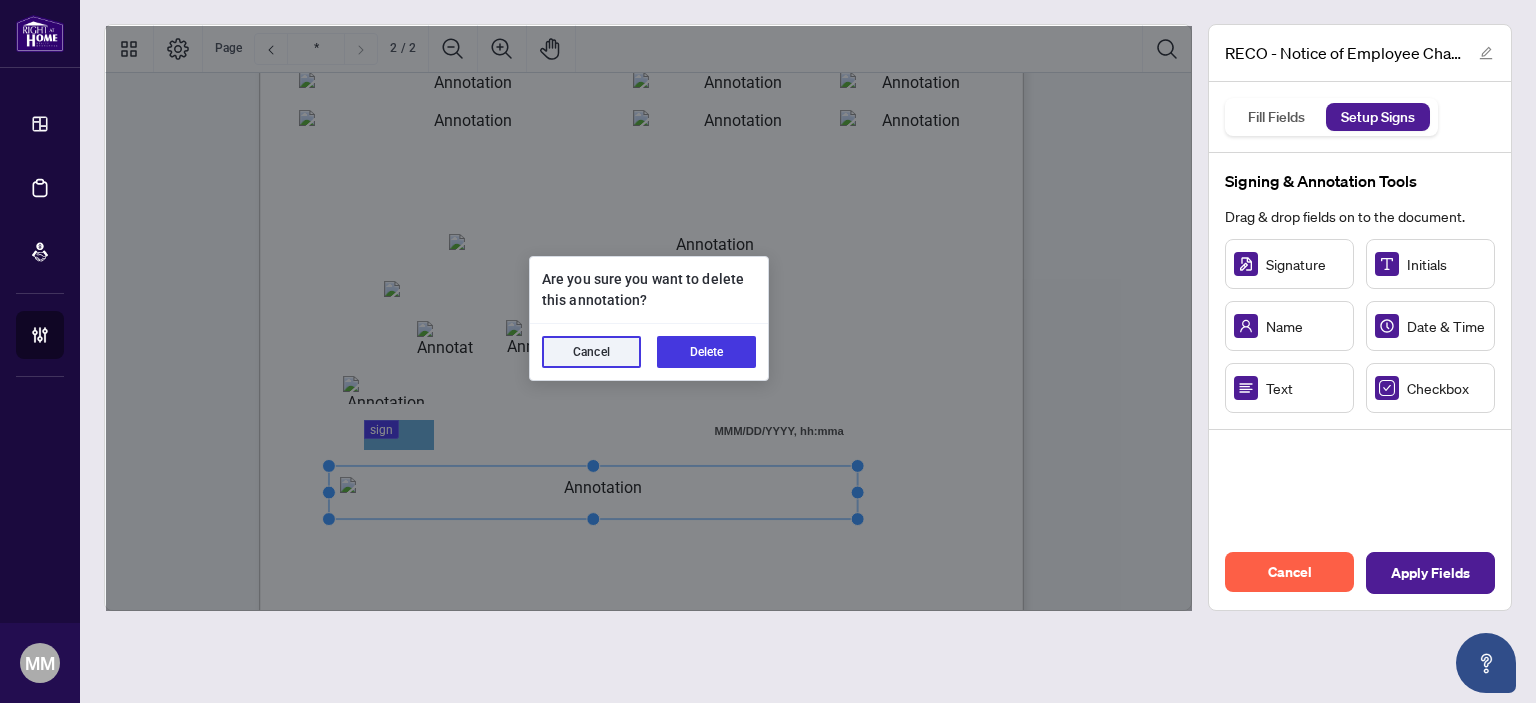 click on "Cancel Delete" at bounding box center [649, 352] 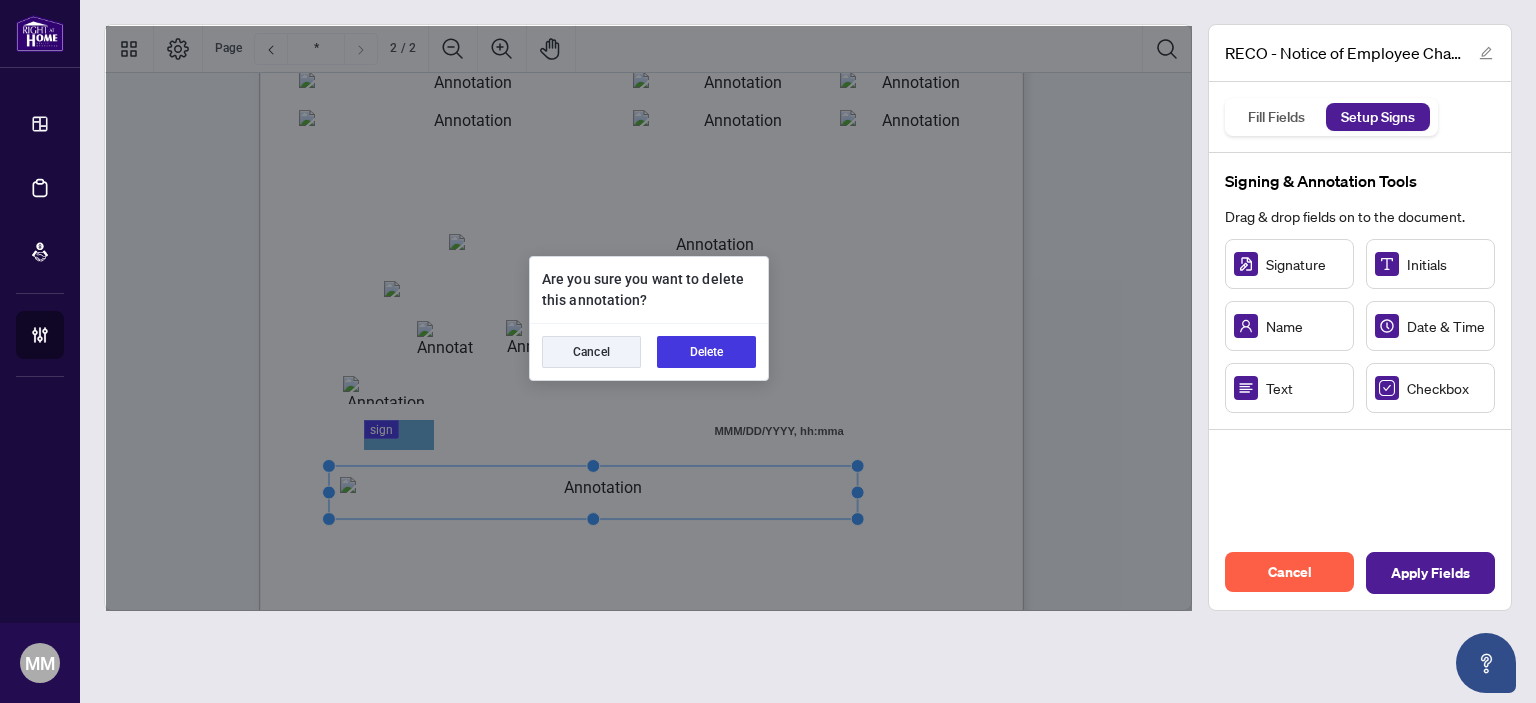 click on "Cancel Delete" at bounding box center (649, 352) 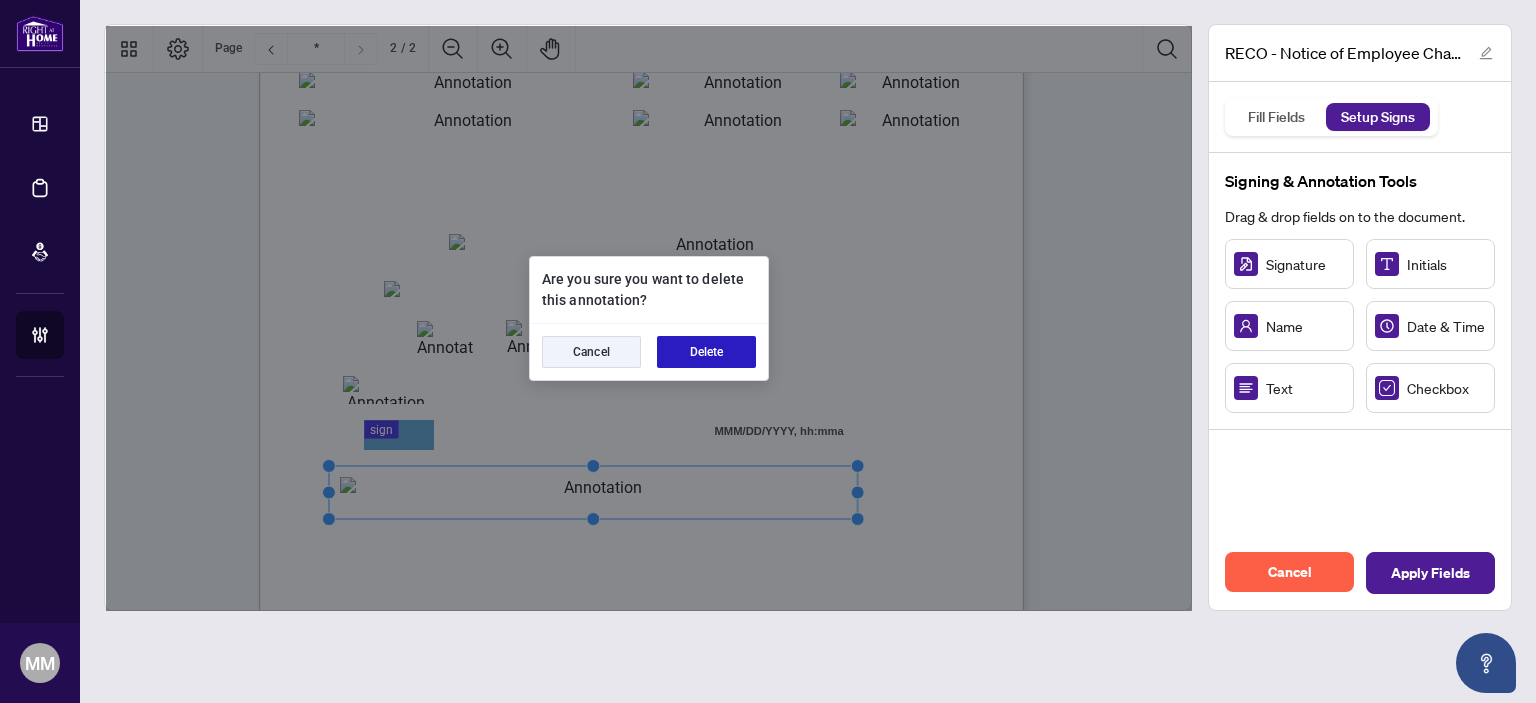 click on "Delete" at bounding box center [706, 352] 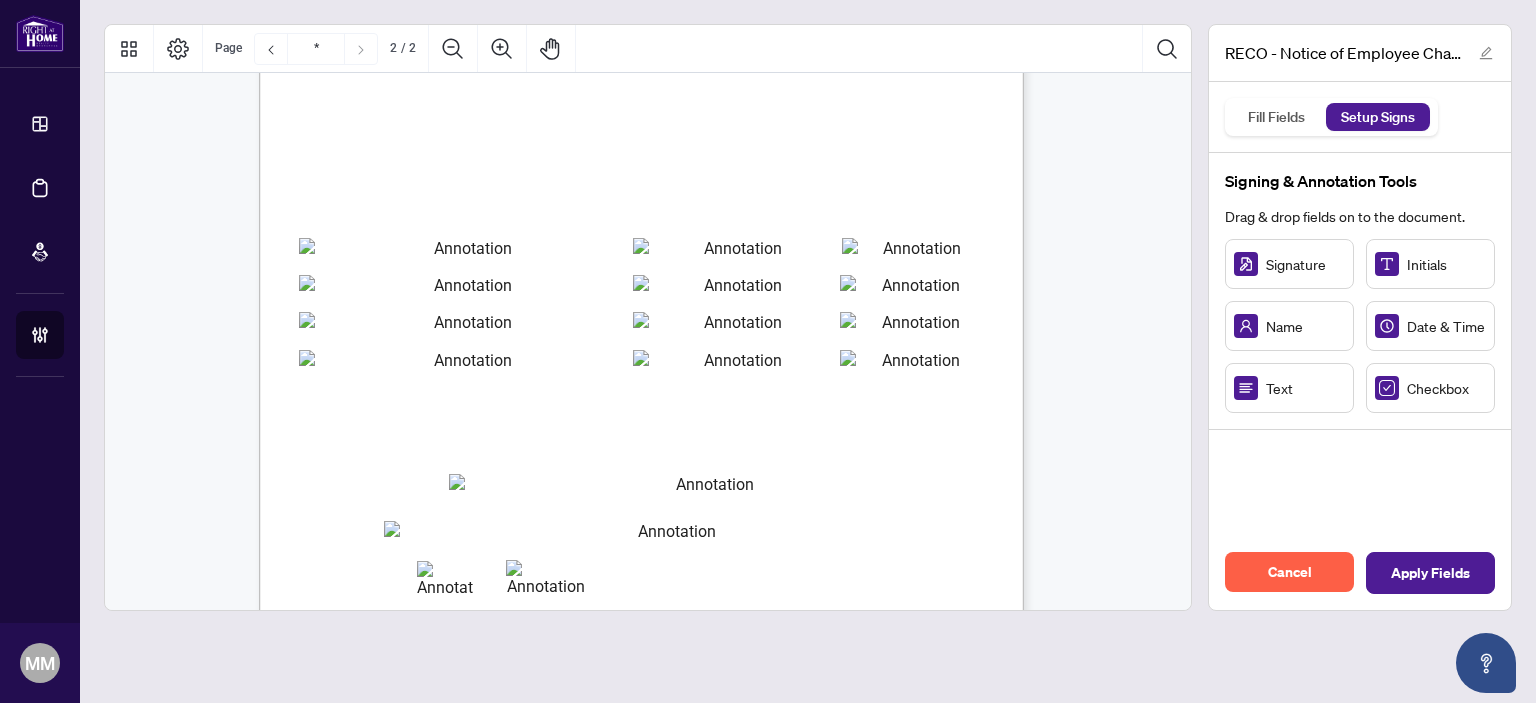 scroll, scrollTop: 1204, scrollLeft: 0, axis: vertical 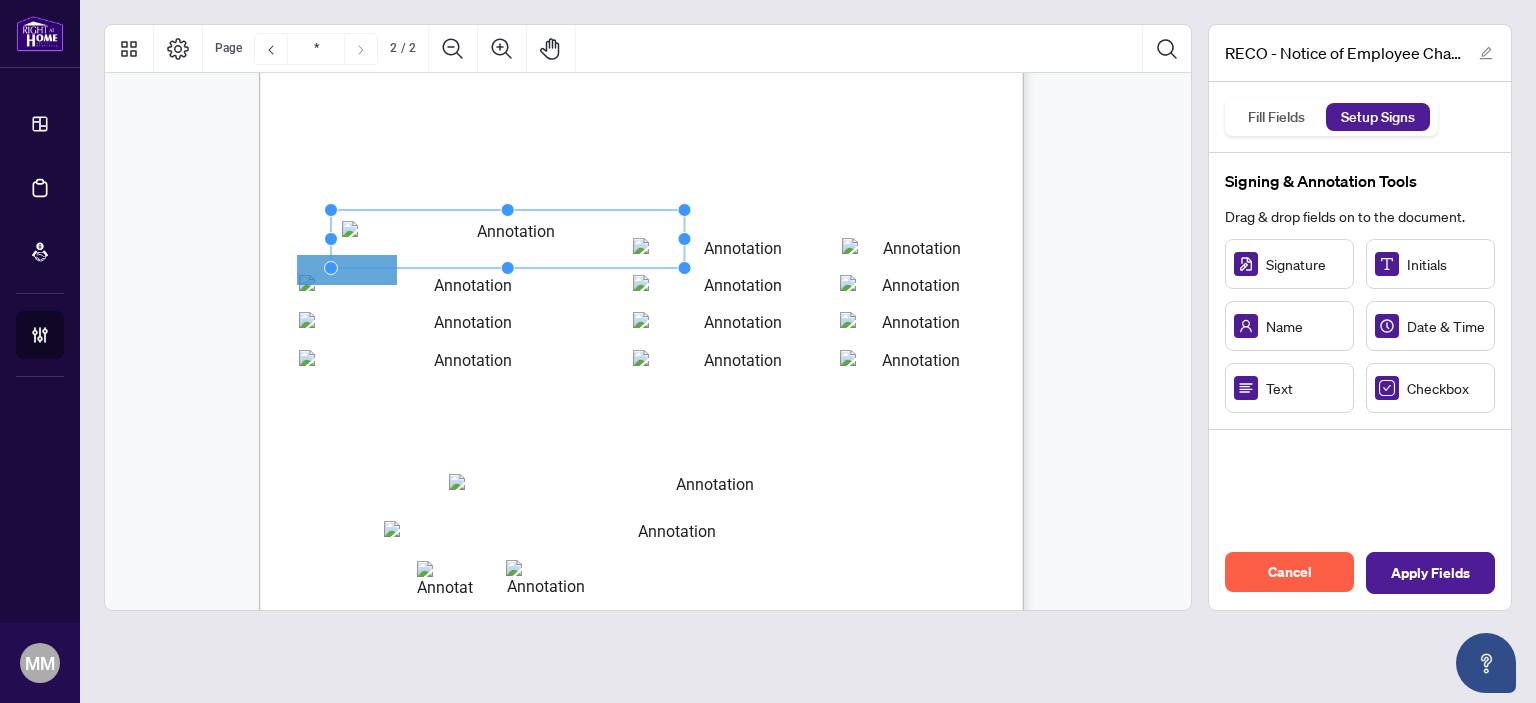 drag, startPoint x: 352, startPoint y: 250, endPoint x: 396, endPoint y: 233, distance: 47.169907 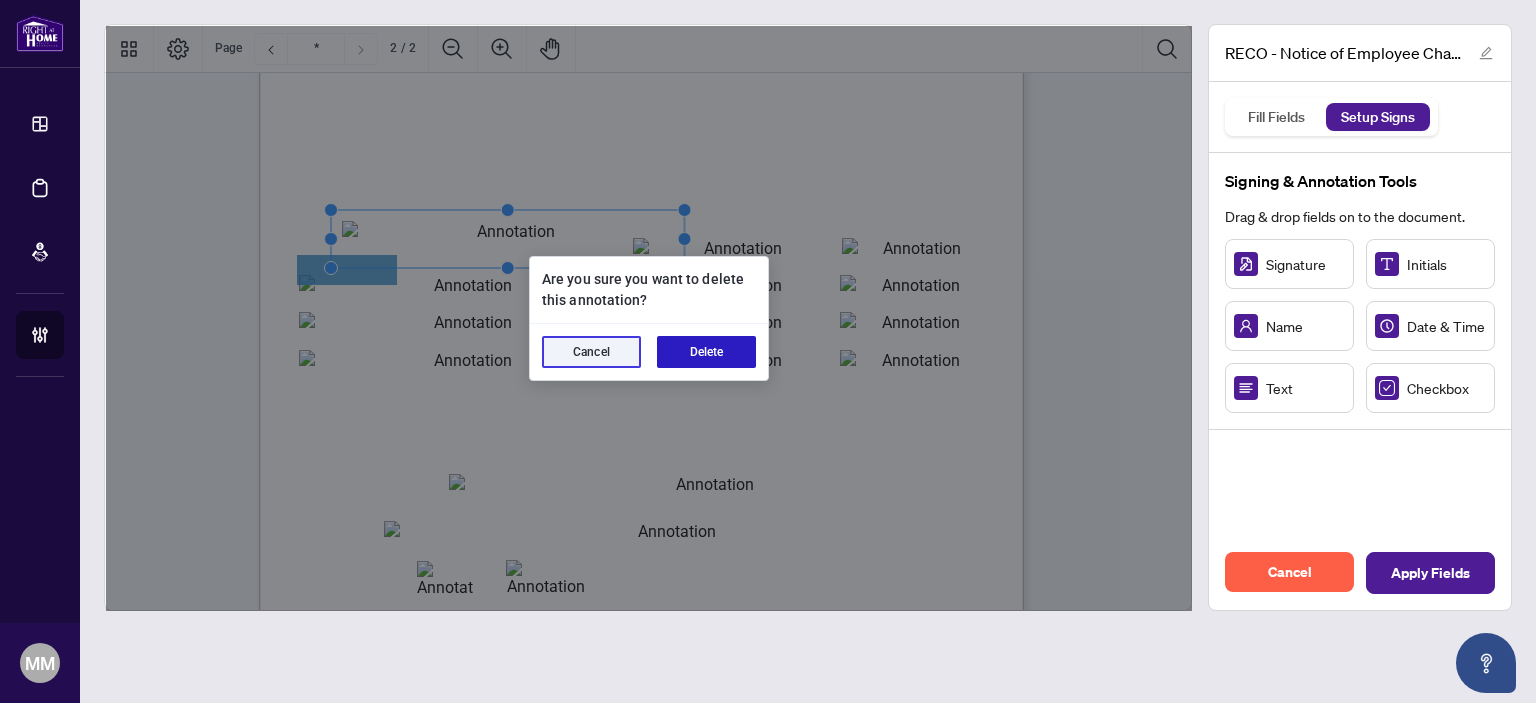 click on "Delete" at bounding box center (706, 352) 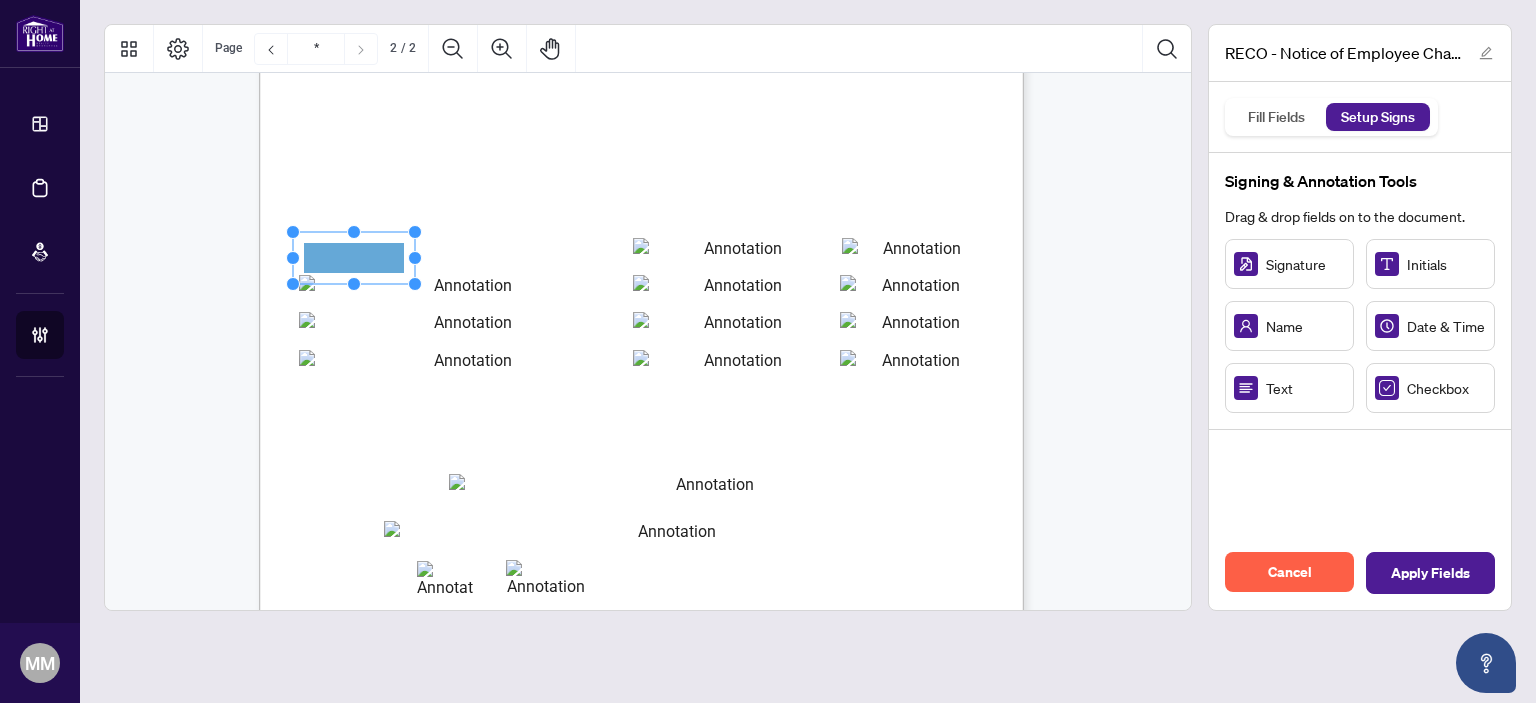 drag, startPoint x: 372, startPoint y: 262, endPoint x: 380, endPoint y: 250, distance: 14.422205 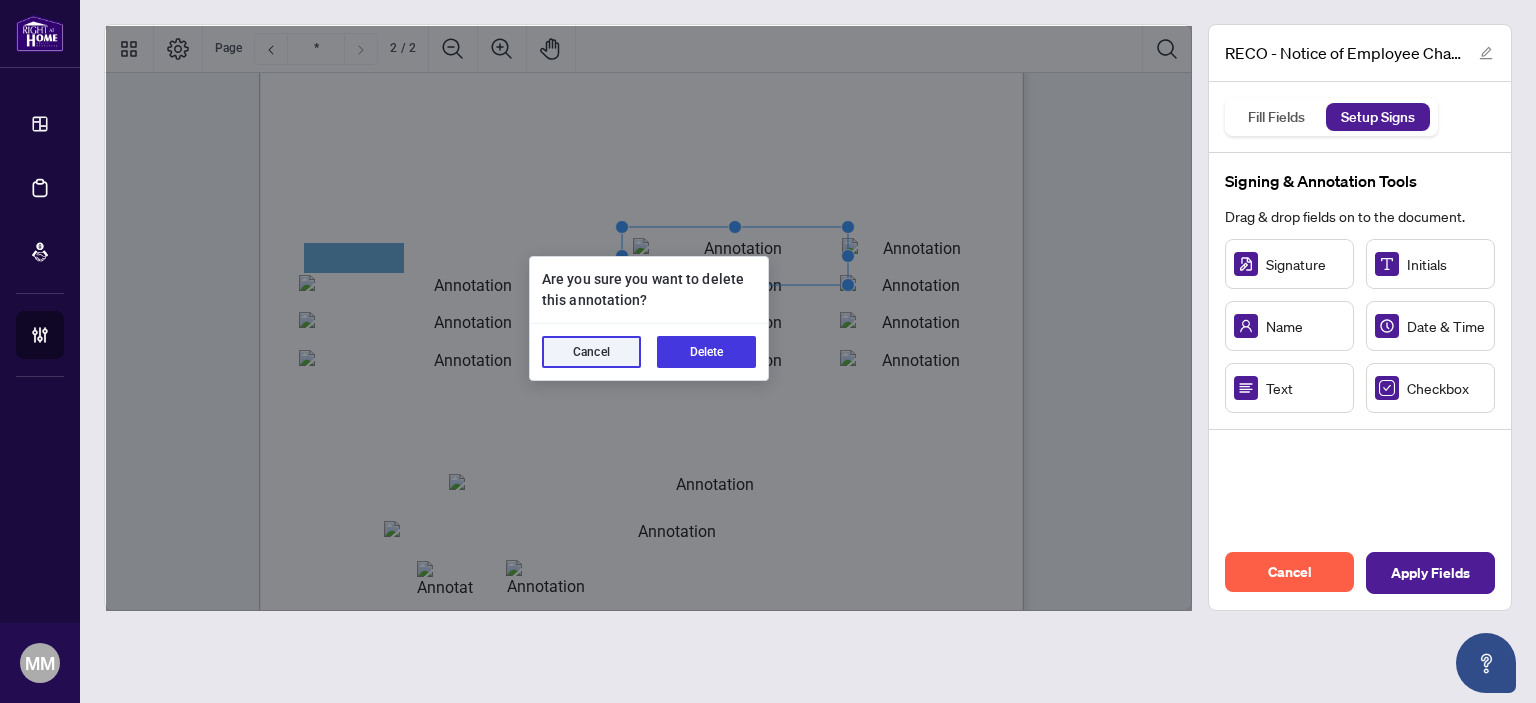 type 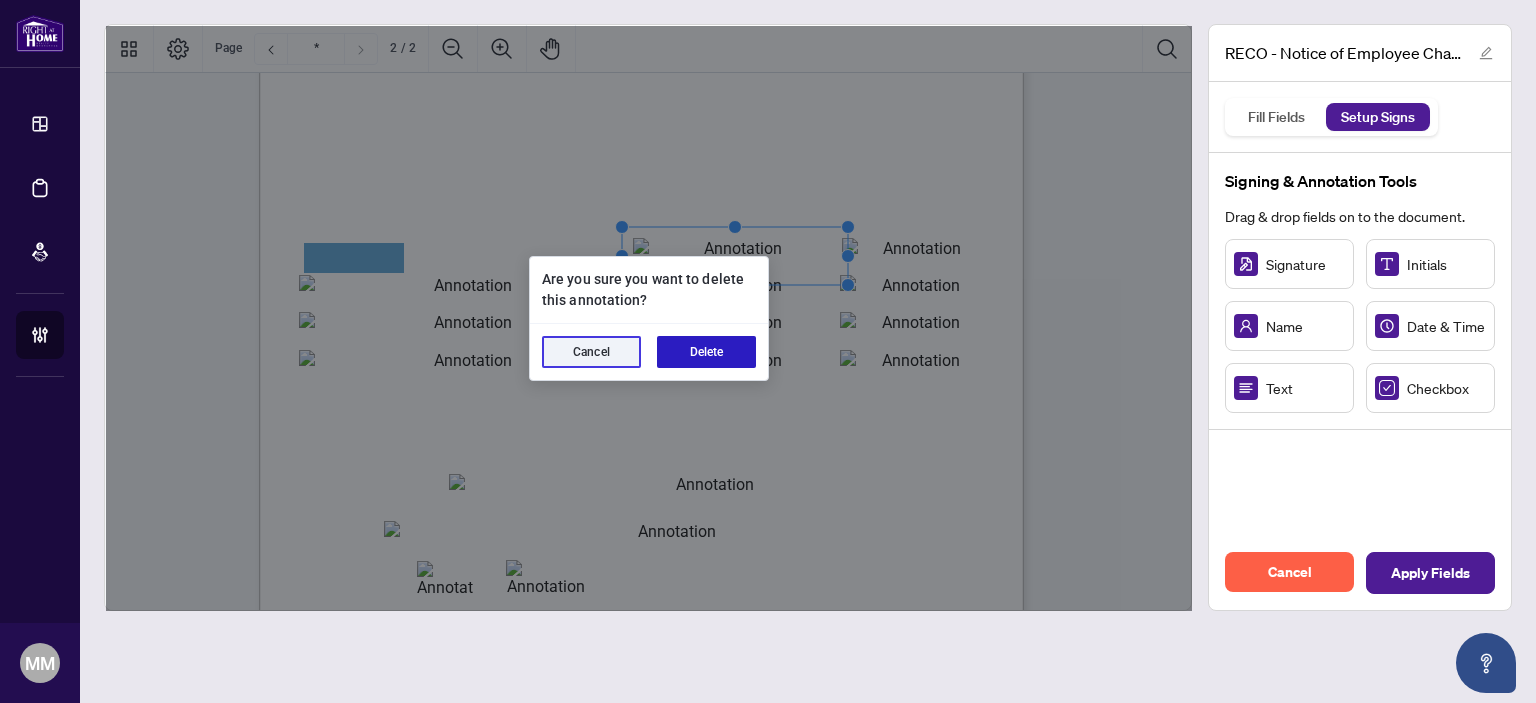 click on "Delete" at bounding box center (706, 352) 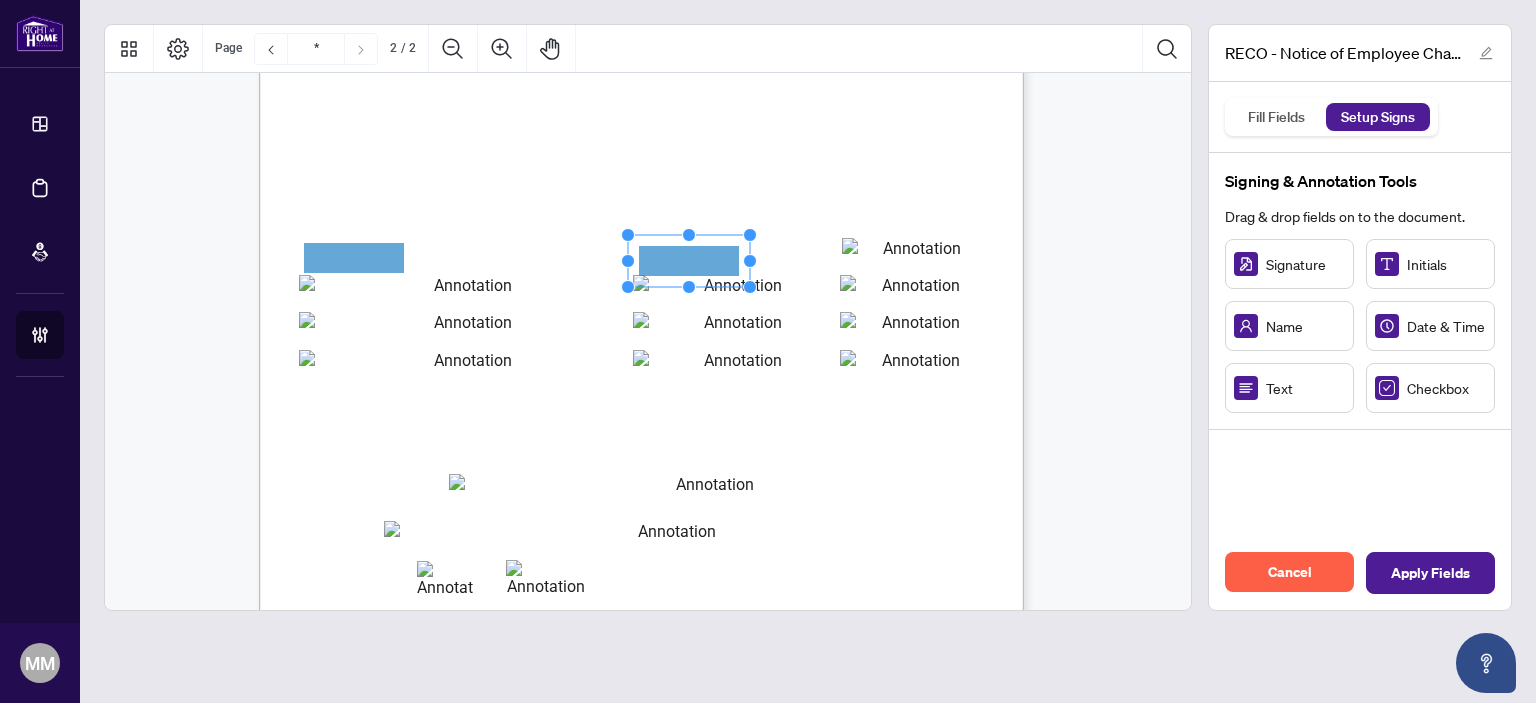 drag, startPoint x: 688, startPoint y: 238, endPoint x: 692, endPoint y: 258, distance: 20.396078 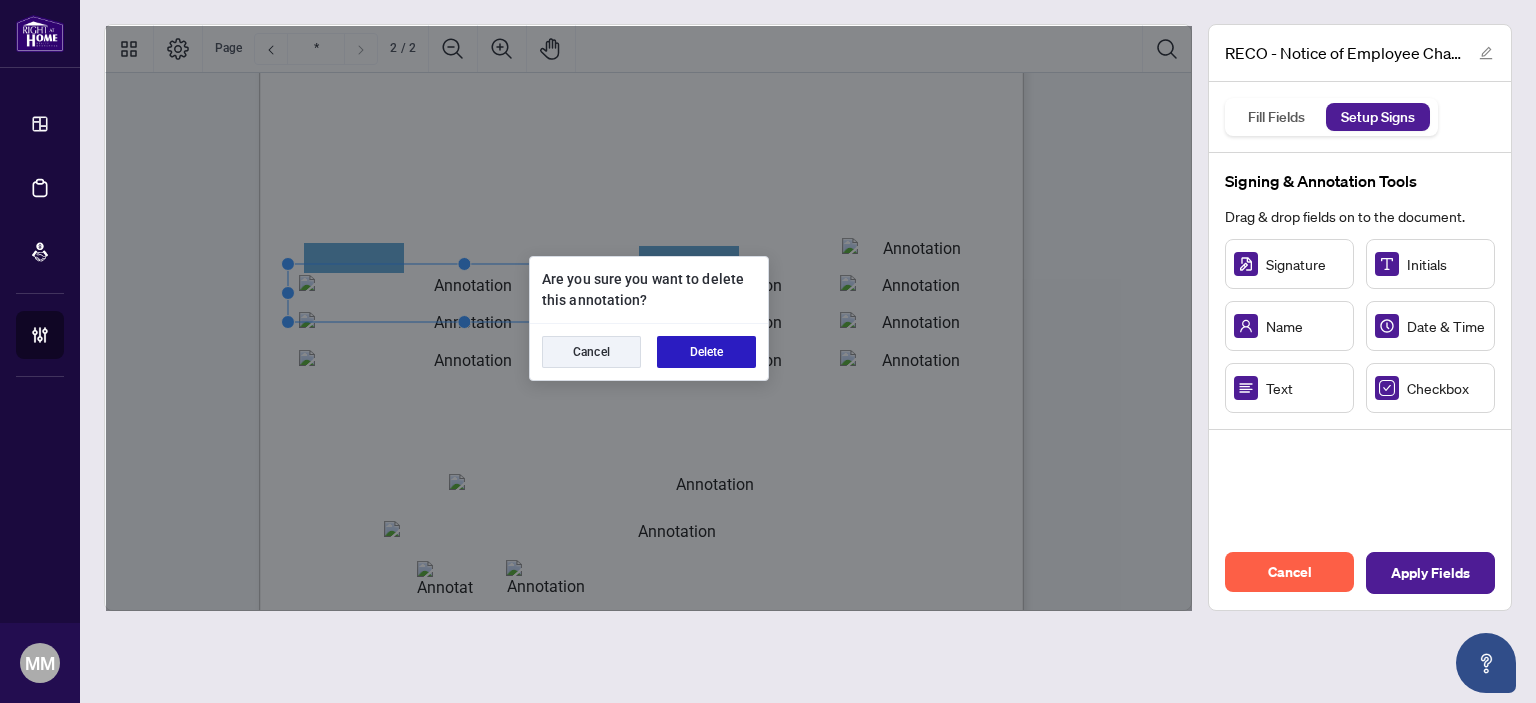 click on "Delete" at bounding box center [706, 352] 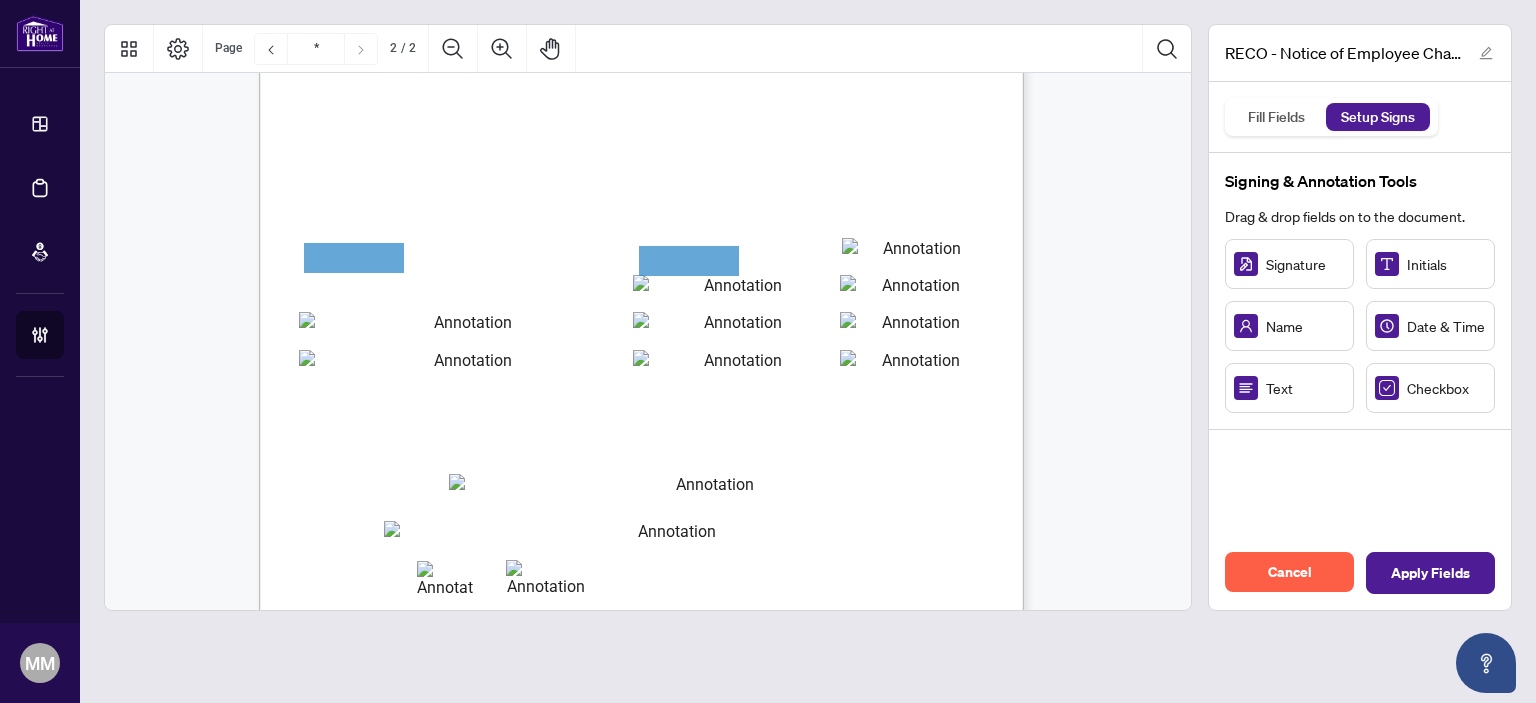 click on "CREDIT CARD PAYMENT
PLEASE NOTE THAT INCOMPLETE CREDIT CARD PAYMENT FORMS CANNOT BE PROCESSED
PLEASE ENSURE THAT ALL FIELDS ARE COMPLETED IN FULL TO ENABLE US TO PROCESS YOUR APPLICATION
PAYMENT INFORMATION
Name(s) of applicants
(If Business Application-Business Name Required)
Registration number
(If New Application leave blank)
Fee
CREDIT CARD INFORMATION
VISA OR MASTERCARD Accepted
Cardholder’s name
Card Number
Expiry Date
MM  YYYY
CVV
Signature  _  Date  _
E-mail
Please note: the email address provided on this form will replace the one currently on file with the RECO (if applicable) and will be
utilized as the primary email address for all future electronic communications. Should you wish to amend the address in the future
you may do so by visiting My Web and making the necessary amendments.
Form  EXFR
Sept  2018
Important: PRINT or TYPE all information in BLACK INK
Notice of Employee Change Form: Transfer
Page 2 of 2" at bounding box center (737, 523) 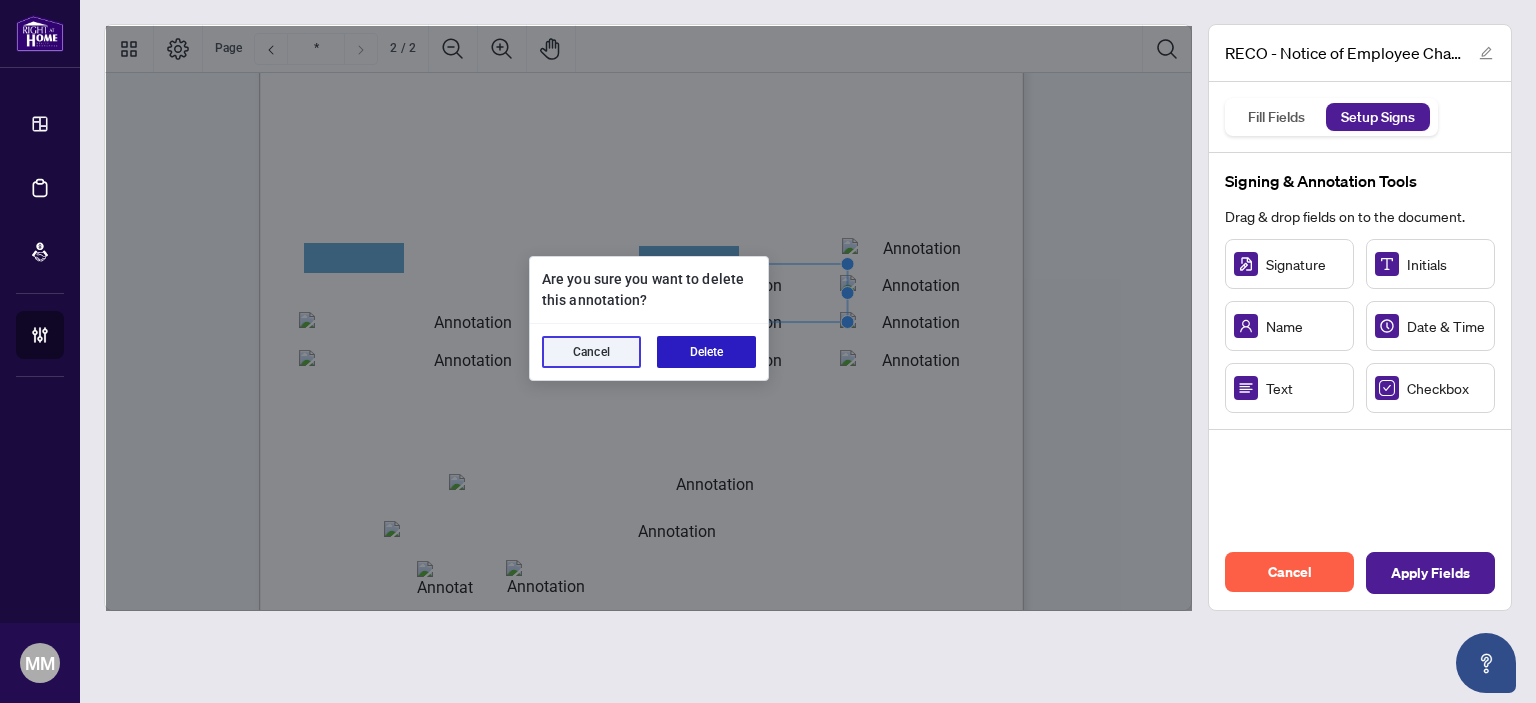 click on "Delete" at bounding box center (706, 352) 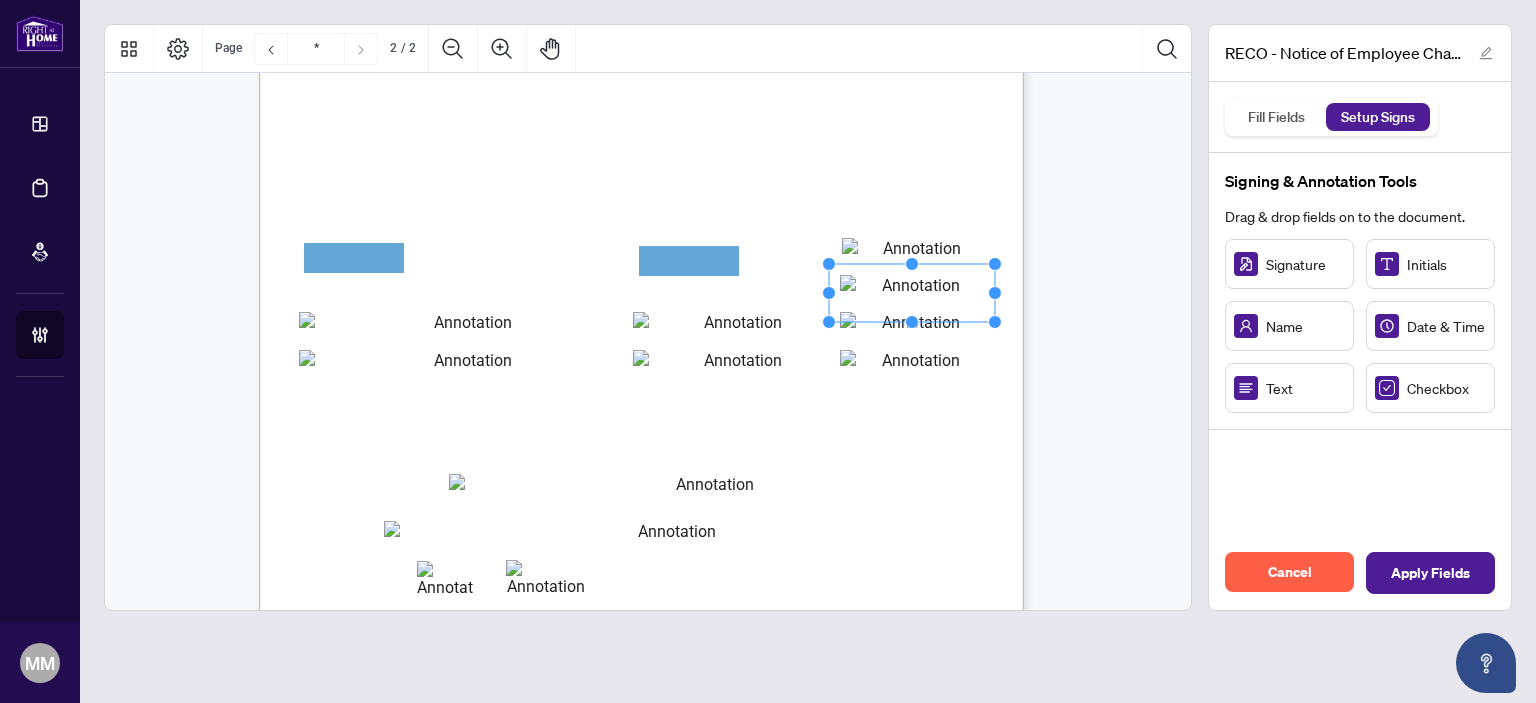 type 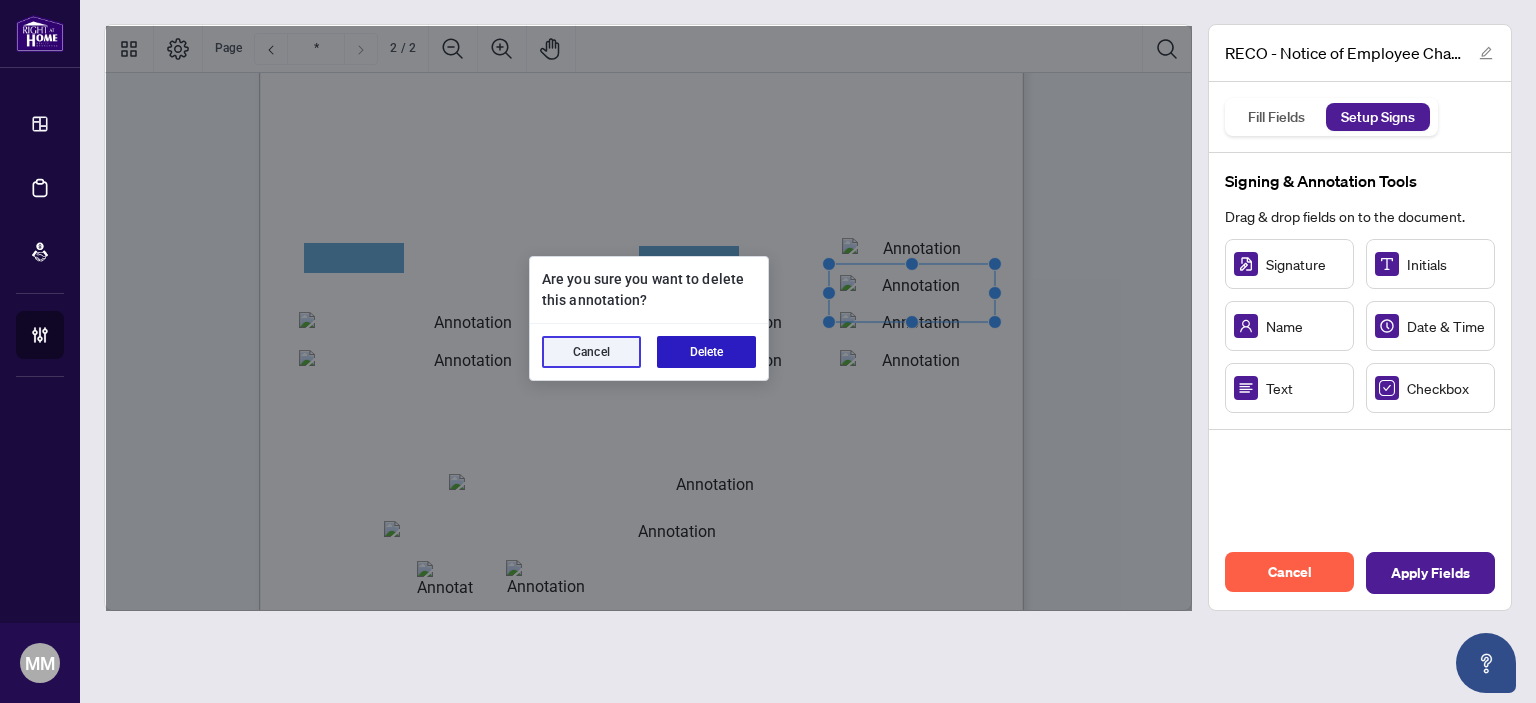click on "Delete" at bounding box center [706, 352] 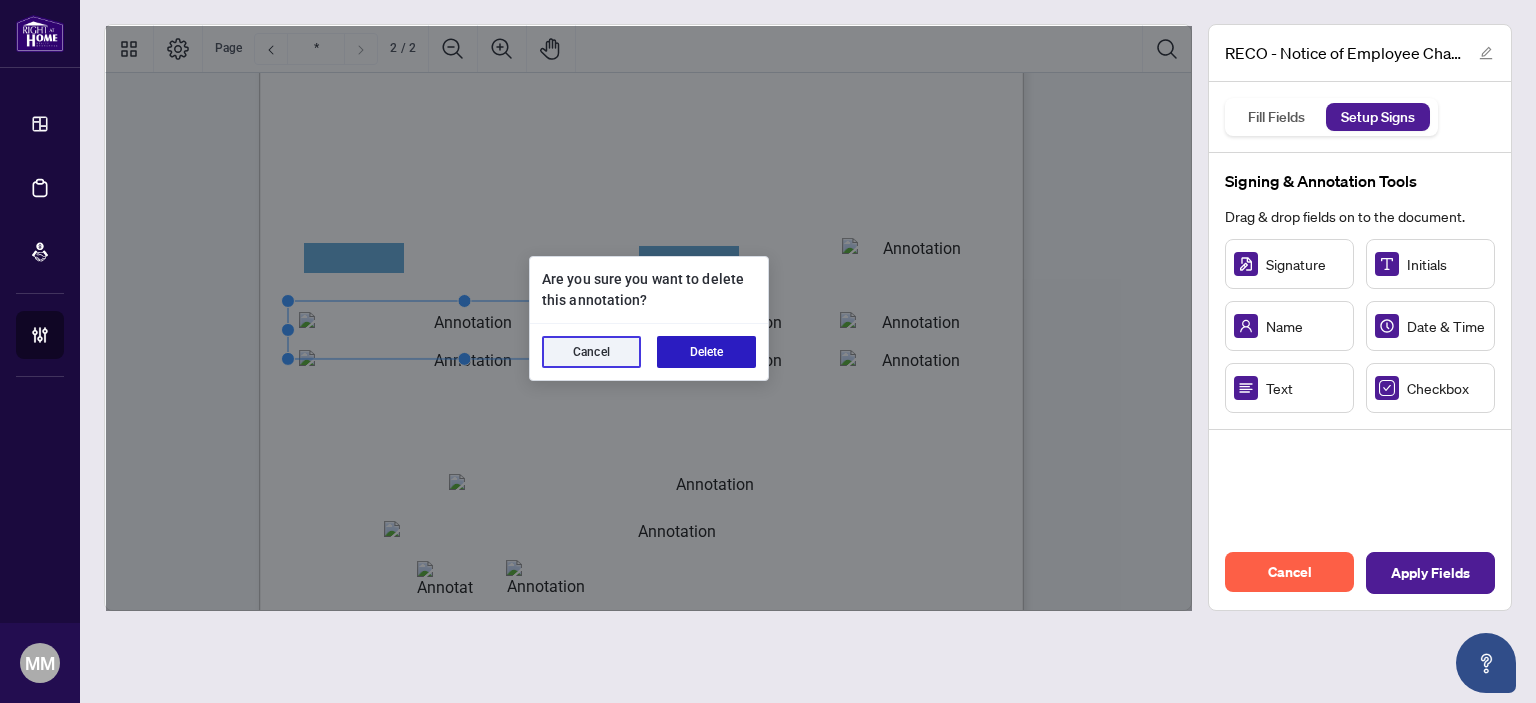 click on "Delete" at bounding box center [706, 352] 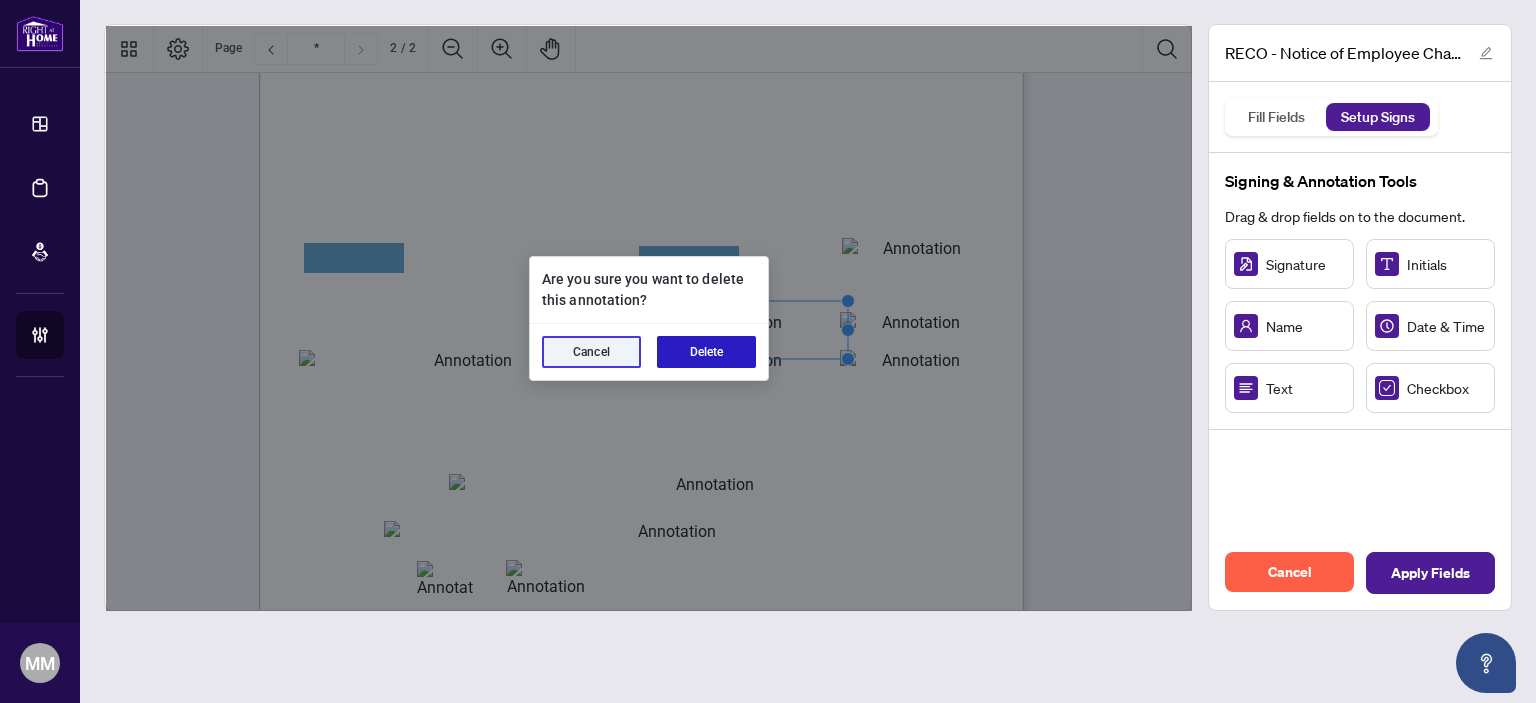 click on "Delete" at bounding box center (706, 352) 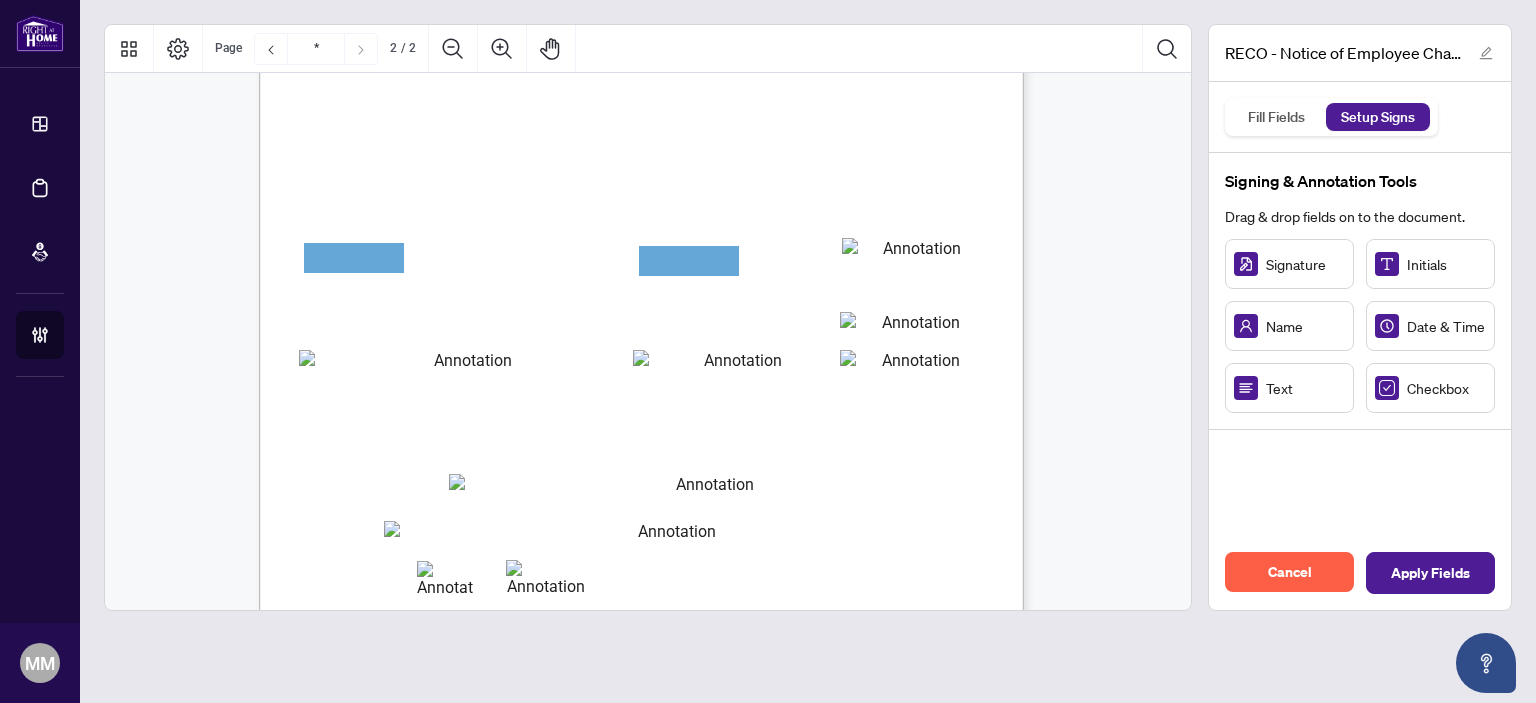 click on "CREDIT CARD PAYMENT
PLEASE NOTE THAT INCOMPLETE CREDIT CARD PAYMENT FORMS CANNOT BE PROCESSED
PLEASE ENSURE THAT ALL FIELDS ARE COMPLETED IN FULL TO ENABLE US TO PROCESS YOUR APPLICATION
PAYMENT INFORMATION
Name(s) of applicants
(If Business Application-Business Name Required)
Registration number
(If New Application leave blank)
Fee
CREDIT CARD INFORMATION
VISA OR MASTERCARD Accepted
Cardholder’s name
Card Number
Expiry Date
MM  YYYY
CVV
Signature  _  Date  _
E-mail
Please note: the email address provided on this form will replace the one currently on file with the RECO (if applicable) and will be
utilized as the primary email address for all future electronic communications. Should you wish to amend the address in the future
you may do so by visiting My Web and making the necessary amendments.
Form  EXFR
Sept  2018
Important: PRINT or TYPE all information in BLACK INK
Notice of Employee Change Form: Transfer
Page 2 of 2" at bounding box center (737, 523) 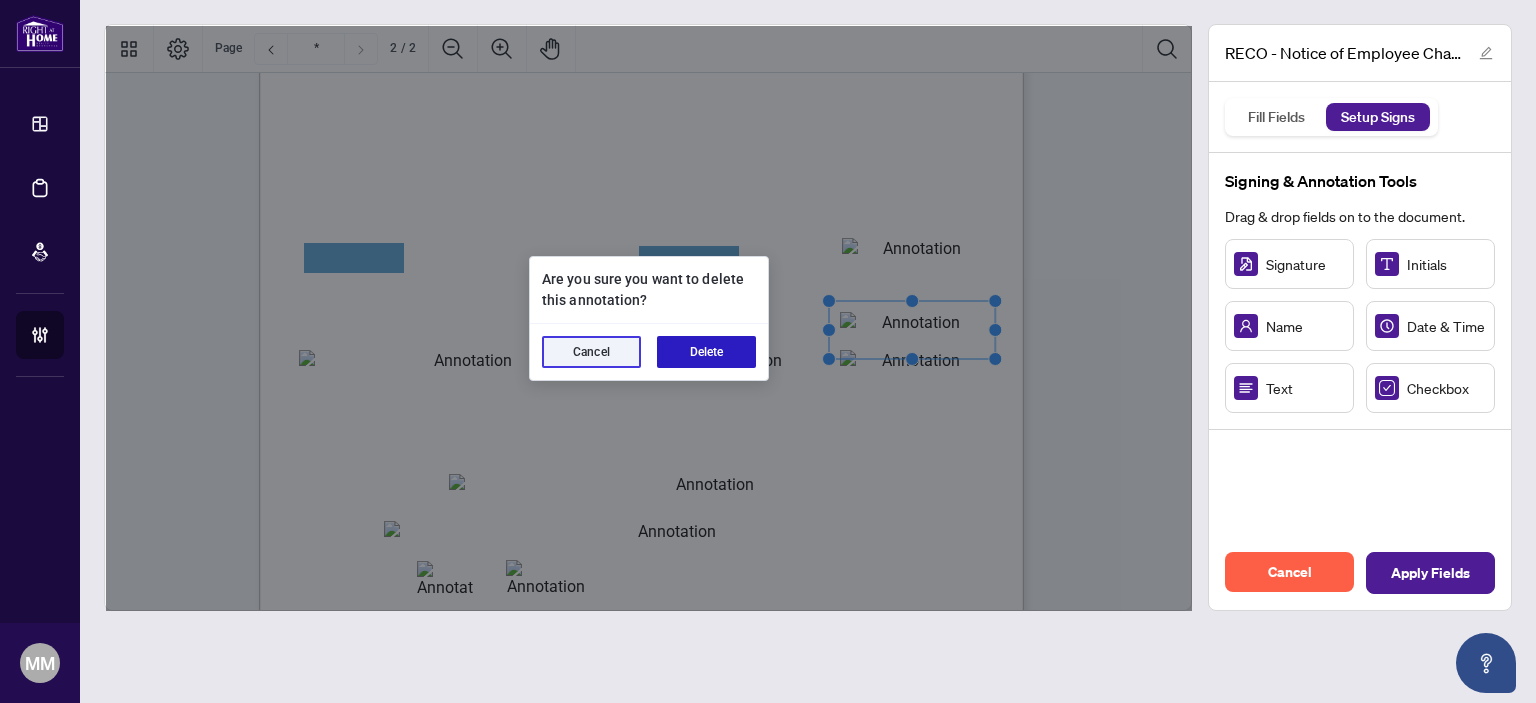 click on "Delete" at bounding box center (706, 352) 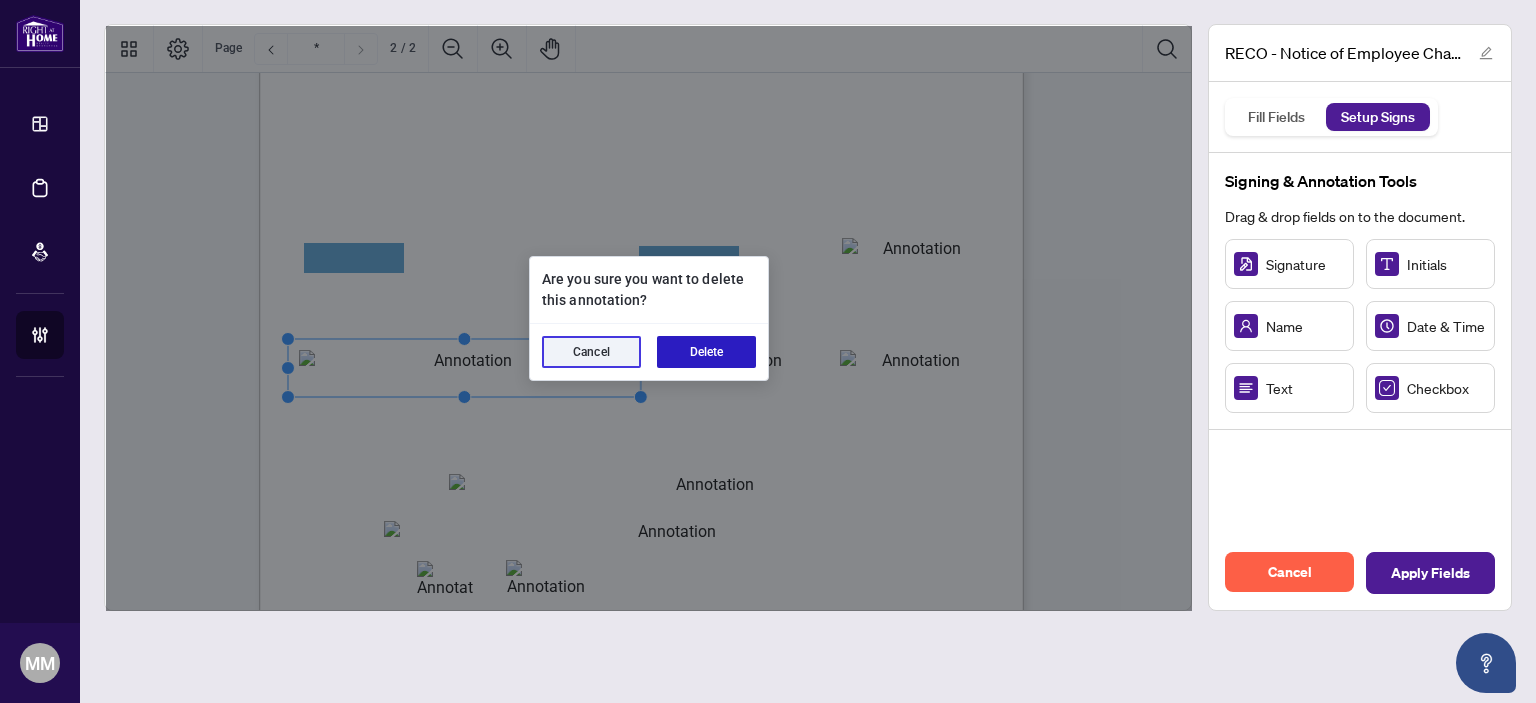 click on "Delete" at bounding box center (706, 352) 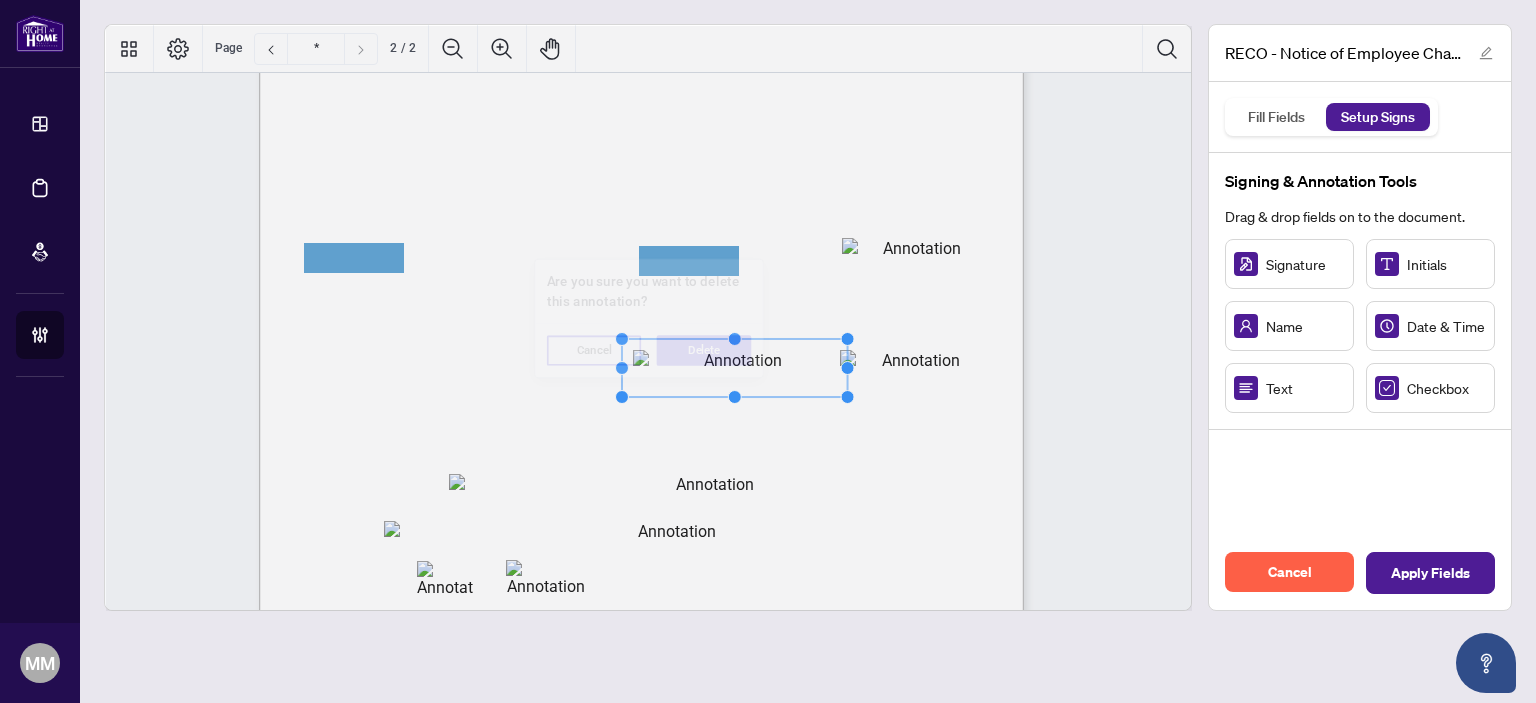 type 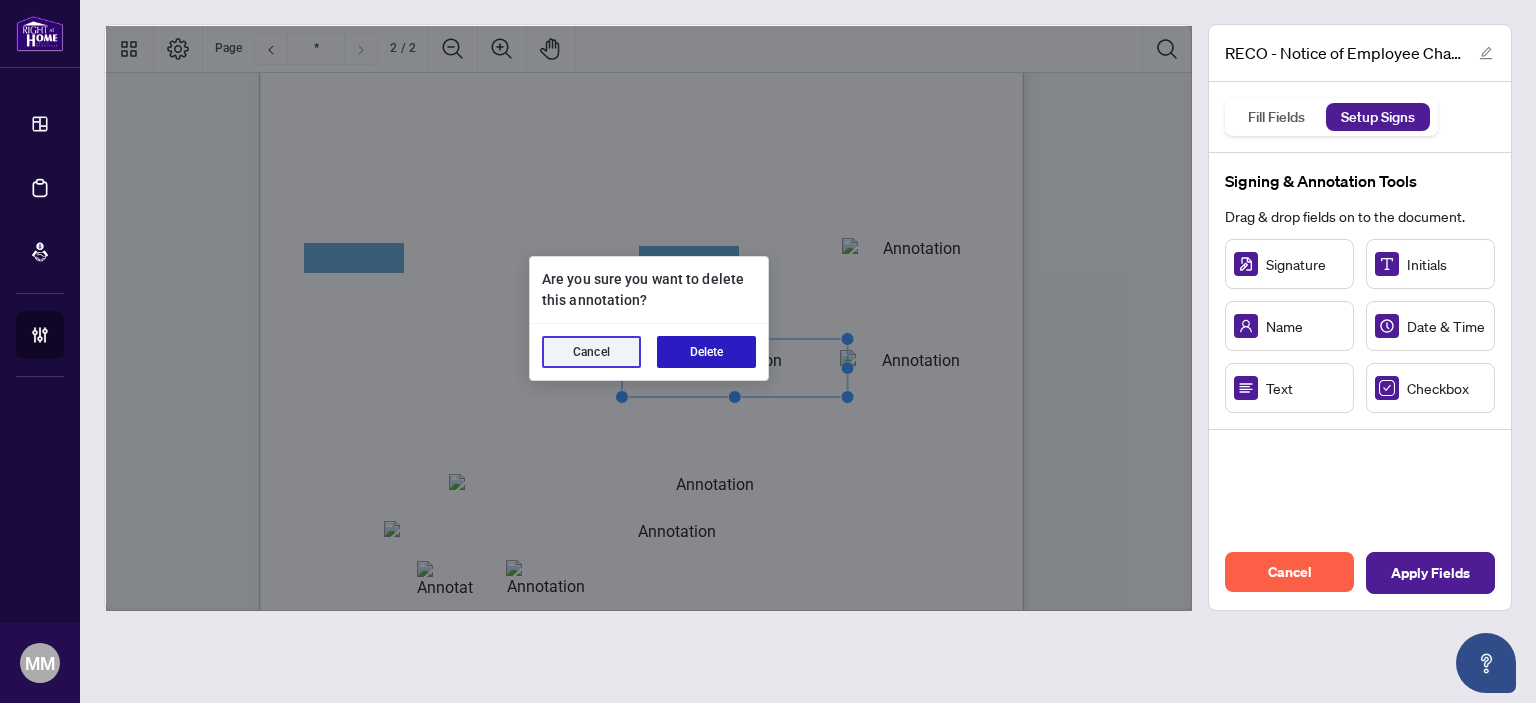 click on "Delete" at bounding box center (706, 352) 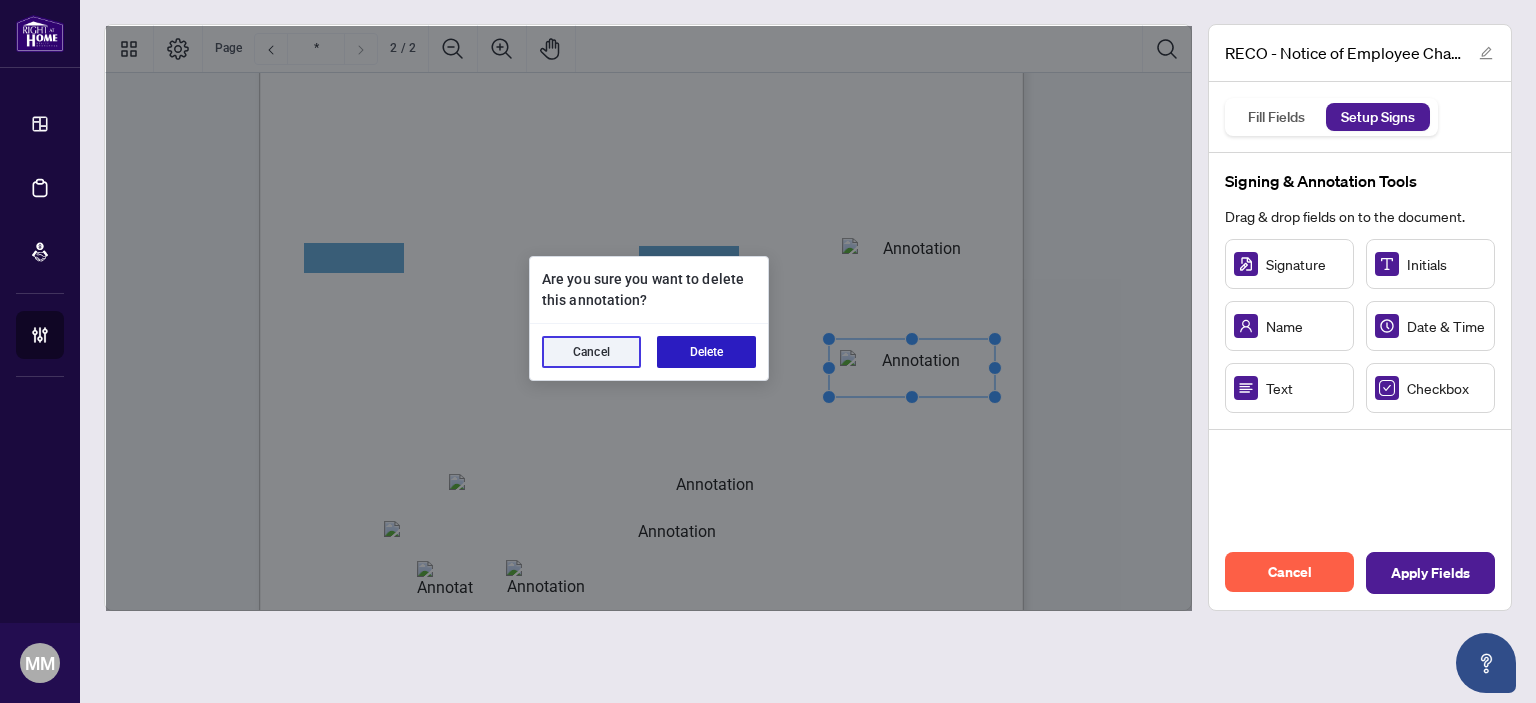 click on "Delete" at bounding box center [706, 352] 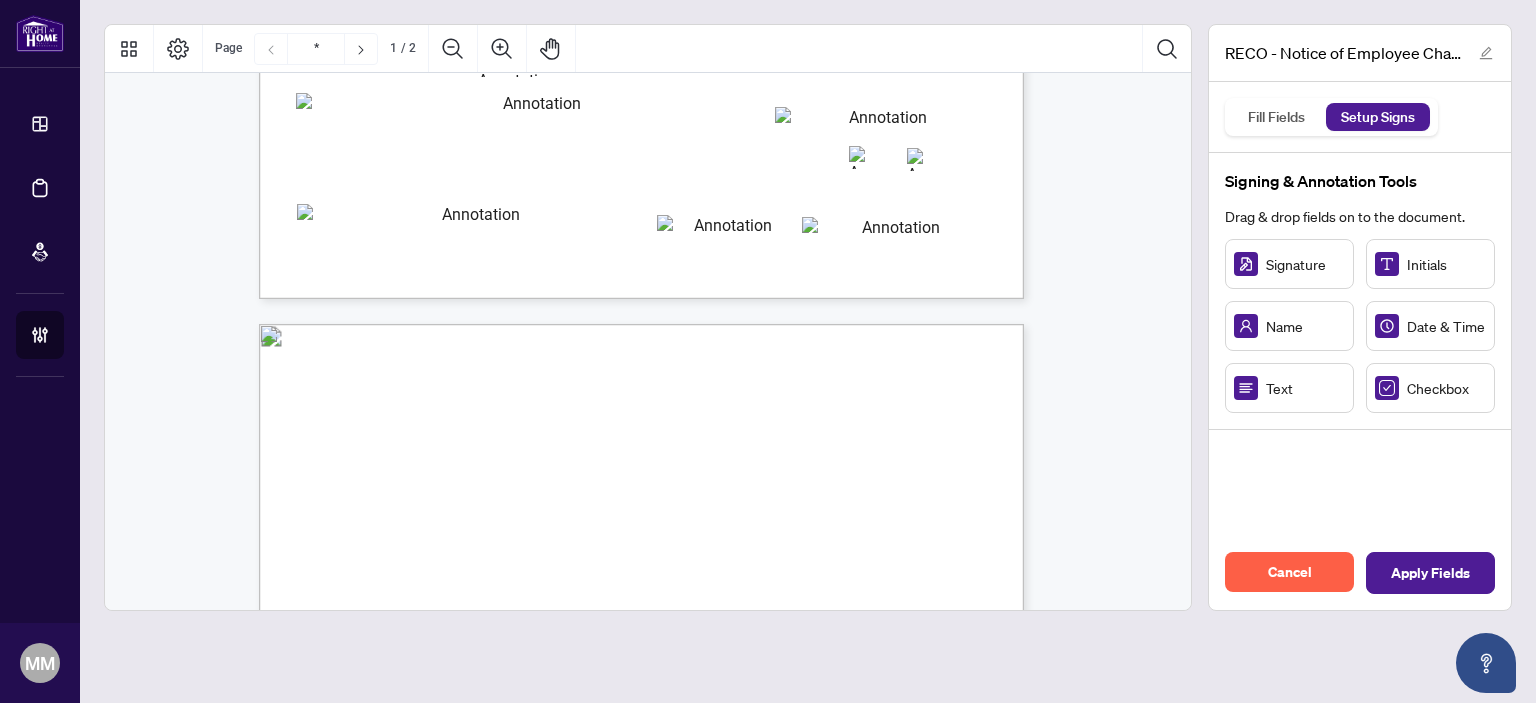 type on "*" 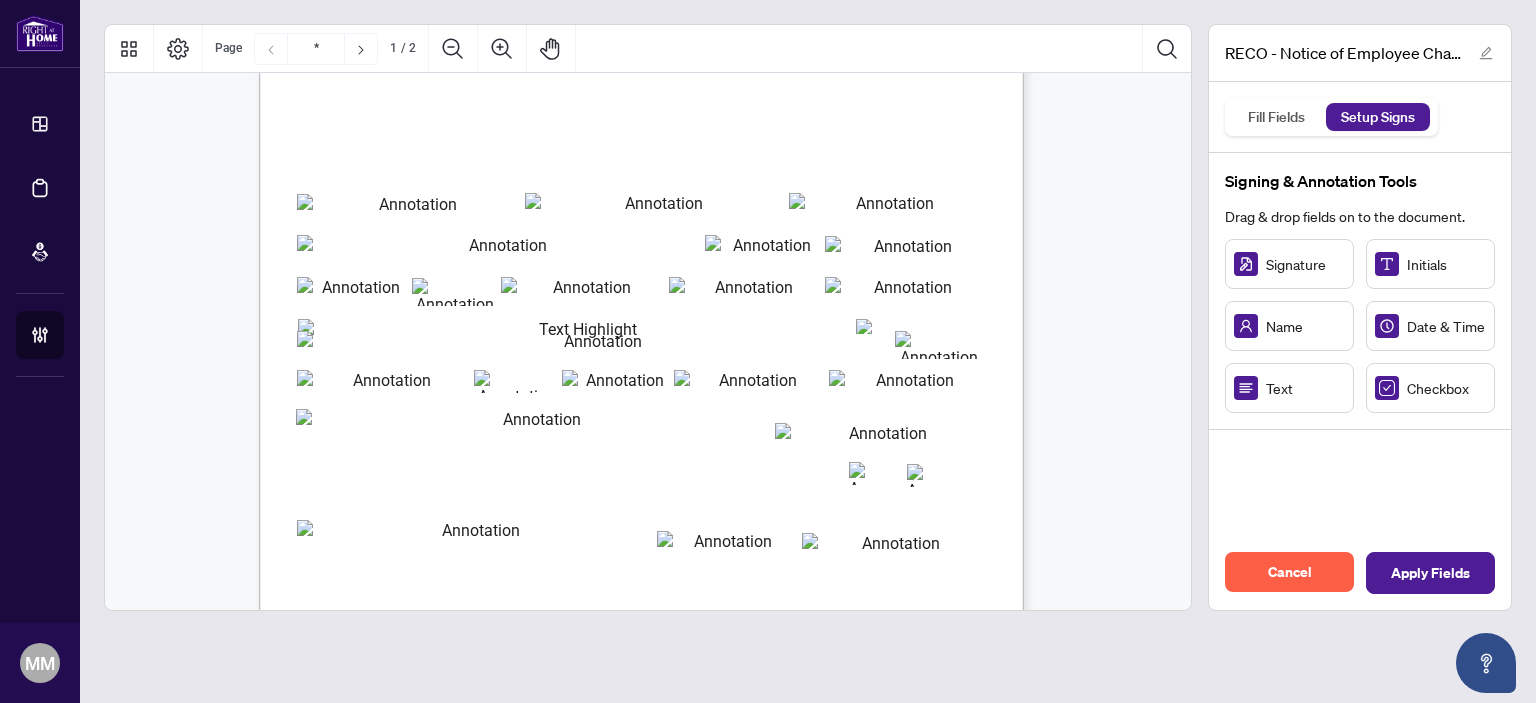scroll, scrollTop: 470, scrollLeft: 0, axis: vertical 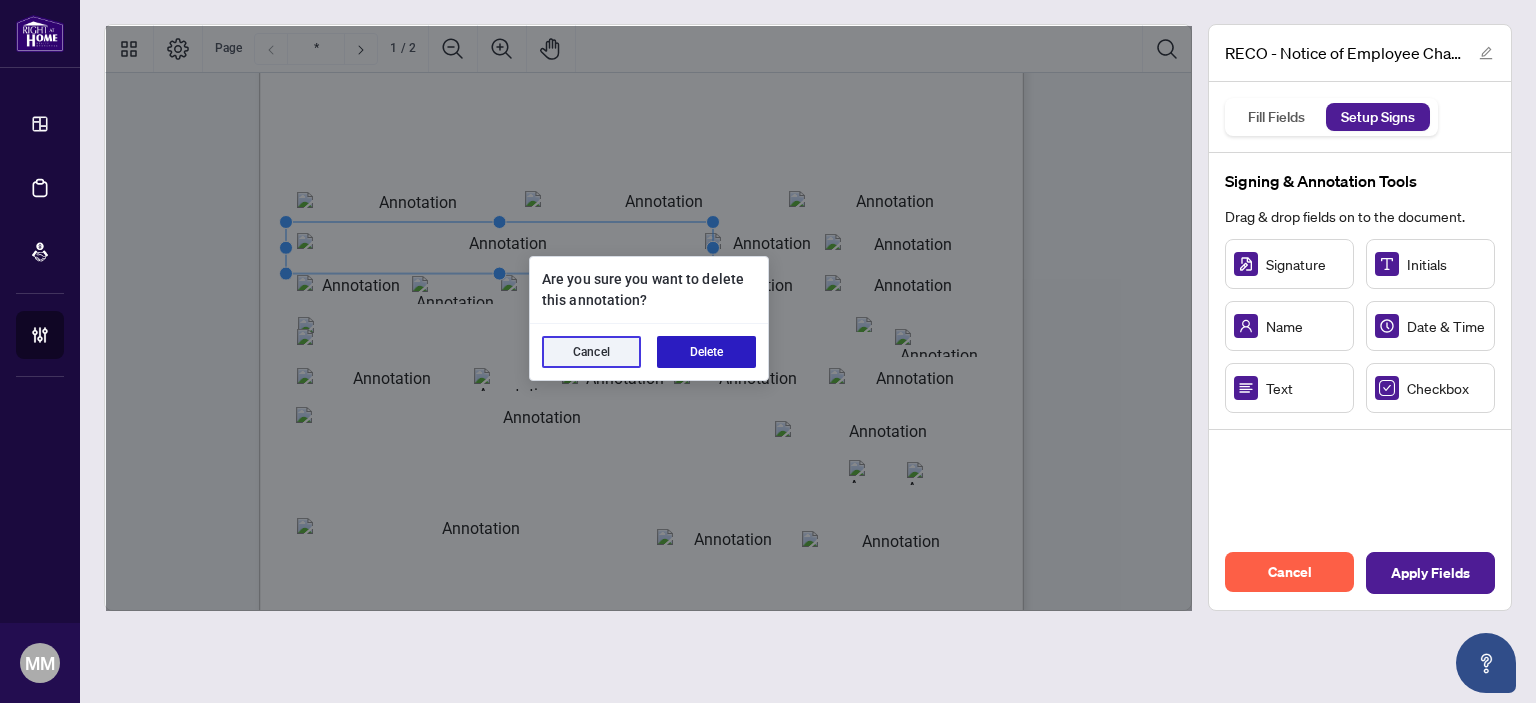 click on "Delete" at bounding box center [706, 352] 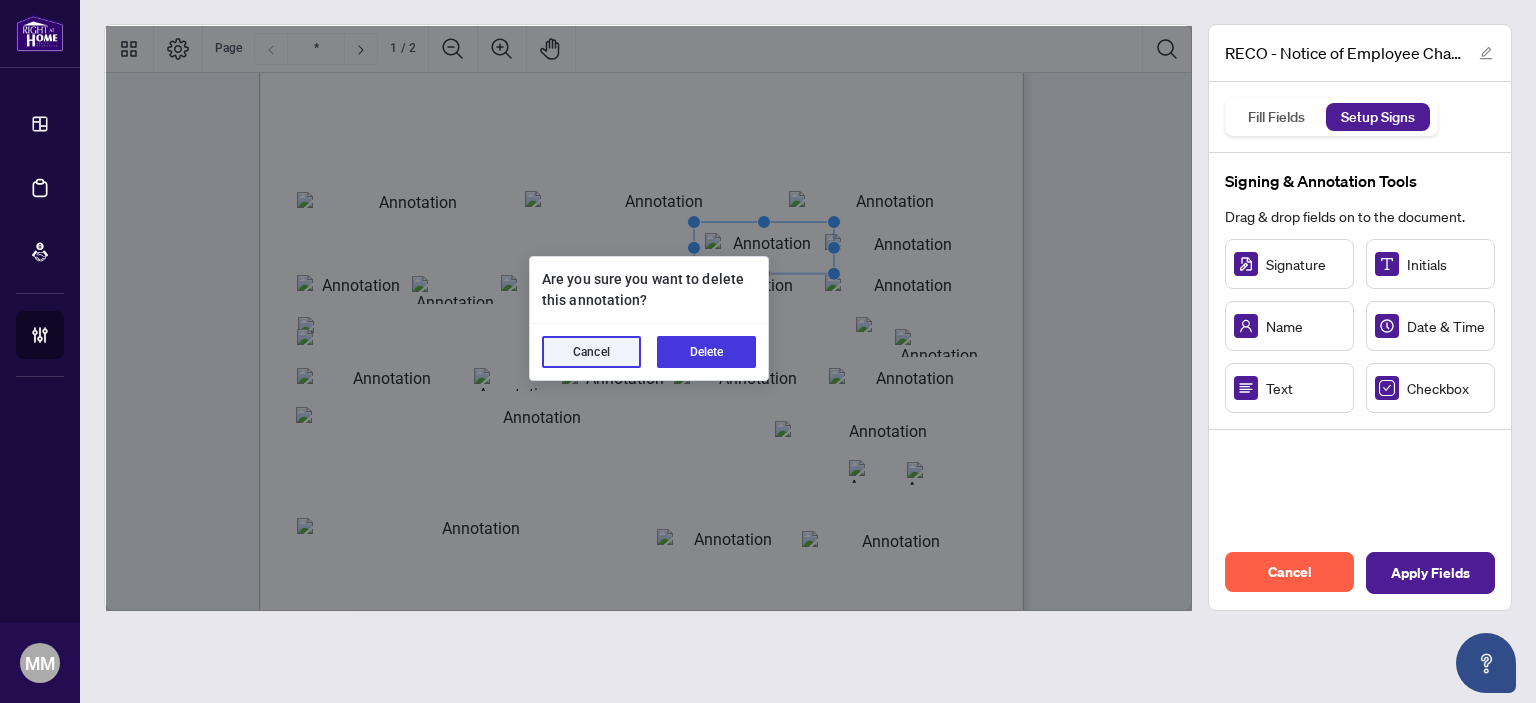 click on "Delete" at bounding box center [706, 352] 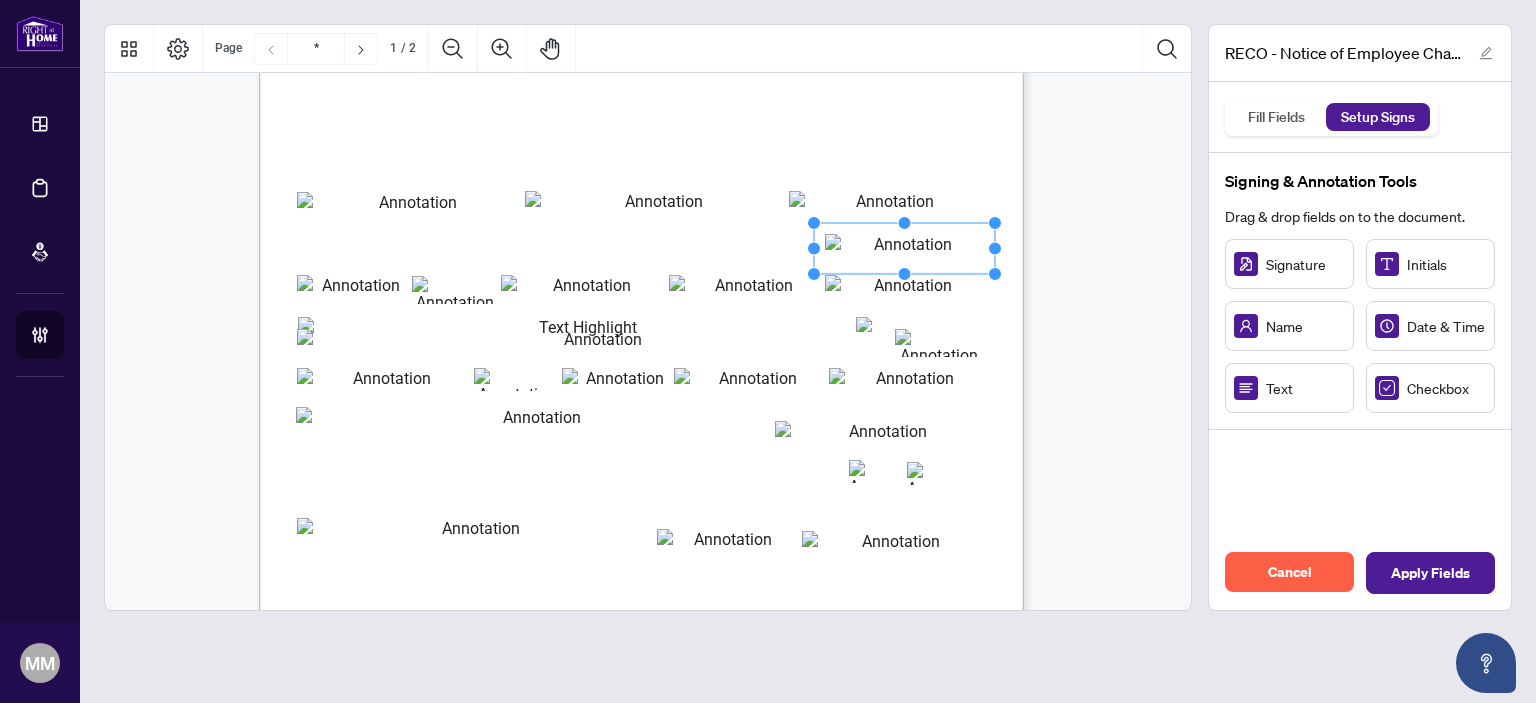 type 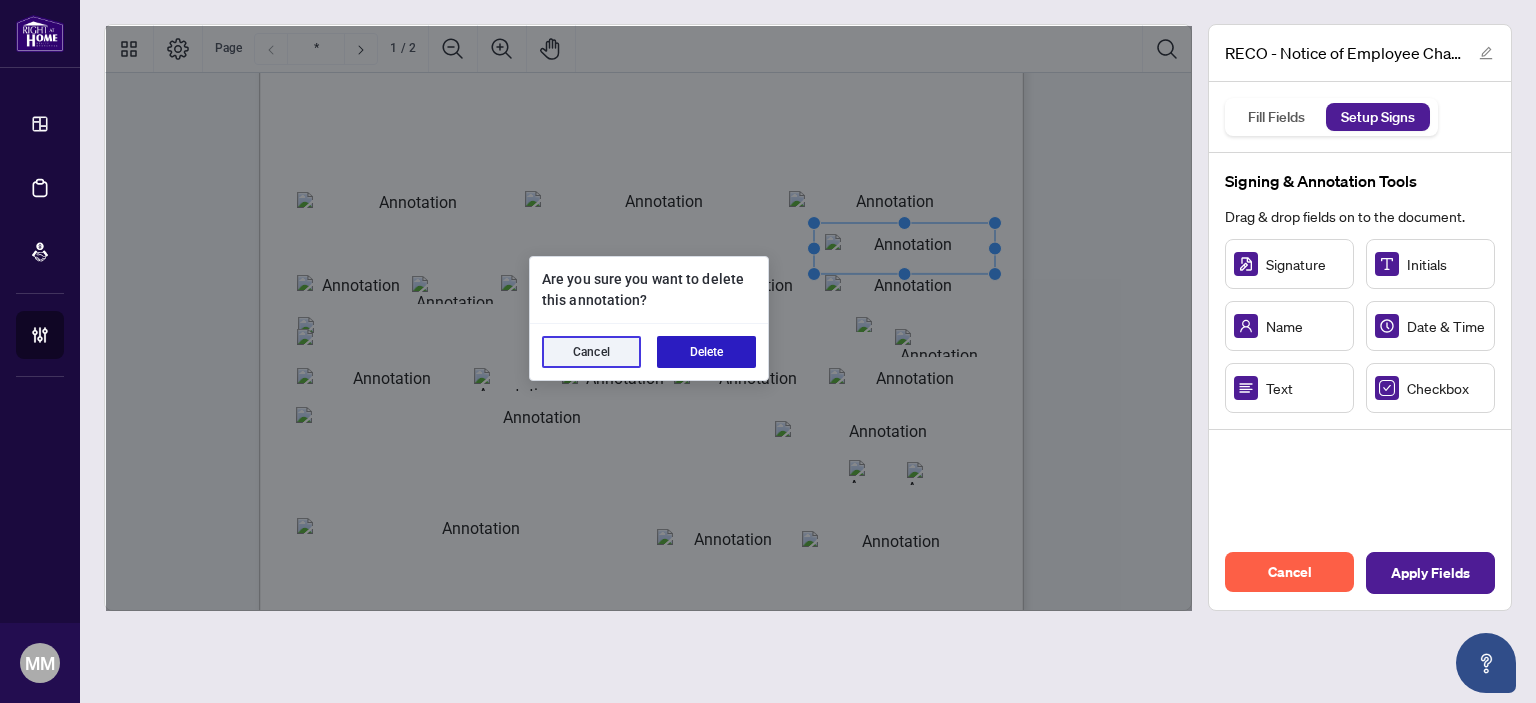 click on "Delete" at bounding box center (706, 352) 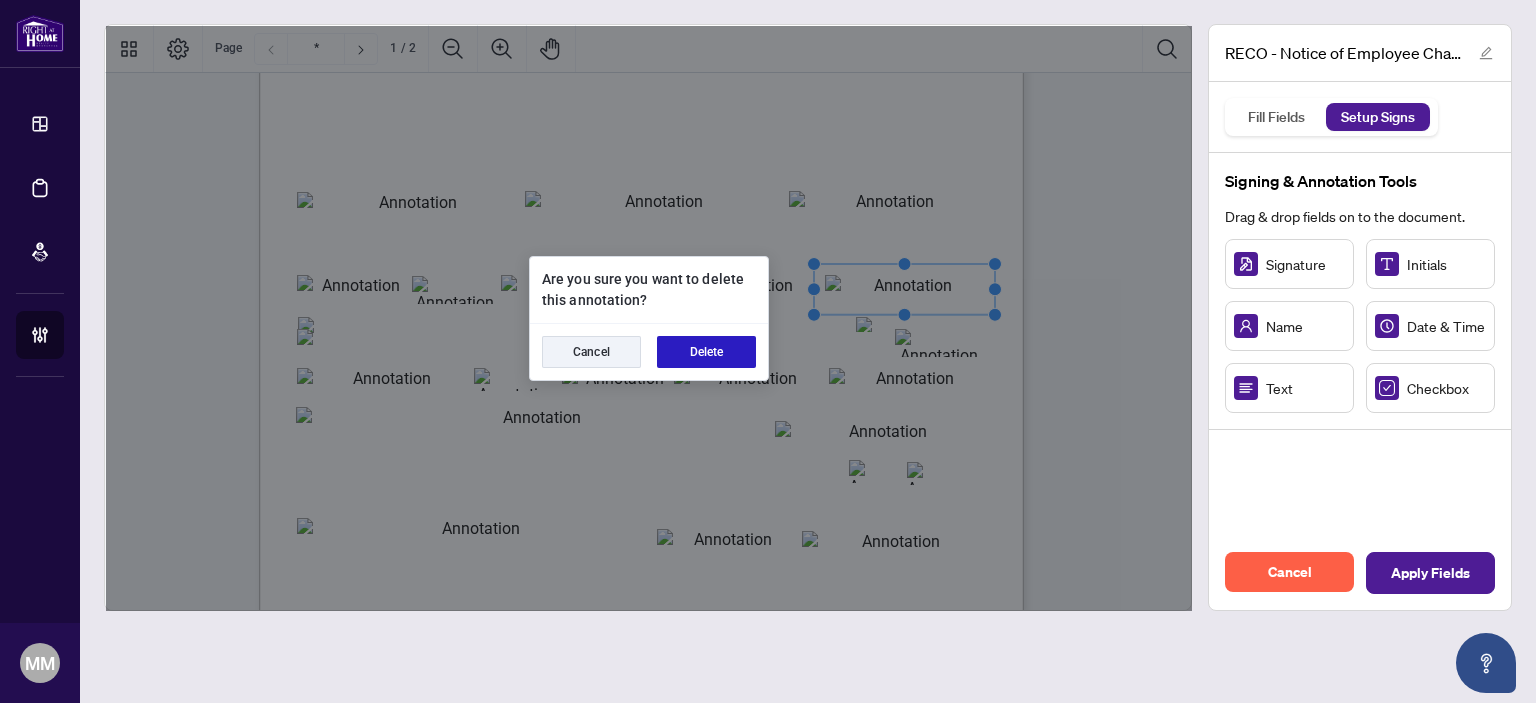 click on "Delete" at bounding box center [706, 352] 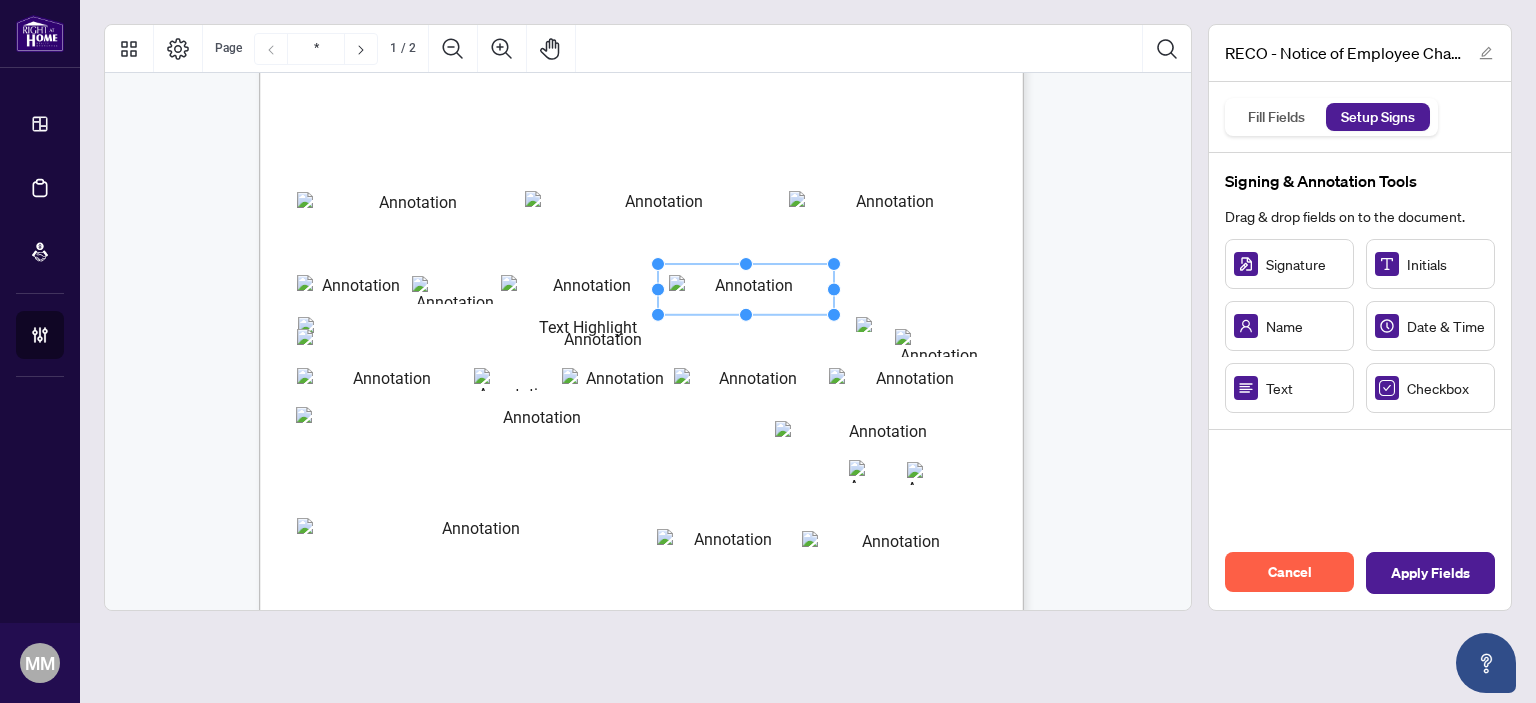 type 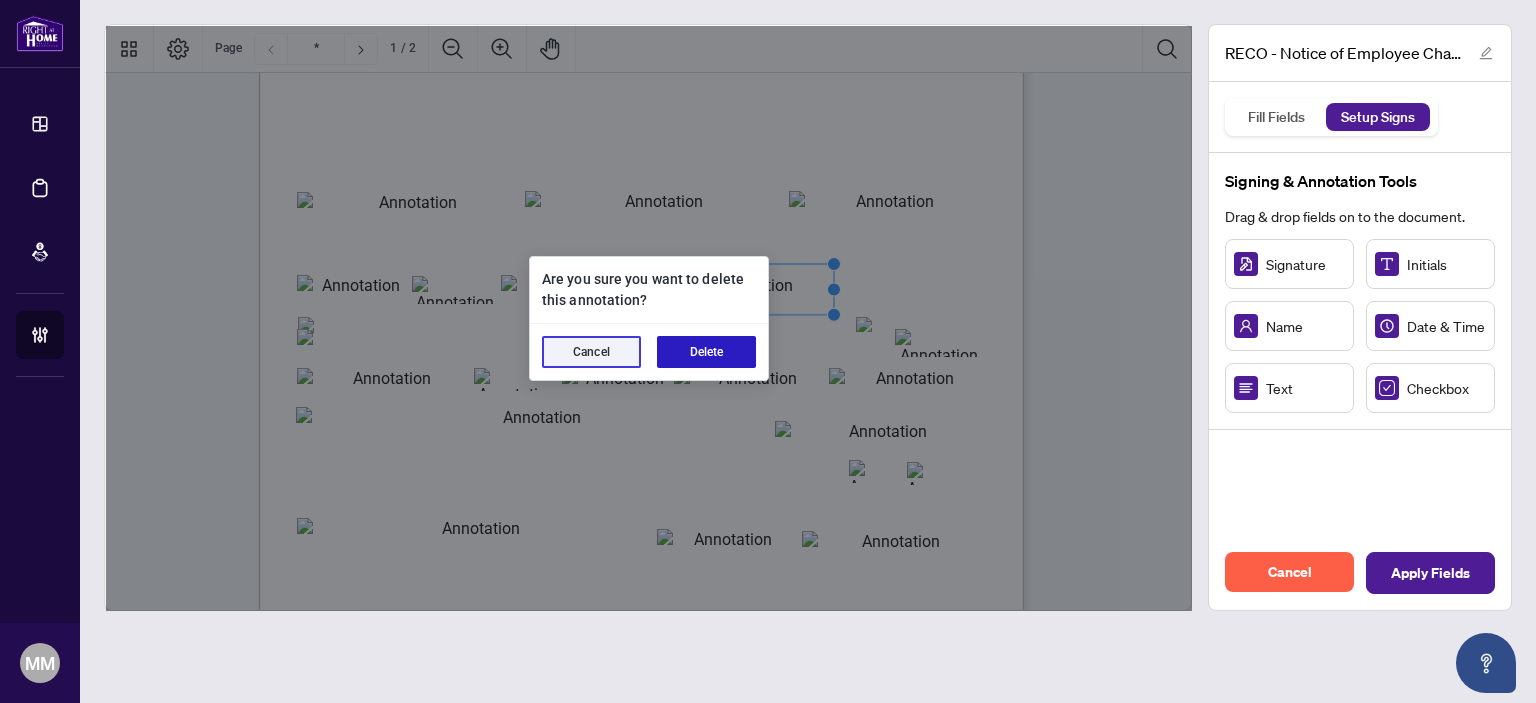 click on "Delete" at bounding box center (706, 352) 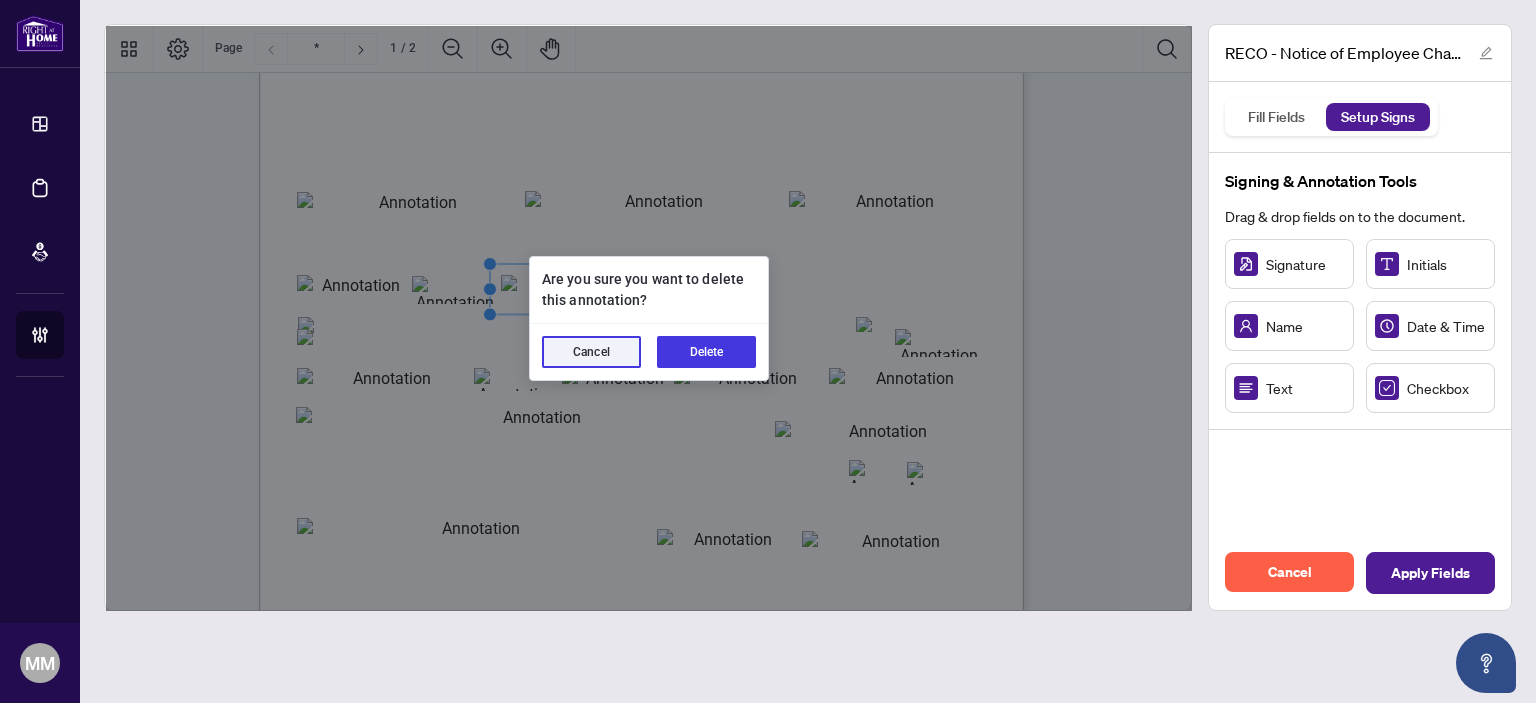 click on "Cancel Delete" at bounding box center (649, 352) 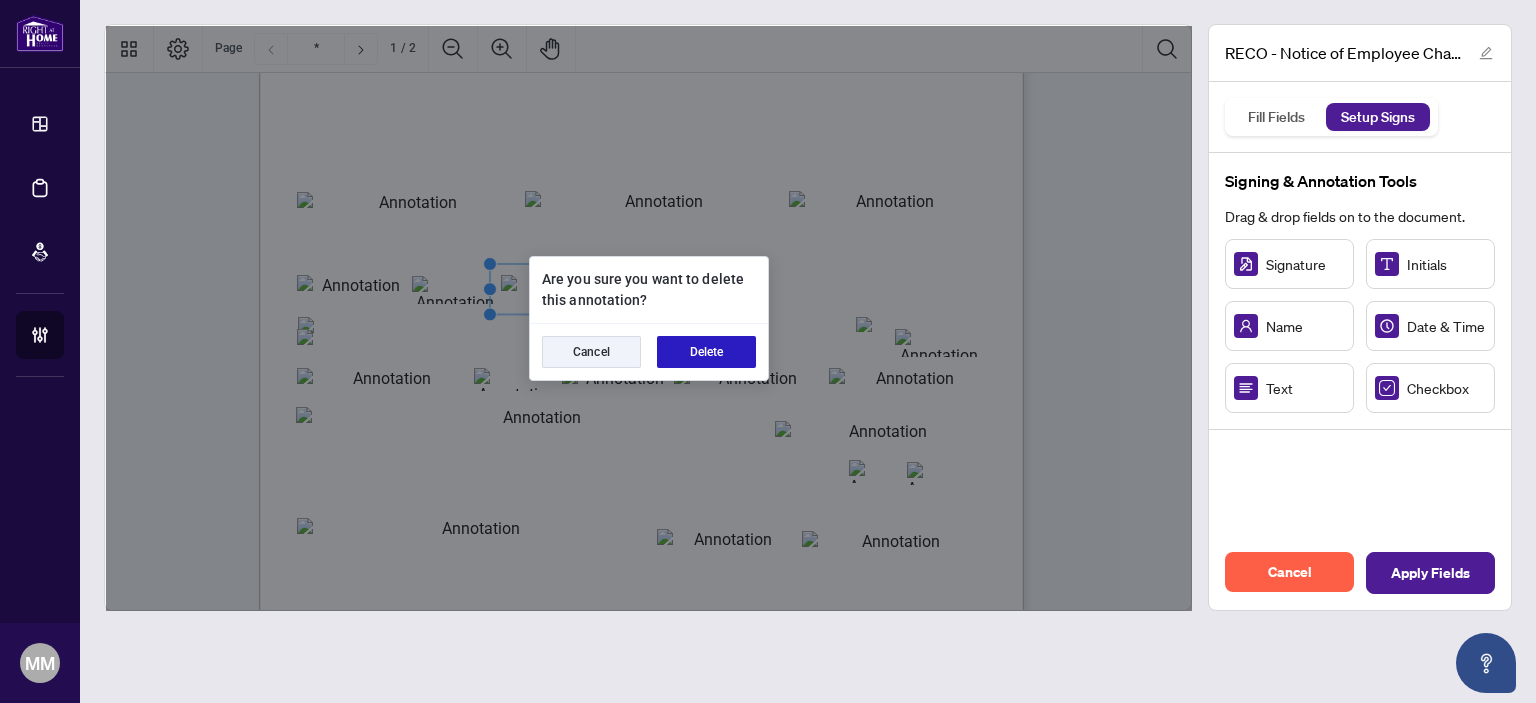 click on "Delete" at bounding box center (706, 352) 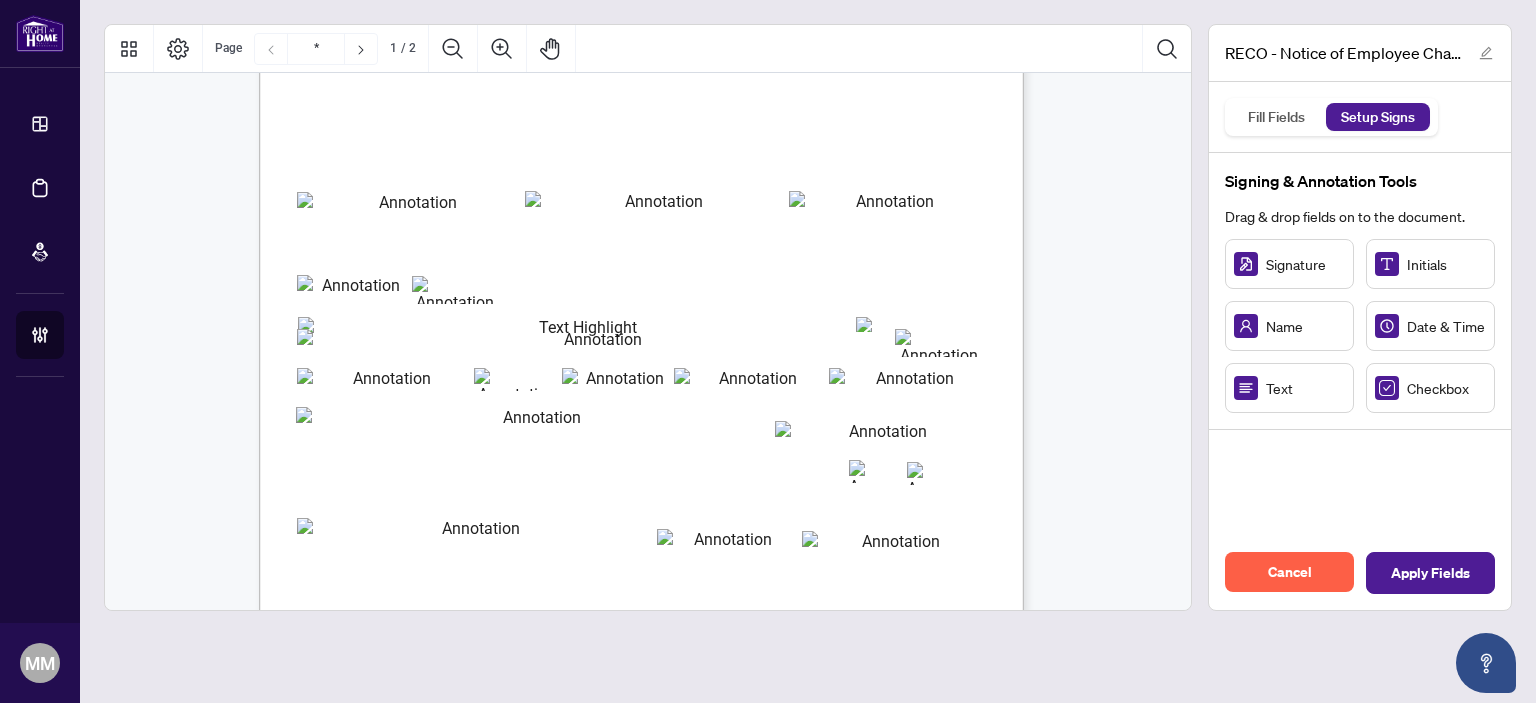 click on "Postal Code" at bounding box center (441, 270) 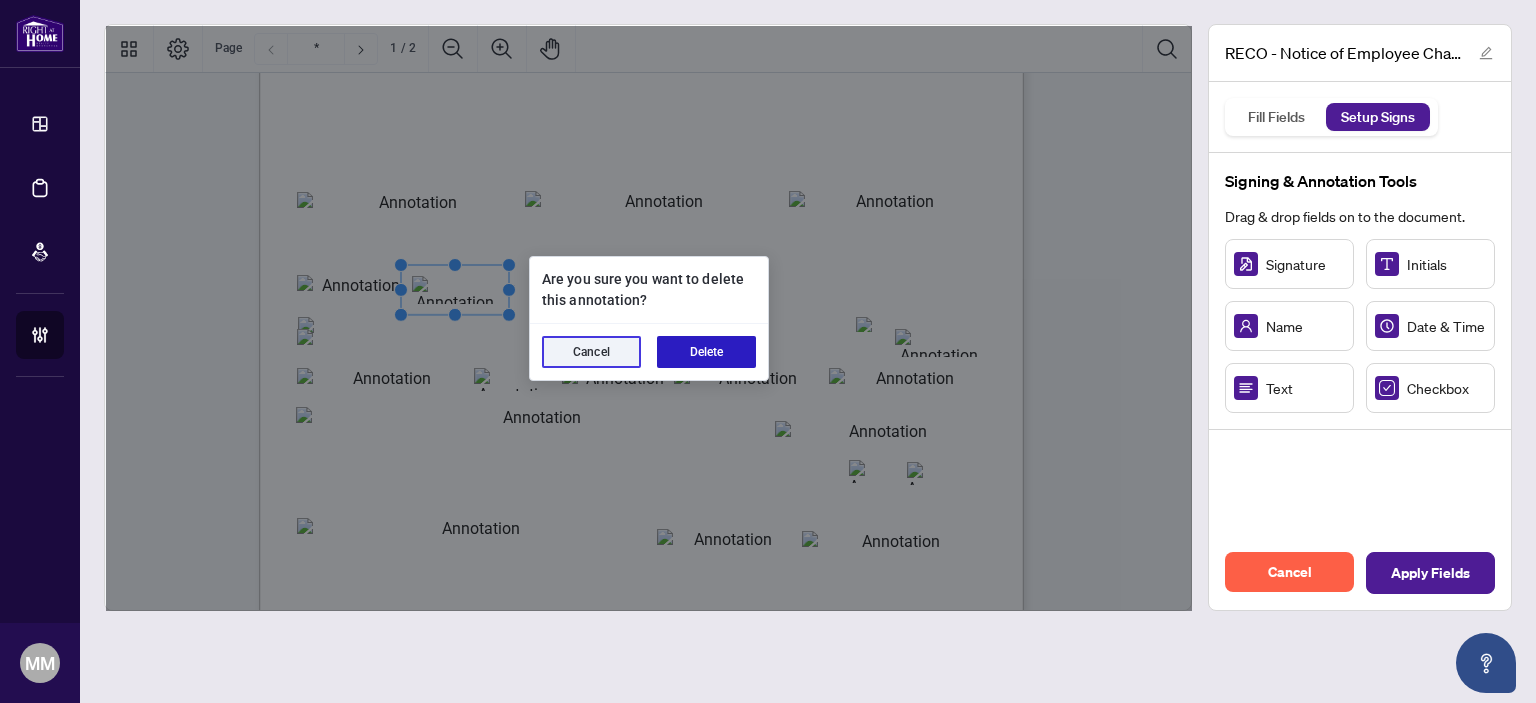 click on "Delete" at bounding box center [706, 352] 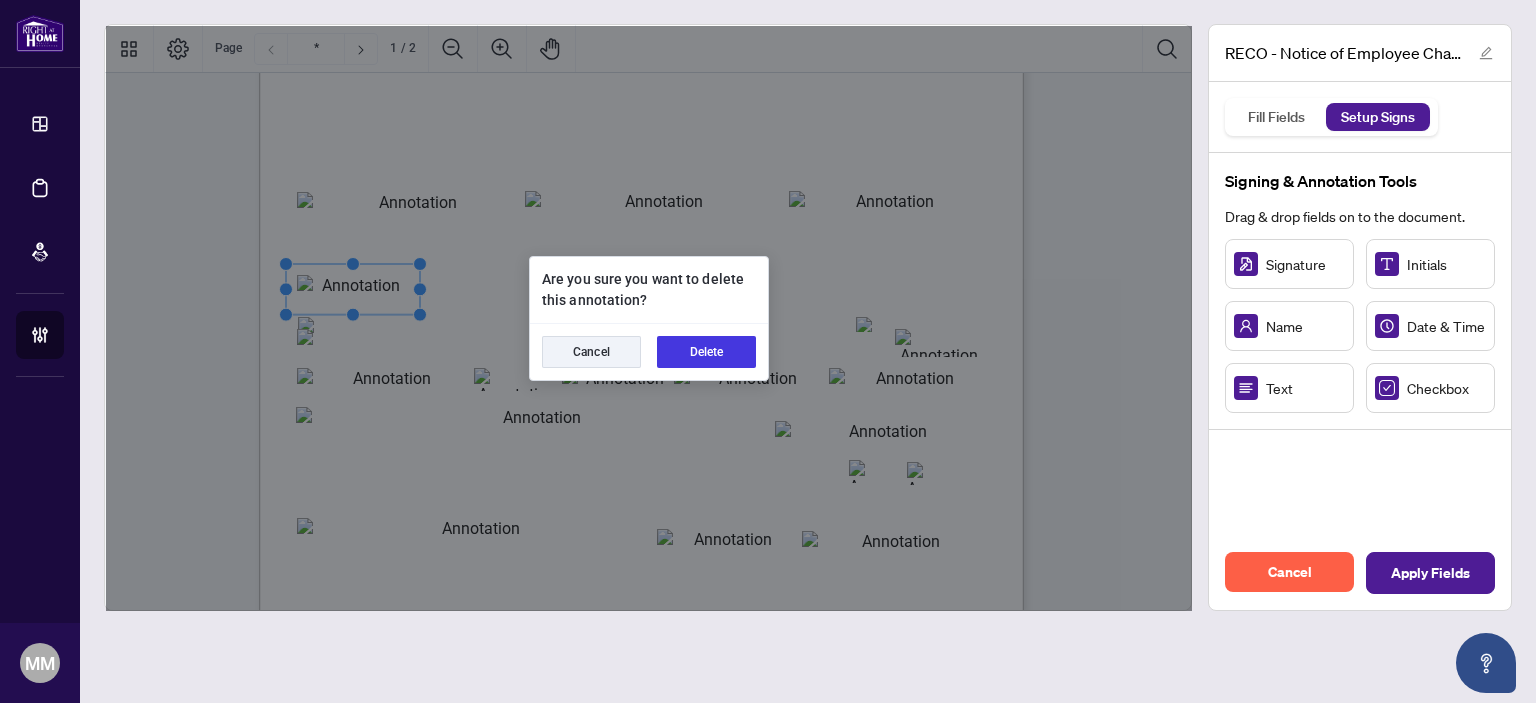 click on "Are you sure you want to delete this annotation? Cancel Delete Confirm annotation deletion Dialog allowing you to confirm or cancel deleting the annotation." at bounding box center [649, 319] 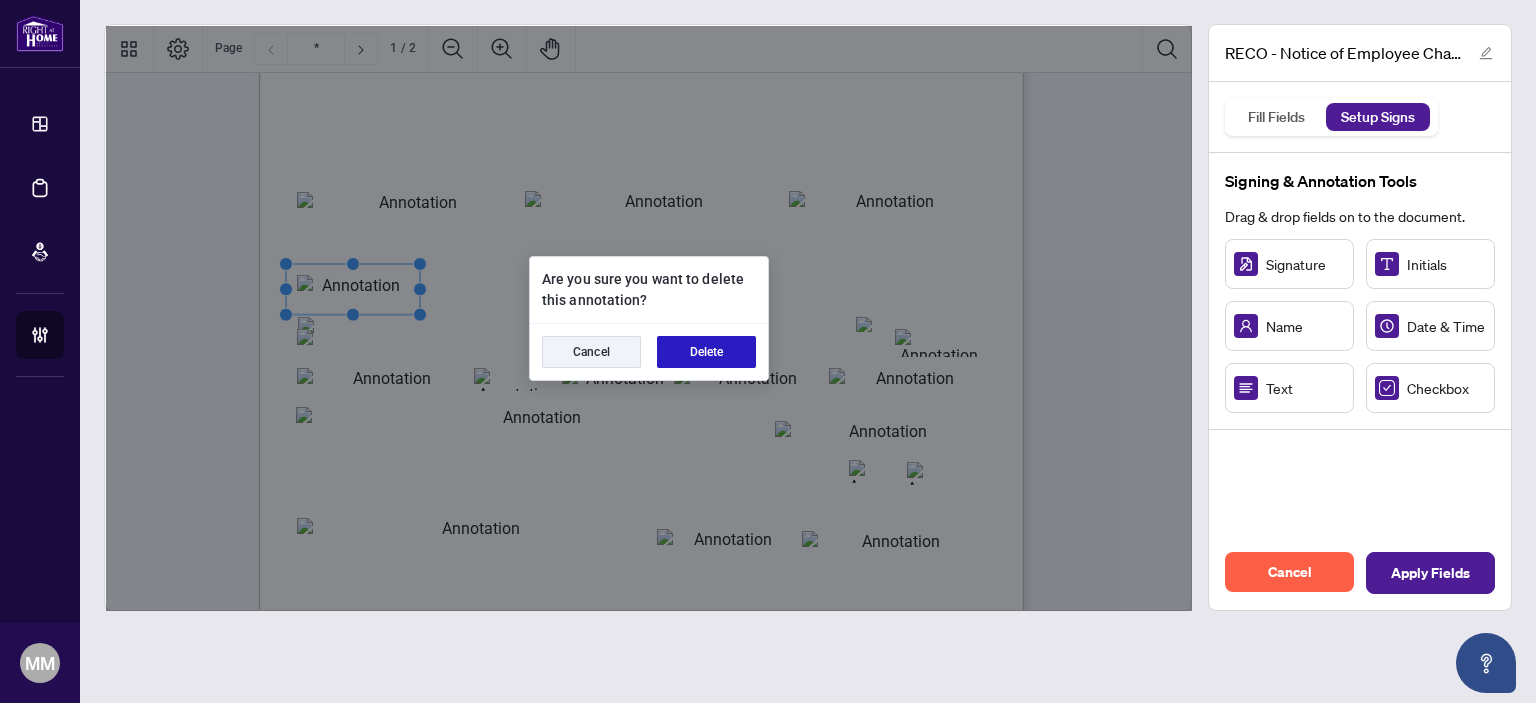 click on "Delete" at bounding box center (706, 352) 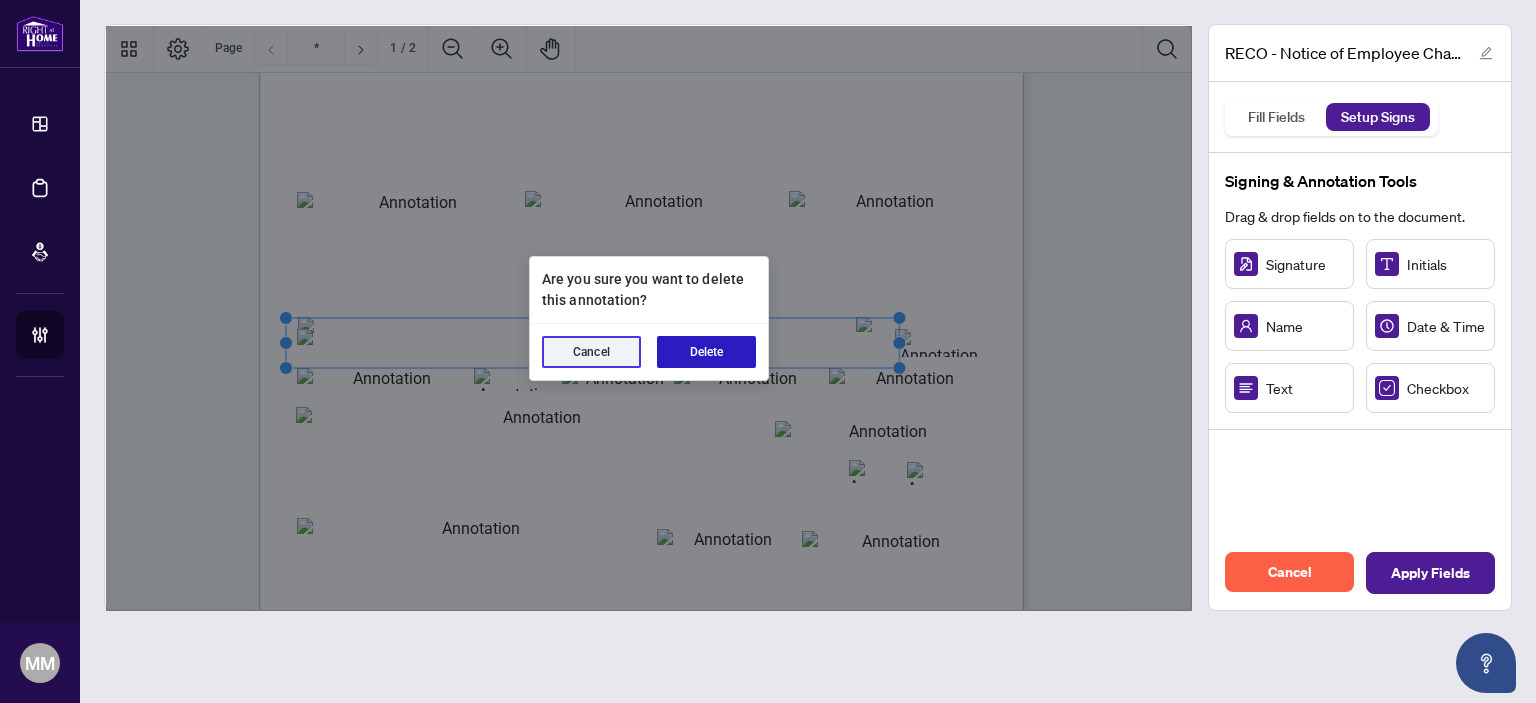 click on "Delete" at bounding box center [706, 352] 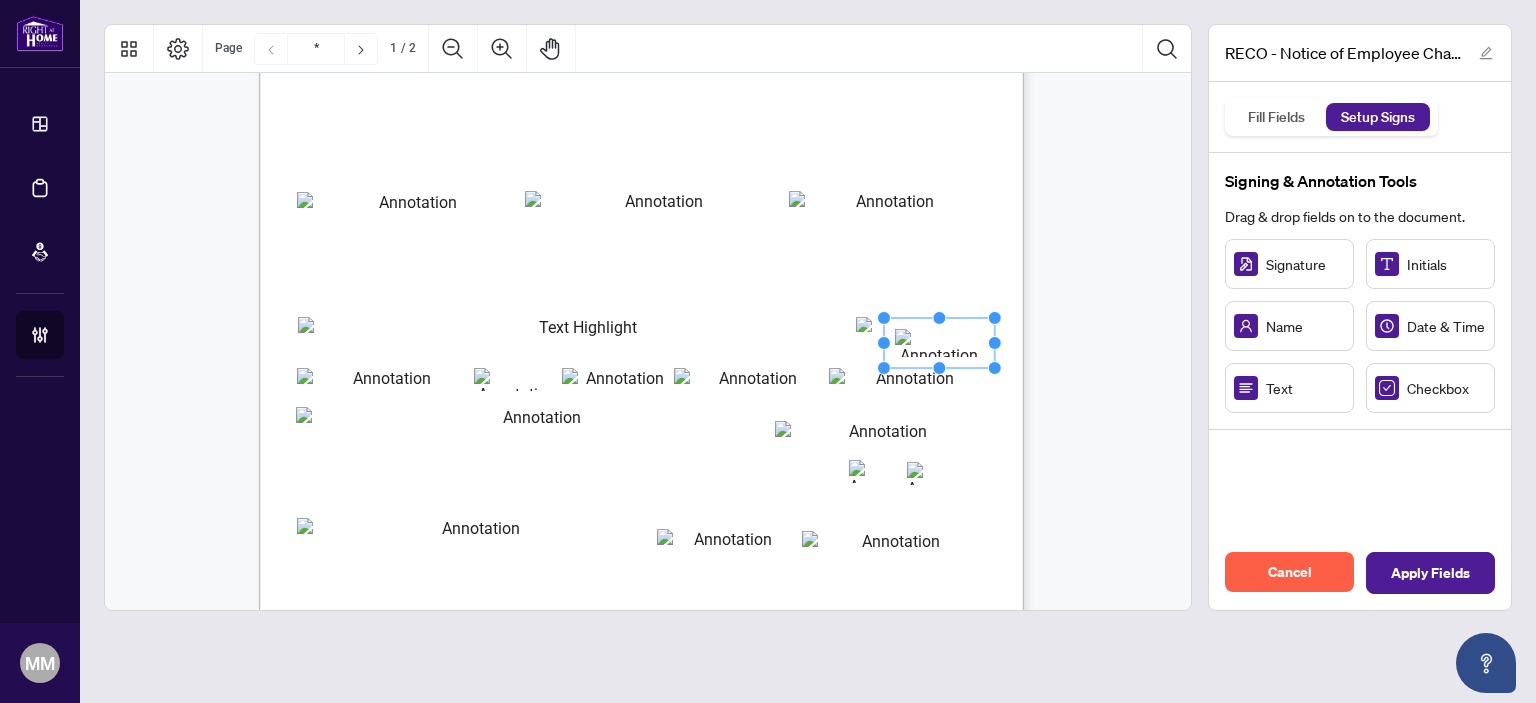 type 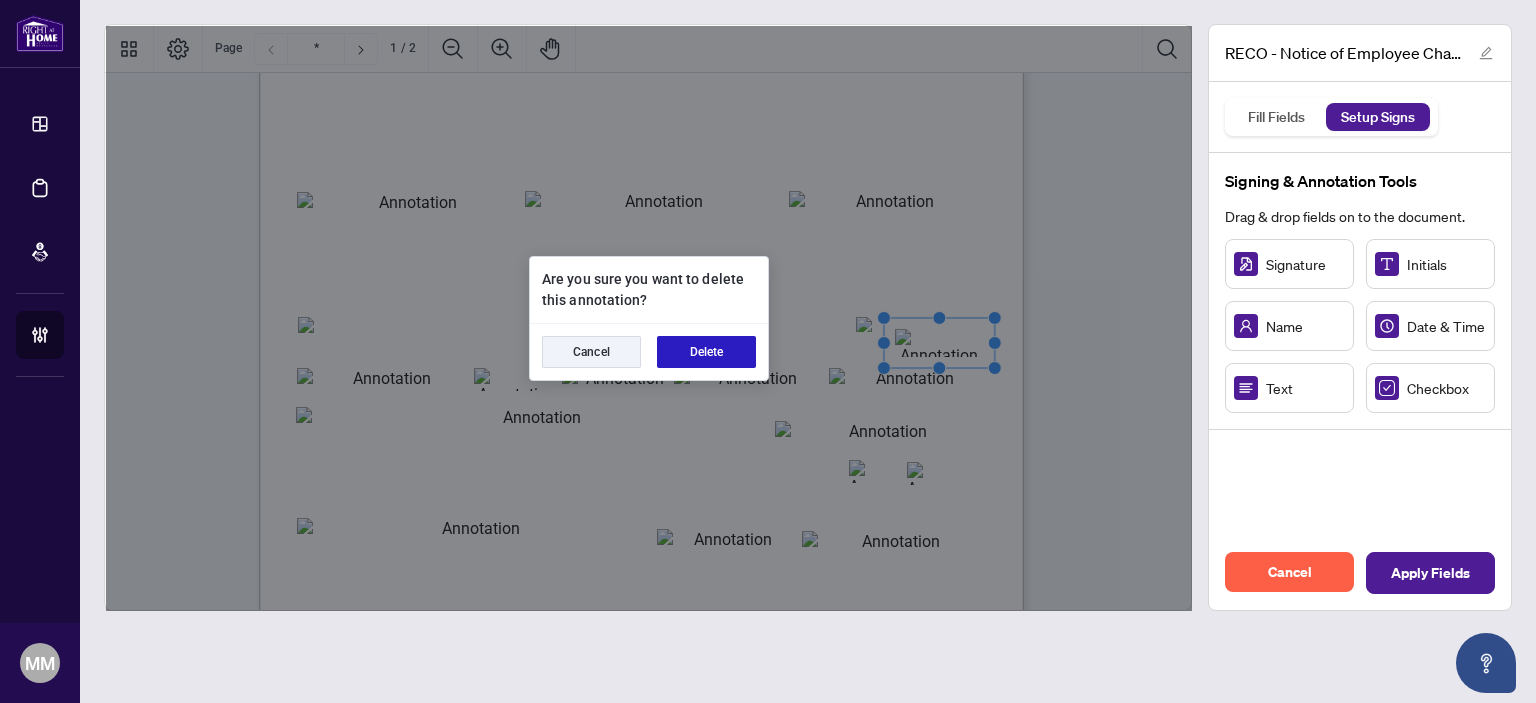 click on "Delete" at bounding box center [706, 352] 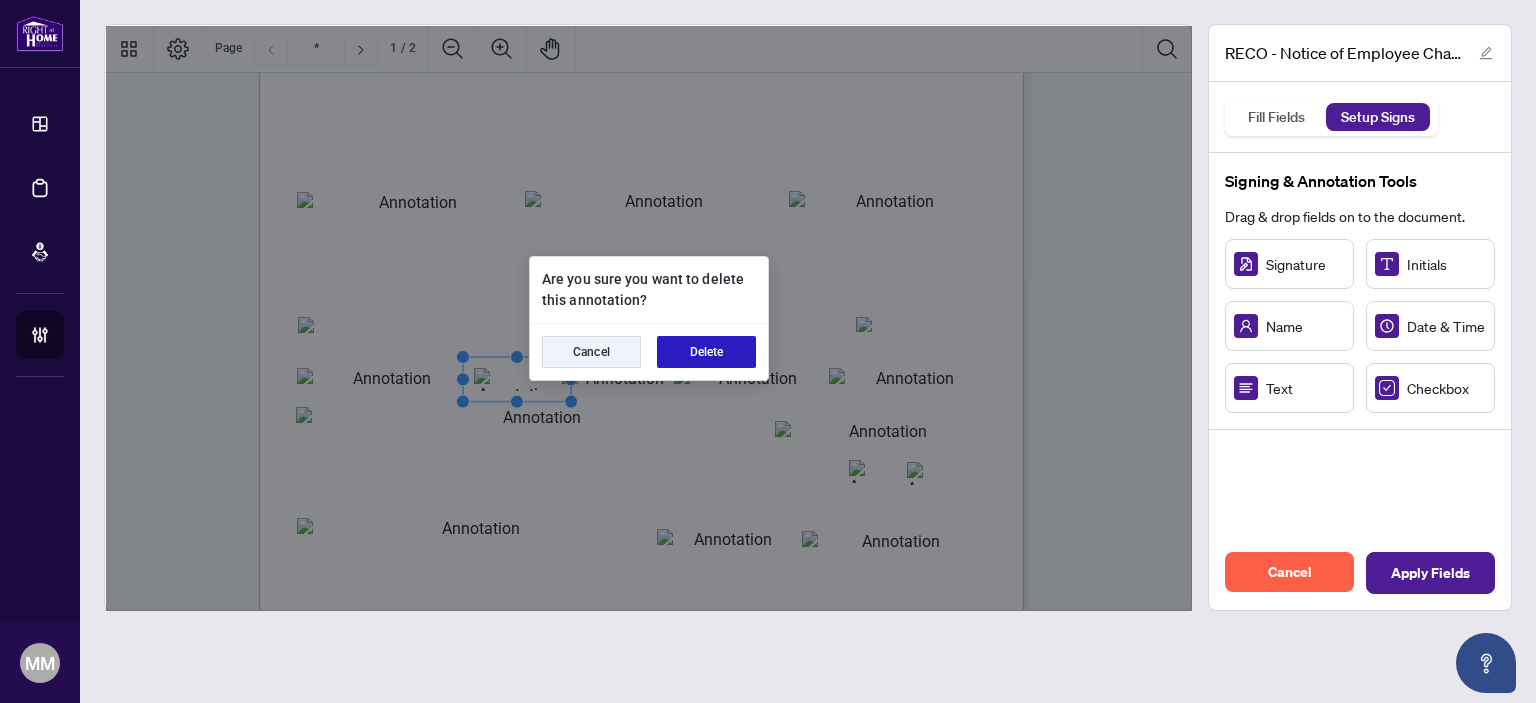 click on "Delete" at bounding box center [706, 352] 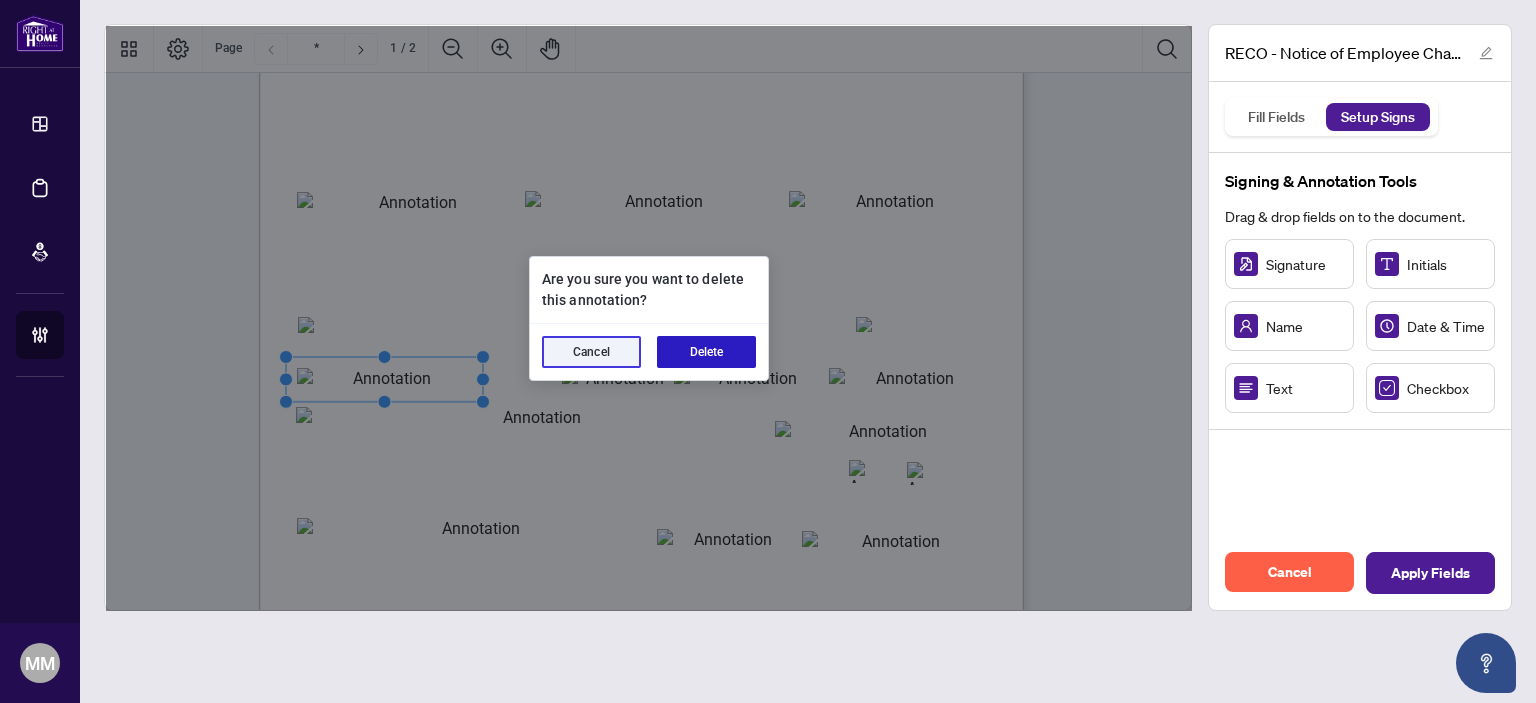 click on "Delete" at bounding box center (706, 352) 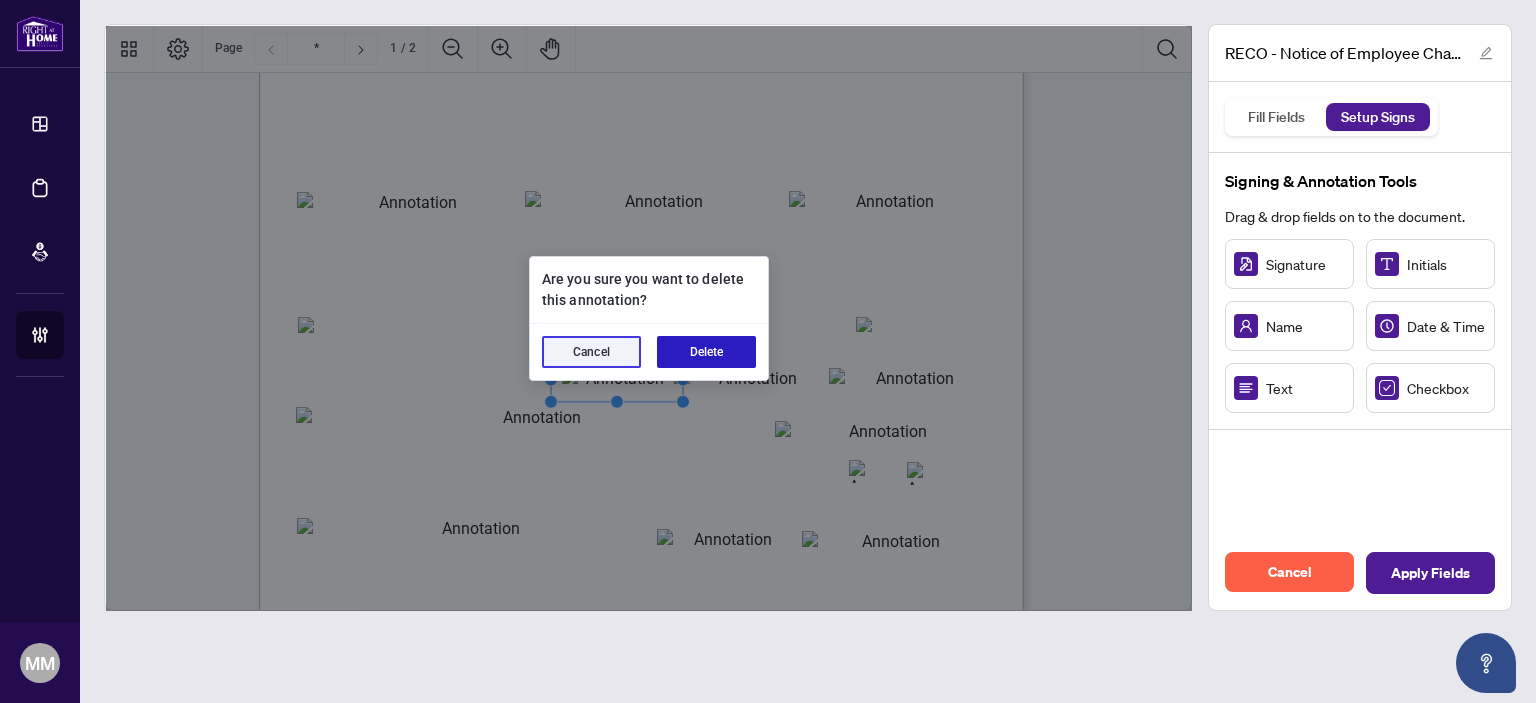 click on "Delete" at bounding box center (706, 352) 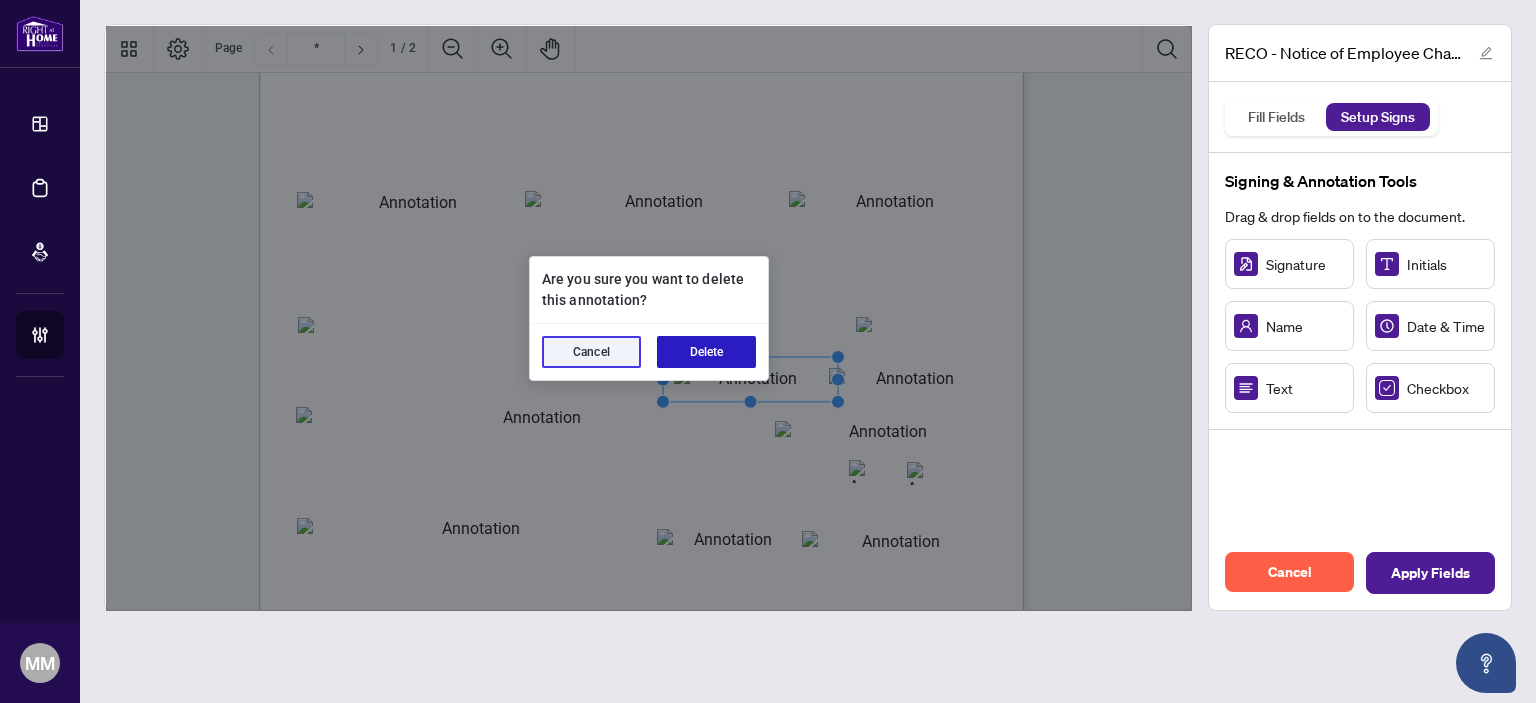 click on "Delete" at bounding box center (706, 352) 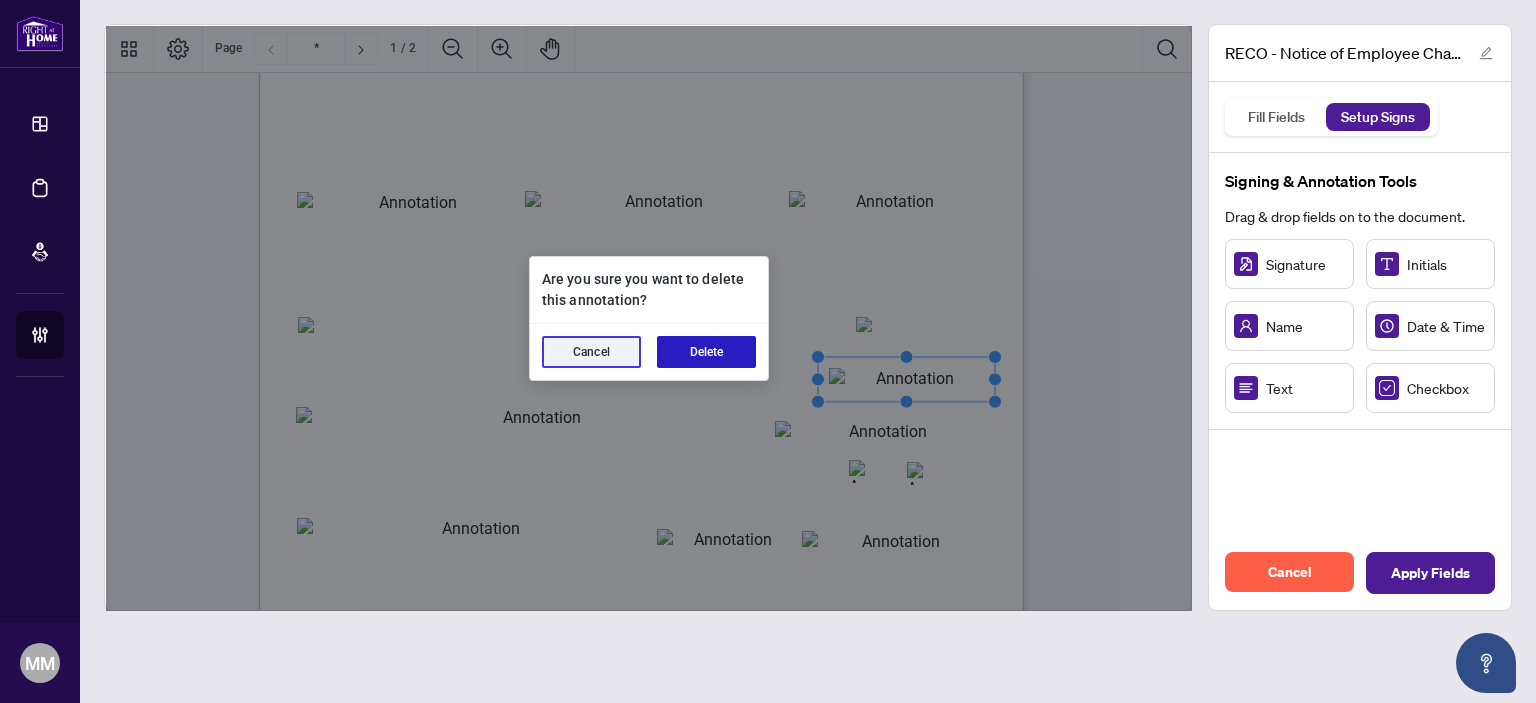 click on "Delete" at bounding box center [706, 352] 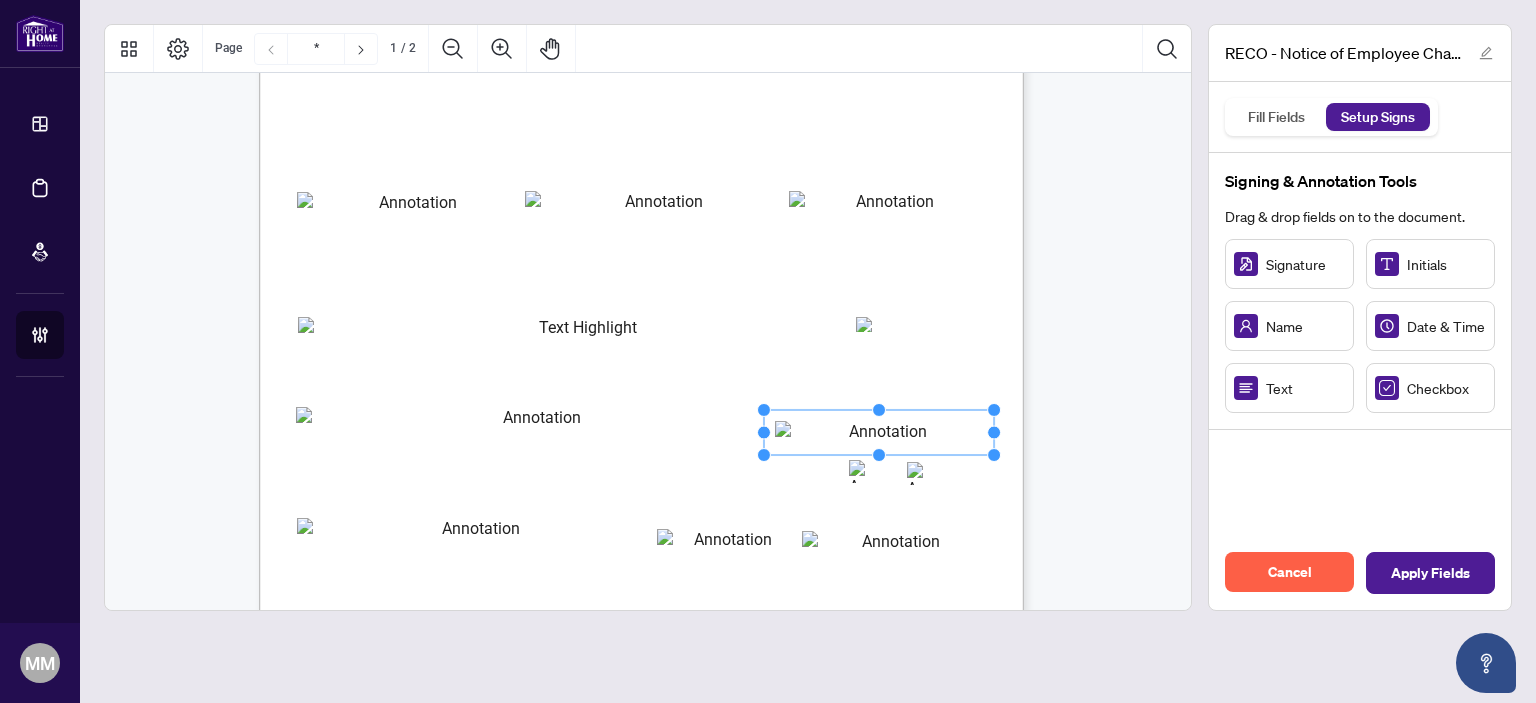 type 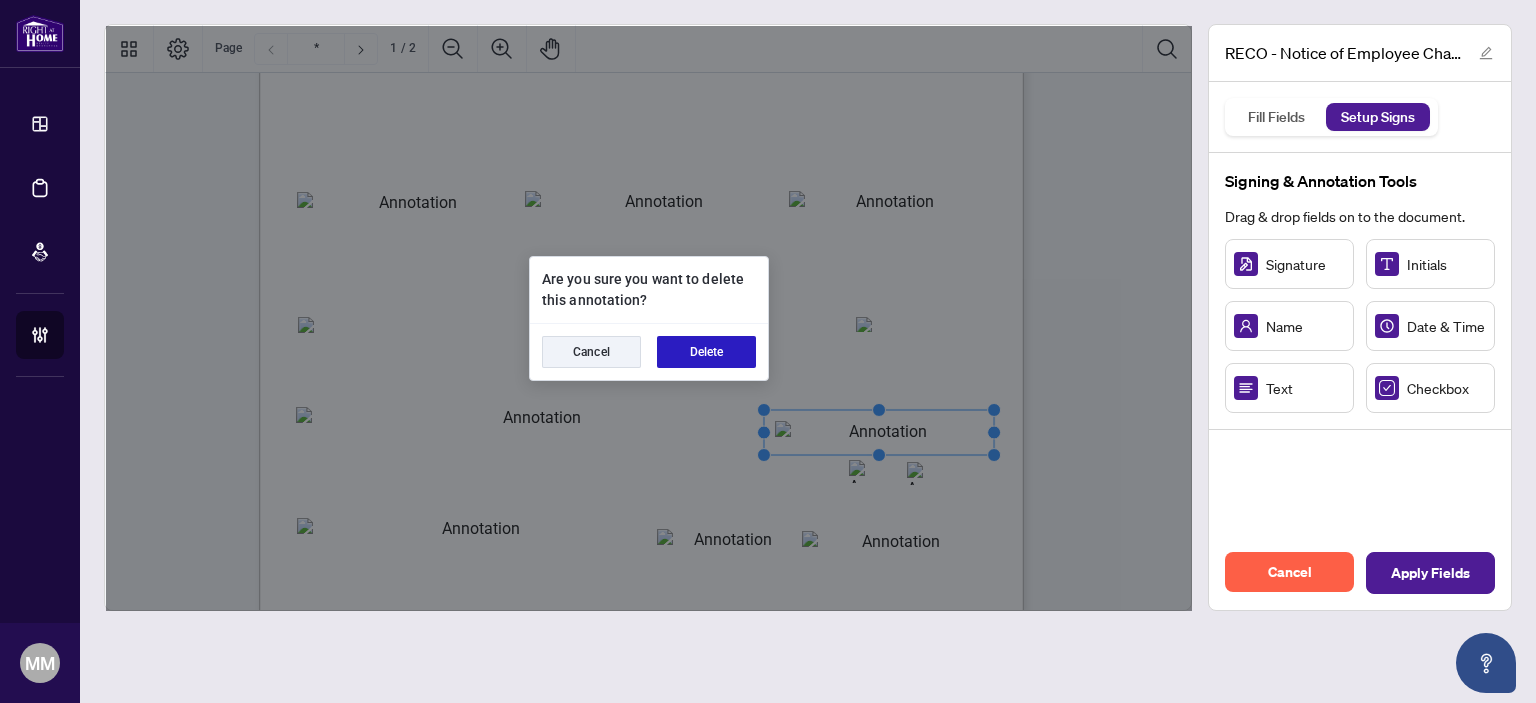 click on "Delete" at bounding box center [706, 352] 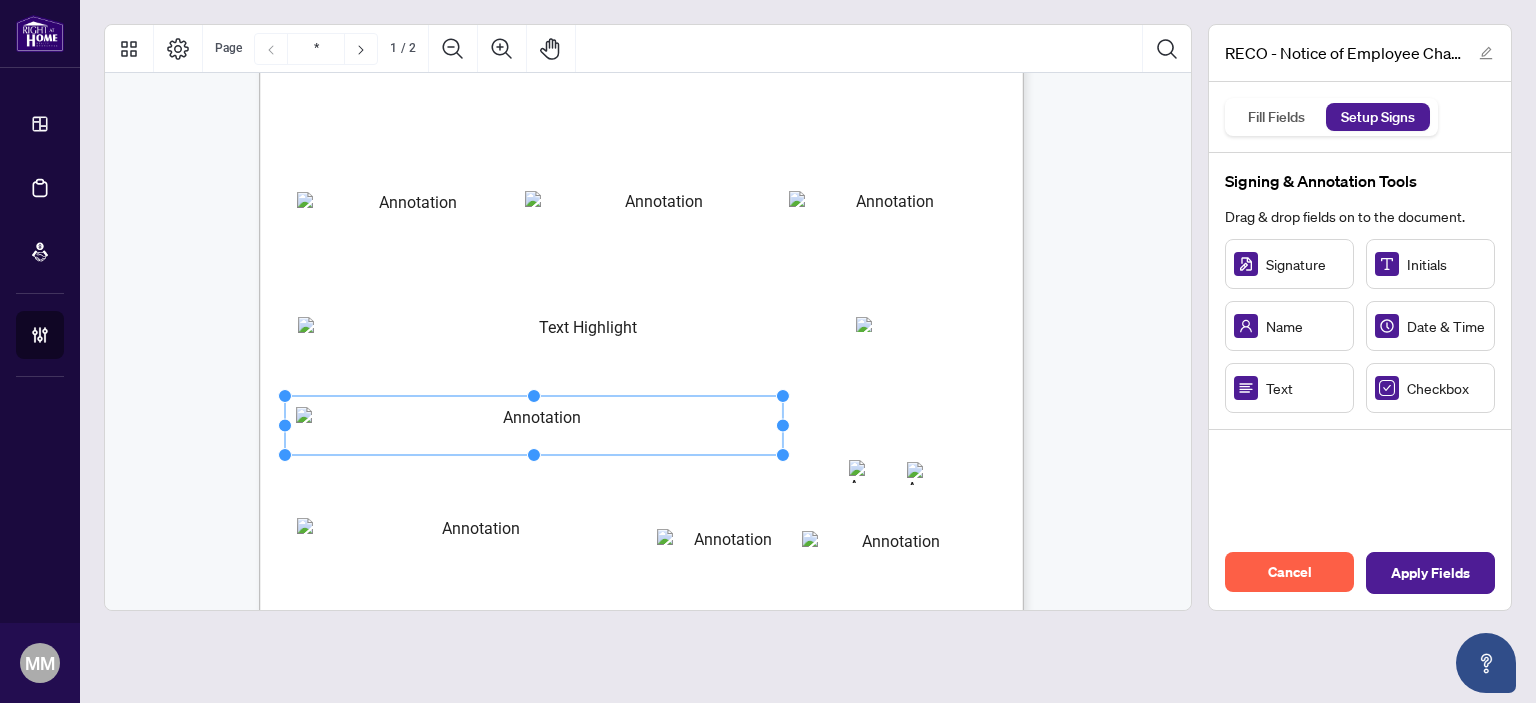type 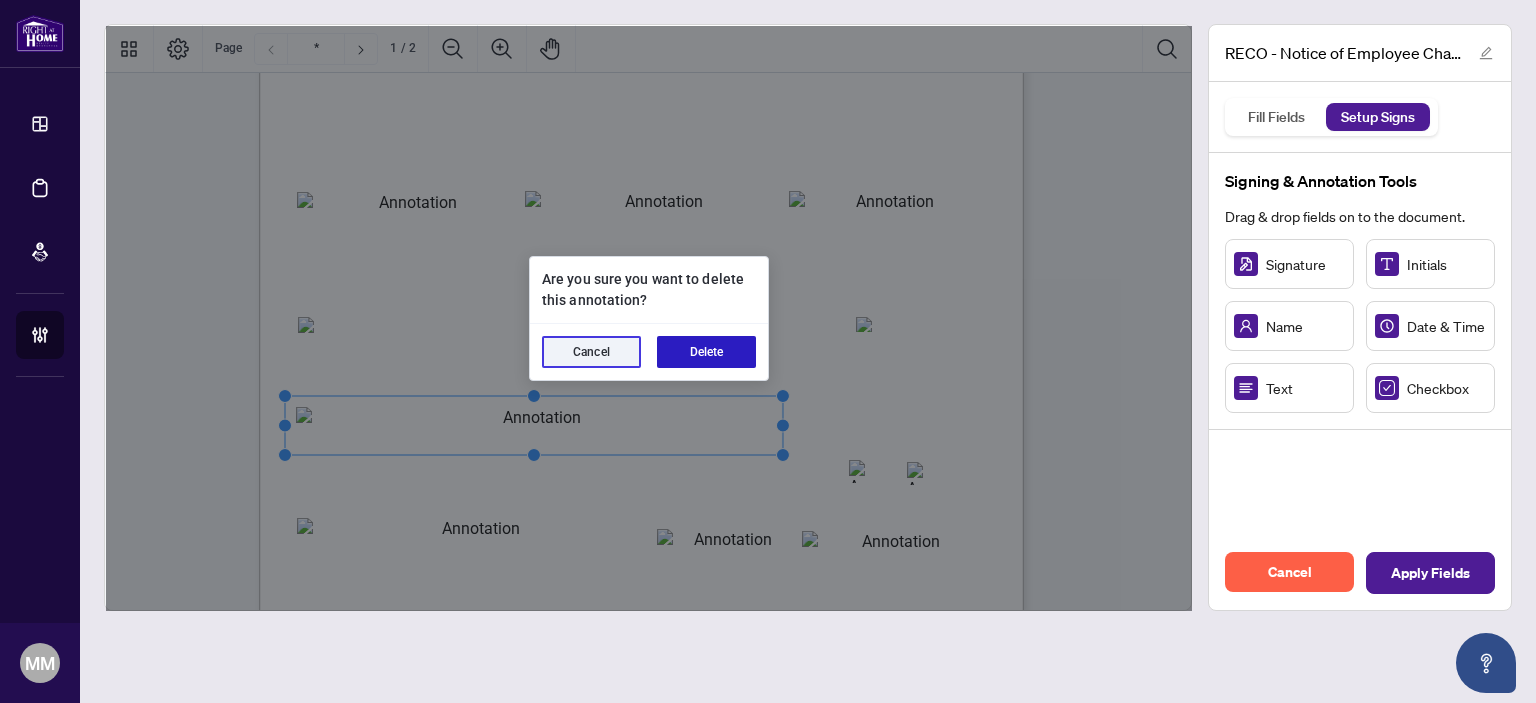 click on "Delete" at bounding box center (706, 352) 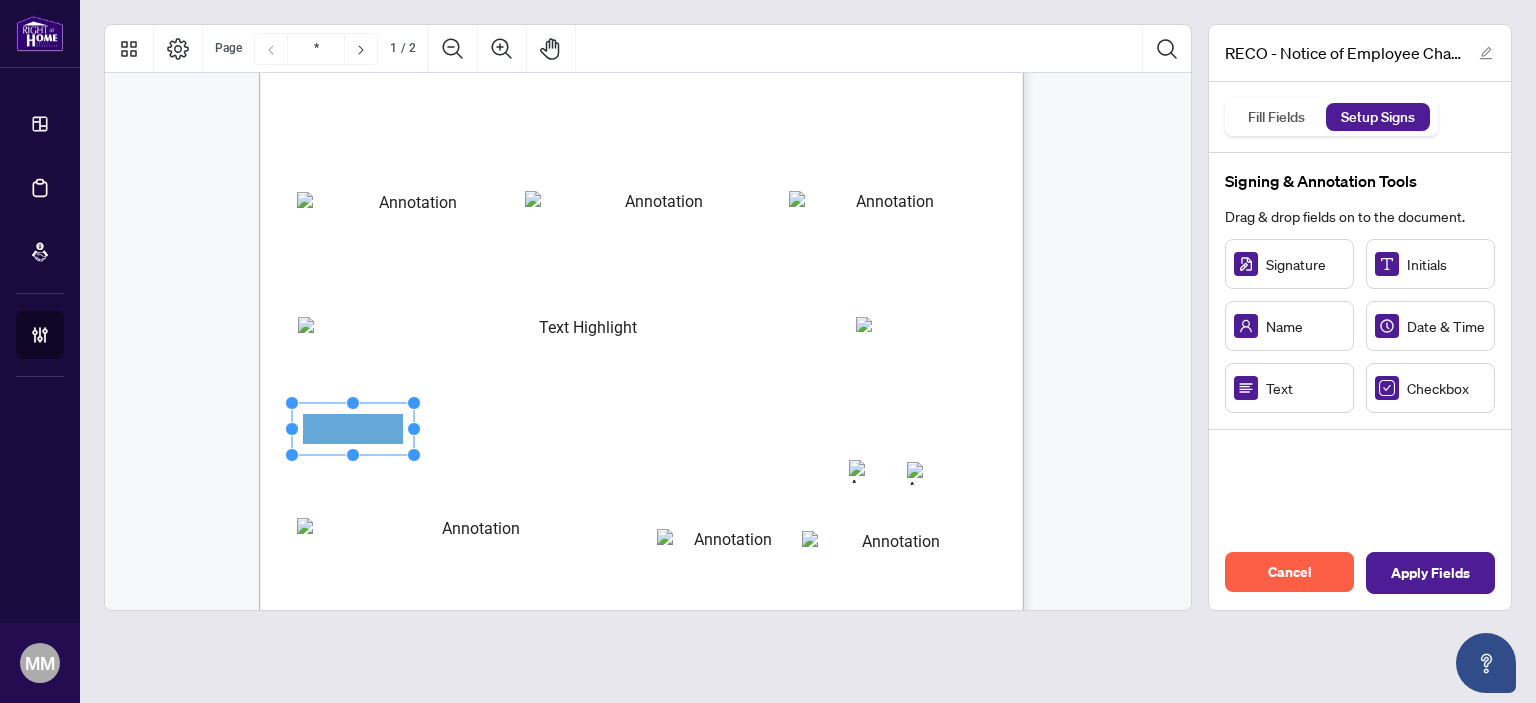 drag, startPoint x: 1240, startPoint y: 381, endPoint x: 352, endPoint y: 428, distance: 889.2429 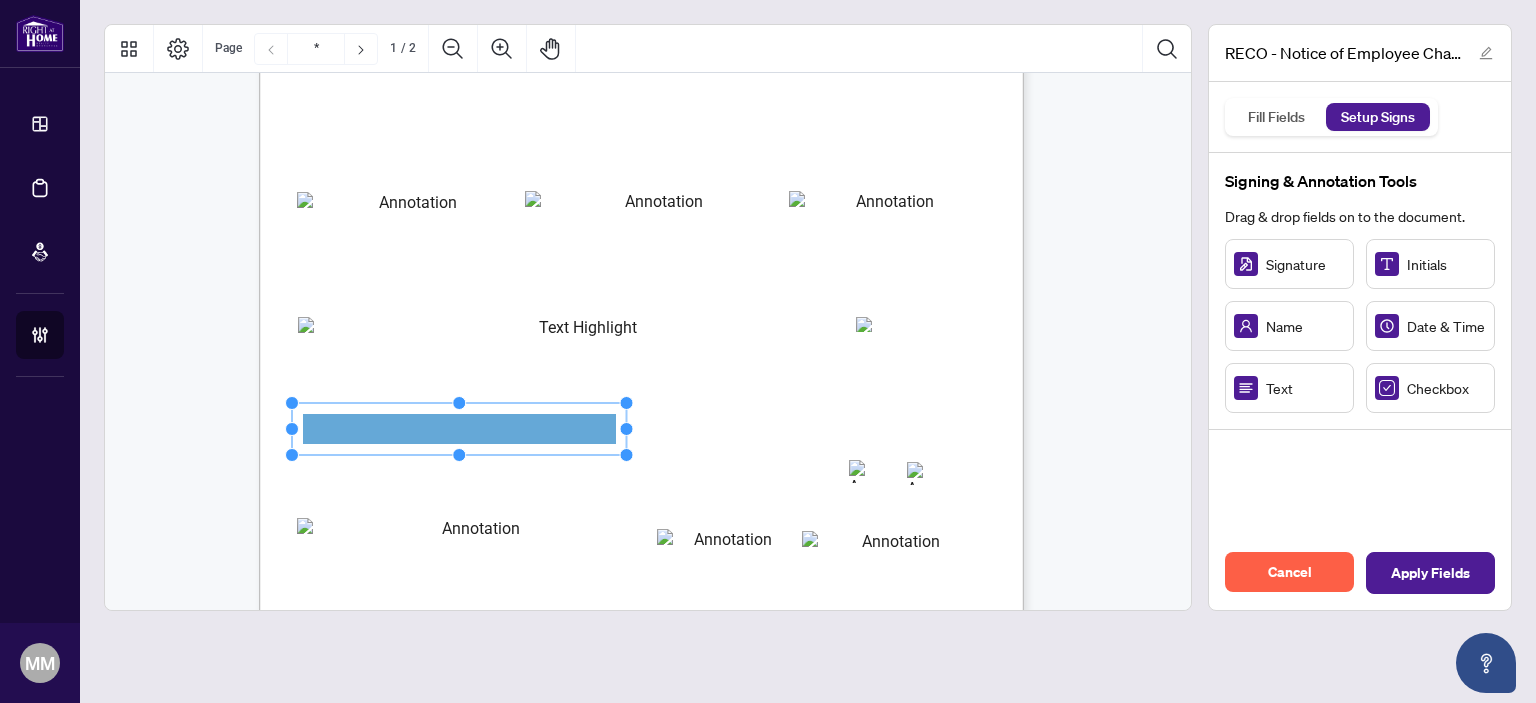 drag, startPoint x: 417, startPoint y: 427, endPoint x: 859, endPoint y: 432, distance: 442.0283 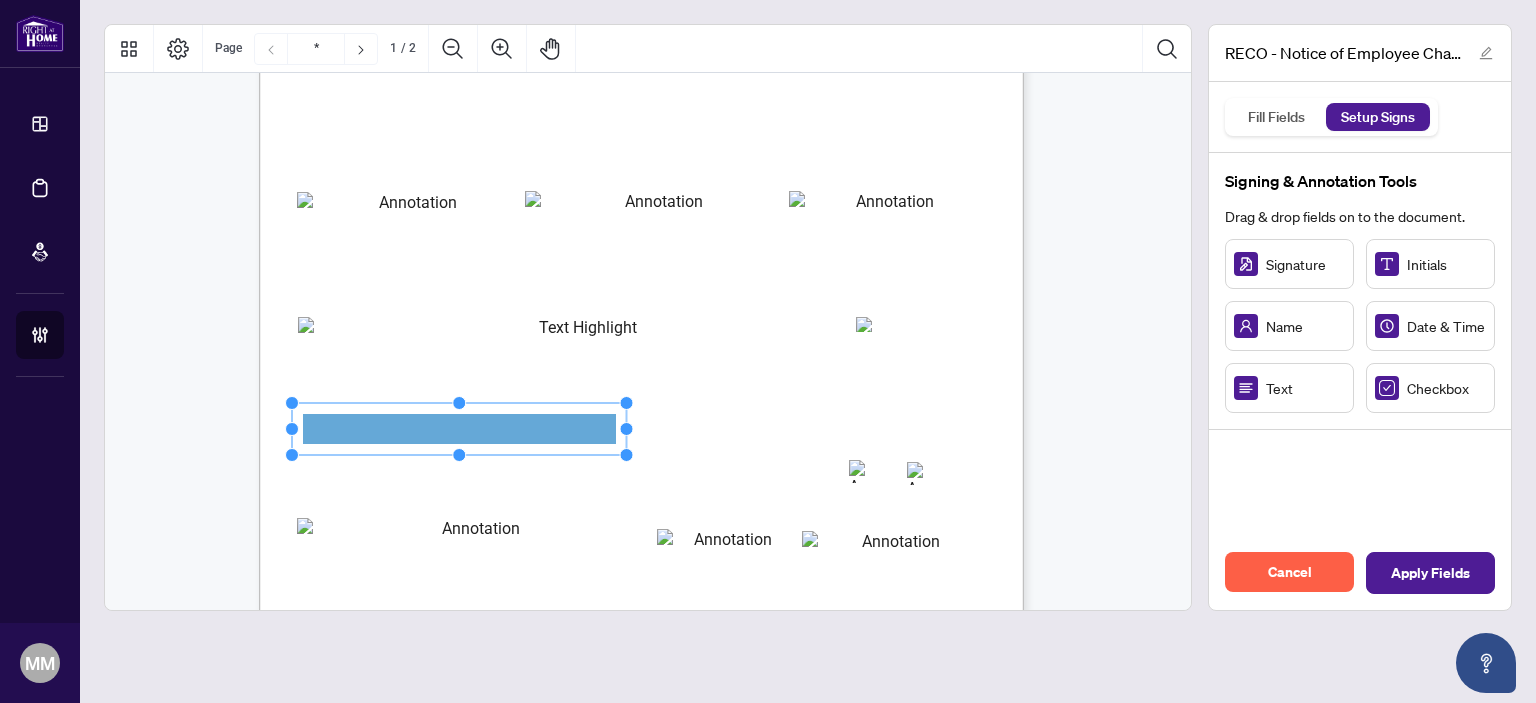 drag, startPoint x: 860, startPoint y: 561, endPoint x: 846, endPoint y: 558, distance: 14.3178215 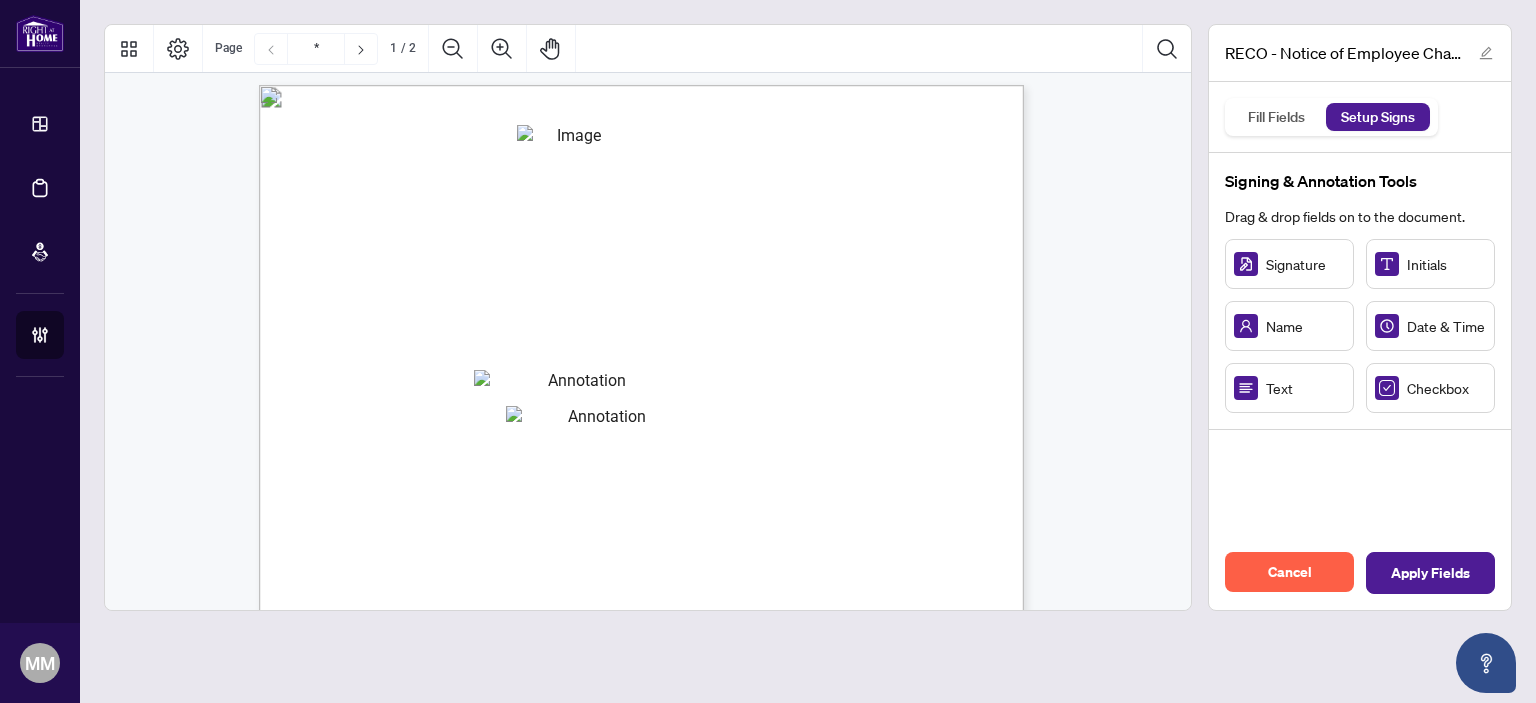 scroll, scrollTop: 0, scrollLeft: 0, axis: both 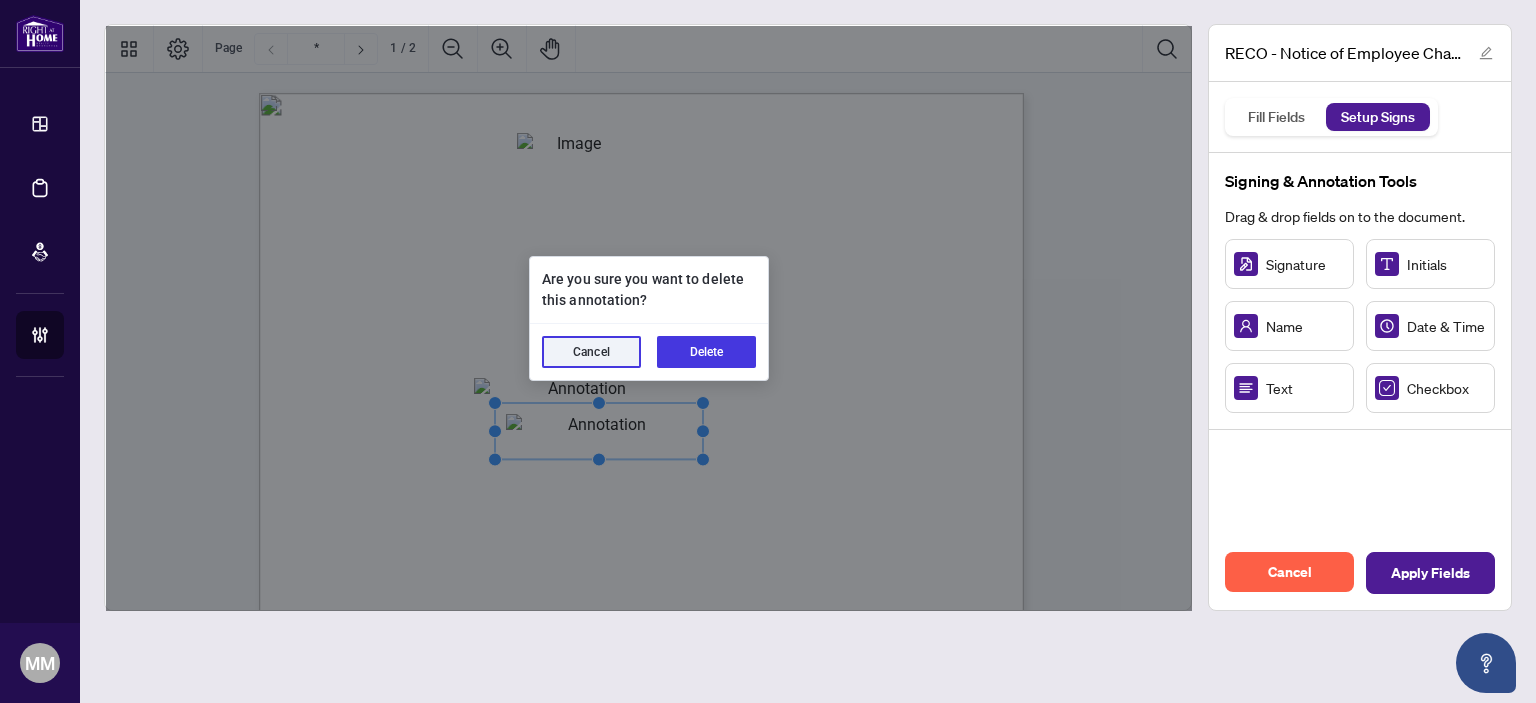 click on "Cancel Delete" at bounding box center [649, 352] 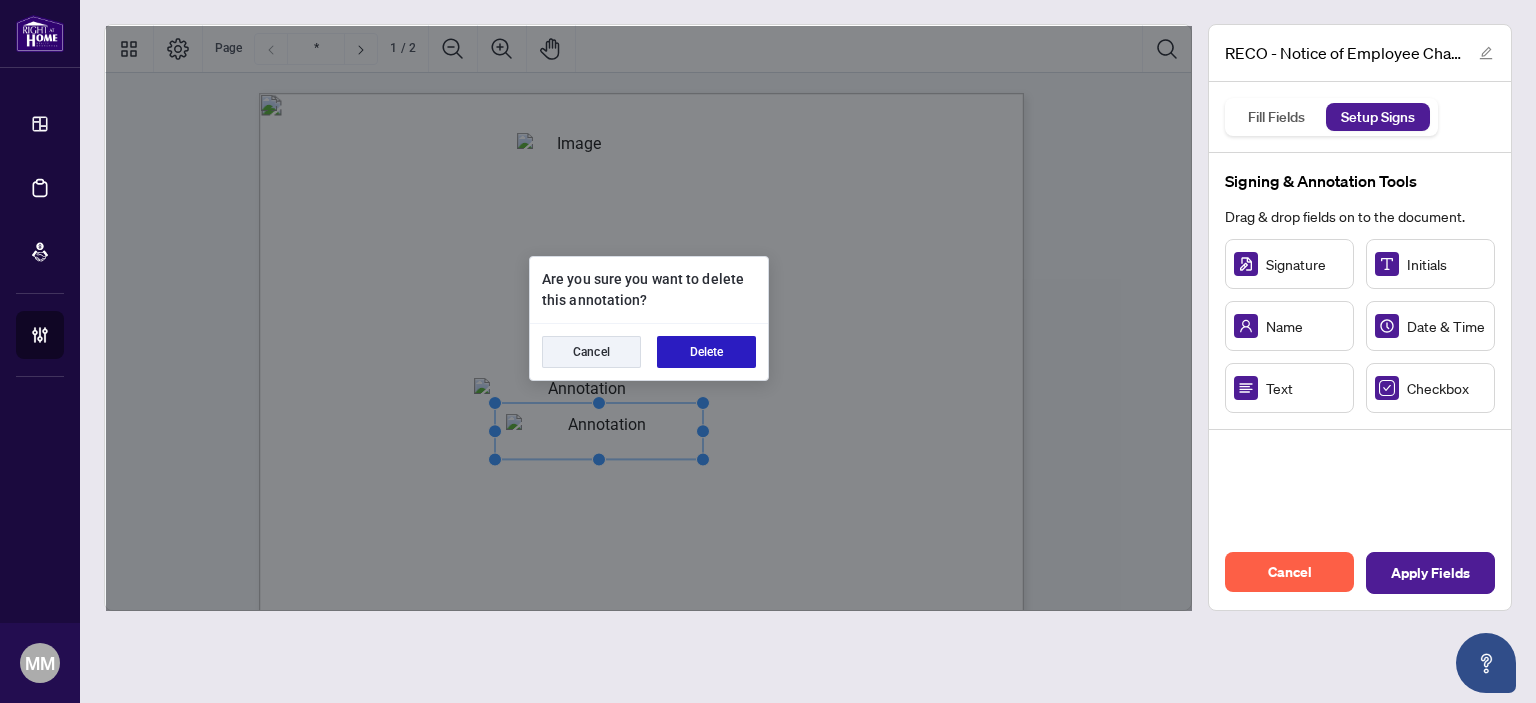 click on "Delete" at bounding box center [706, 352] 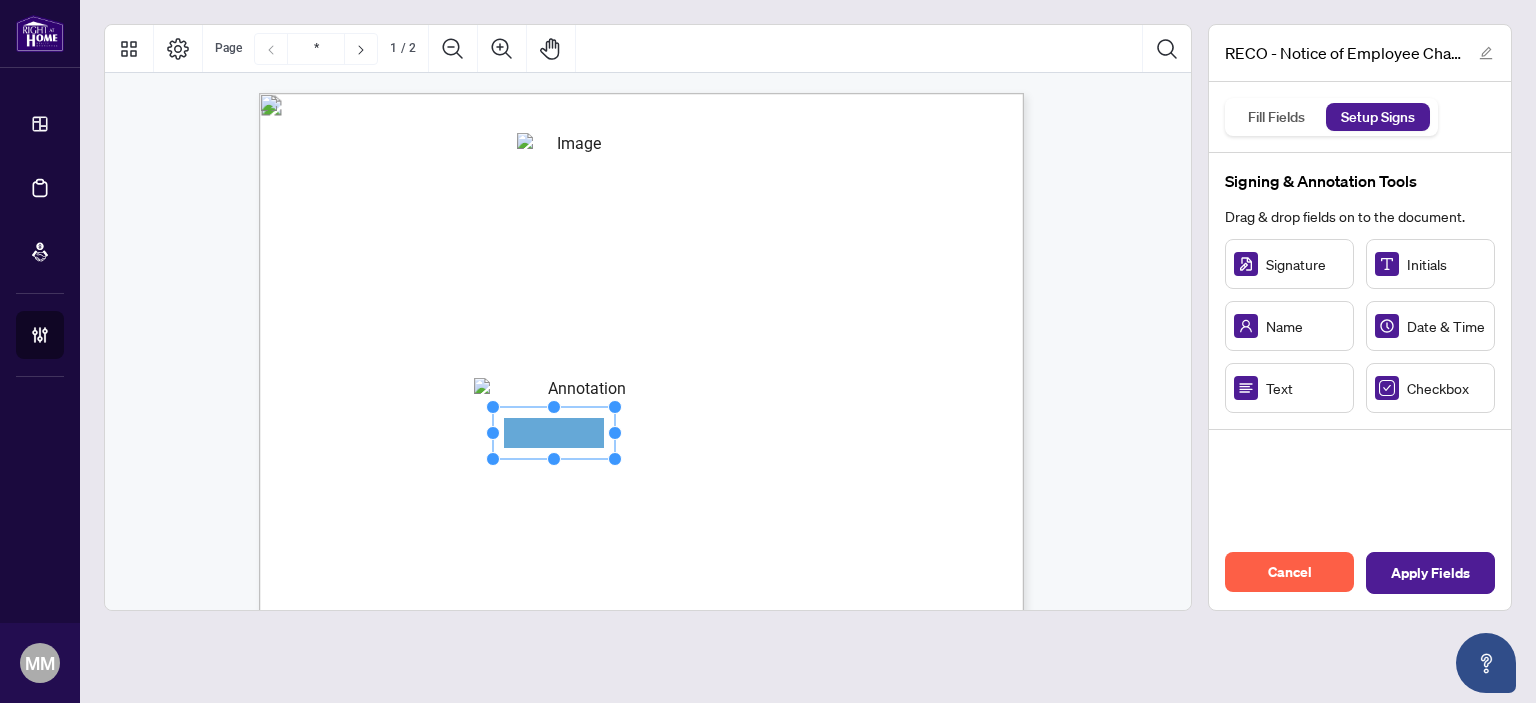 drag, startPoint x: 548, startPoint y: 423, endPoint x: 553, endPoint y: 433, distance: 11.18034 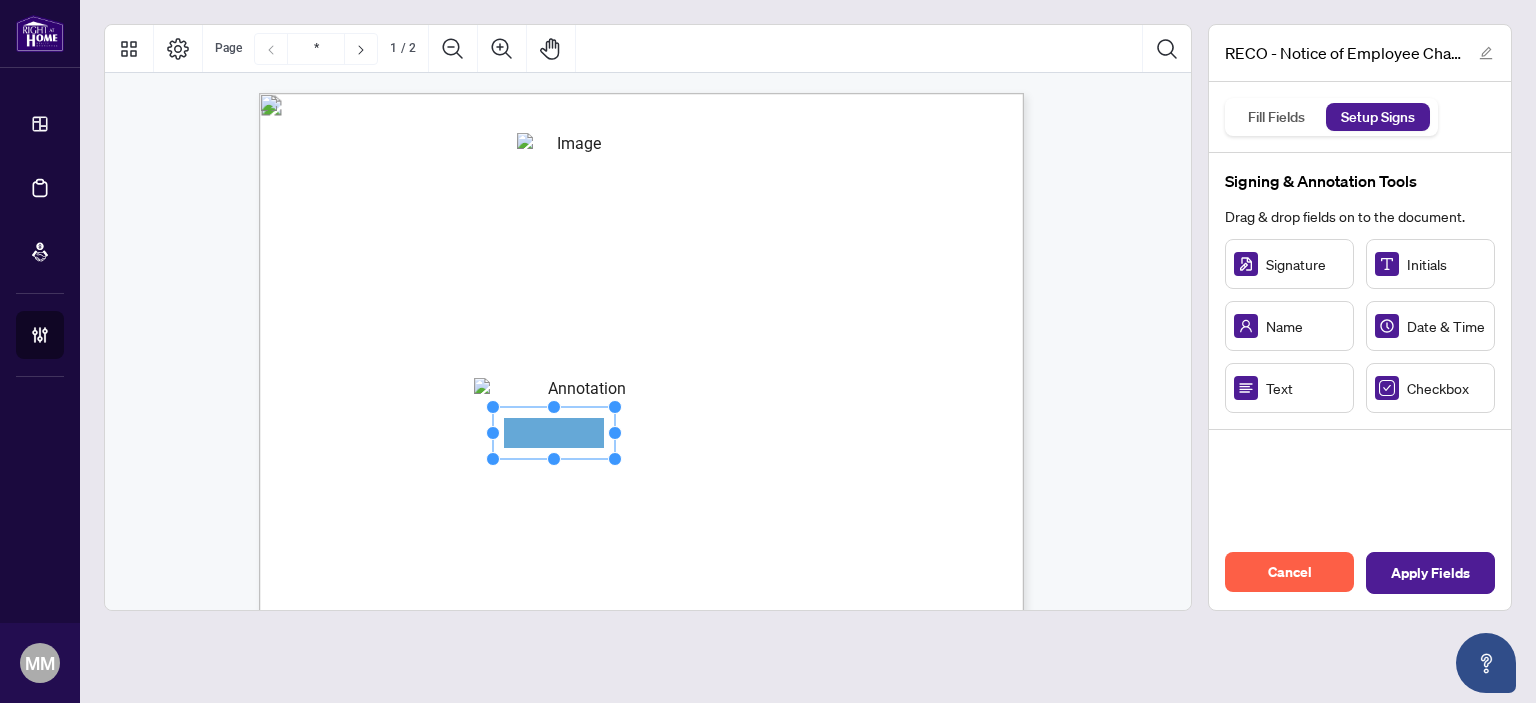 drag, startPoint x: 619, startPoint y: 430, endPoint x: 808, endPoint y: 493, distance: 199.2235 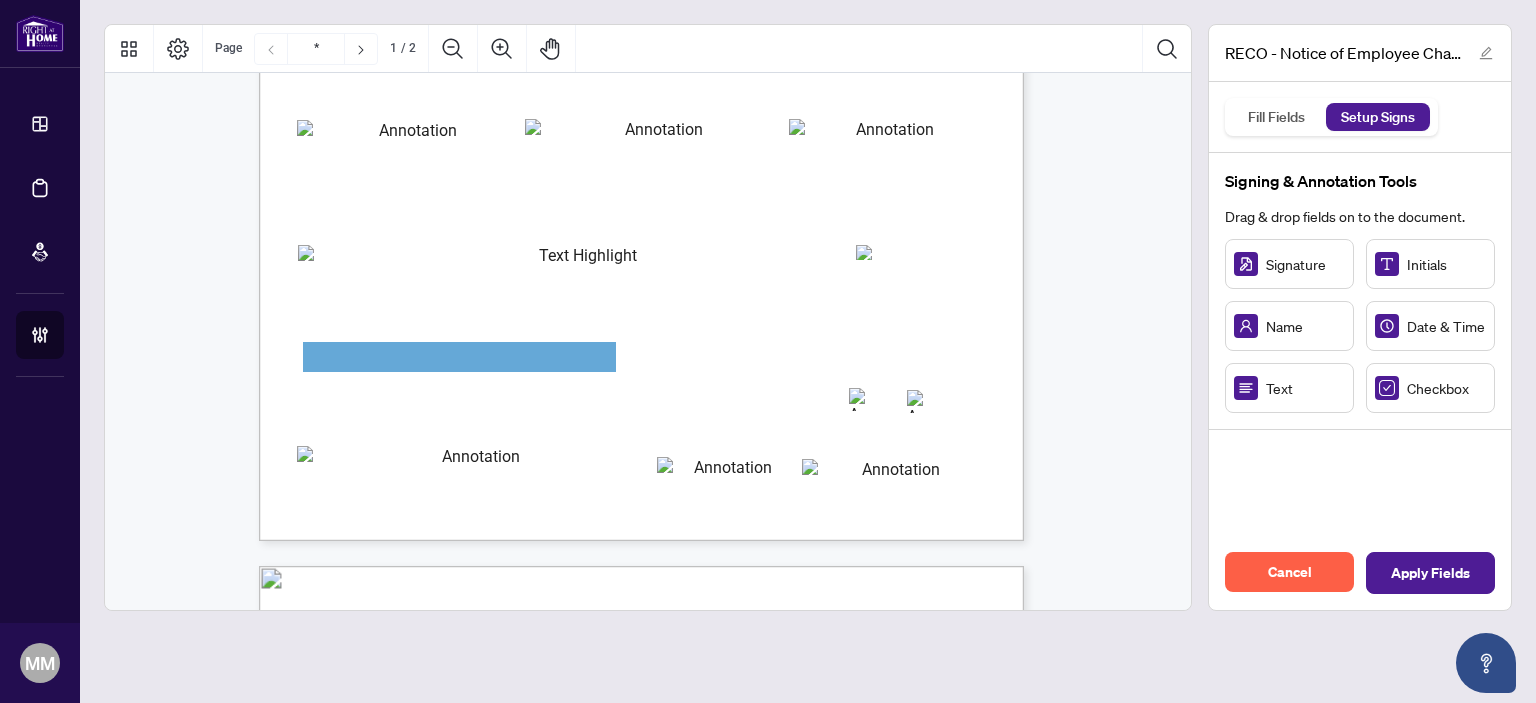 scroll, scrollTop: 544, scrollLeft: 0, axis: vertical 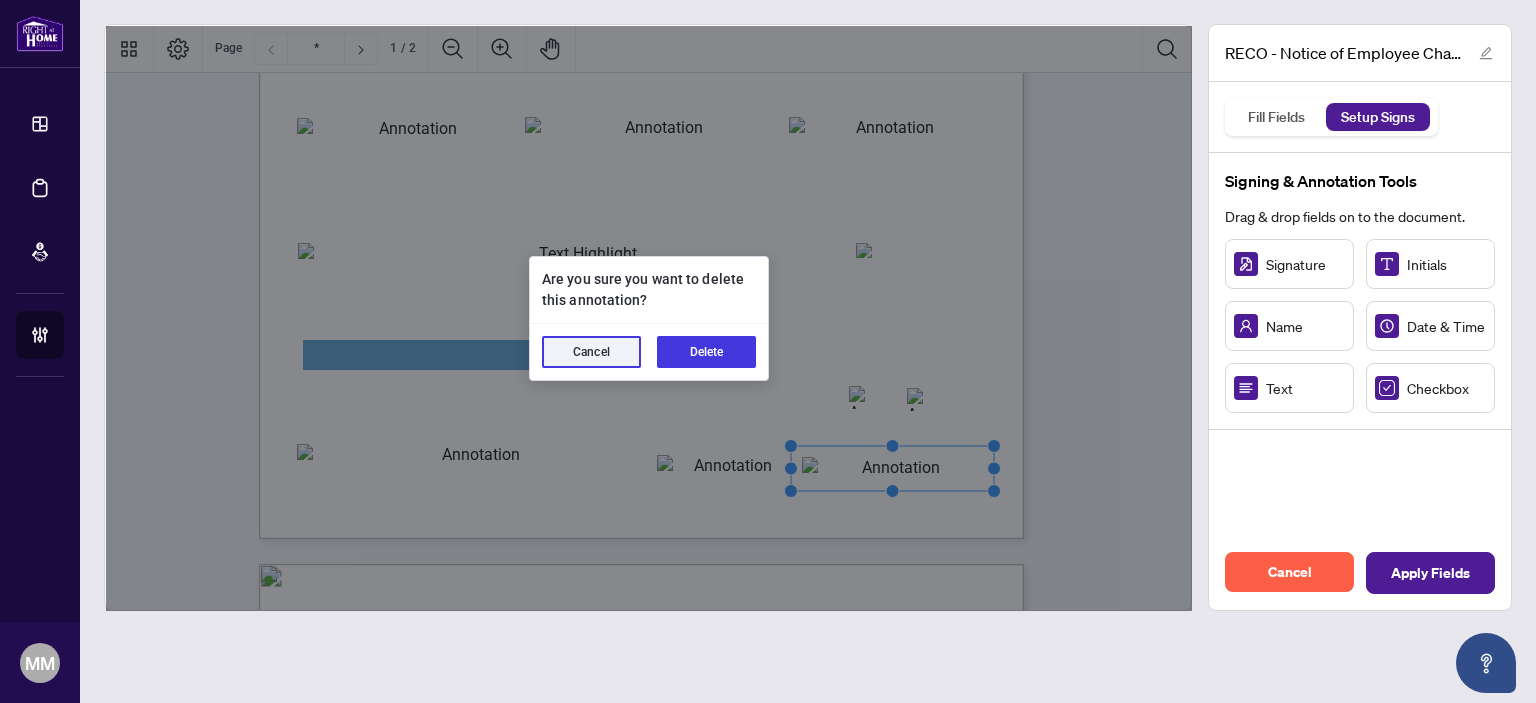 click on "Cancel Delete" at bounding box center (649, 352) 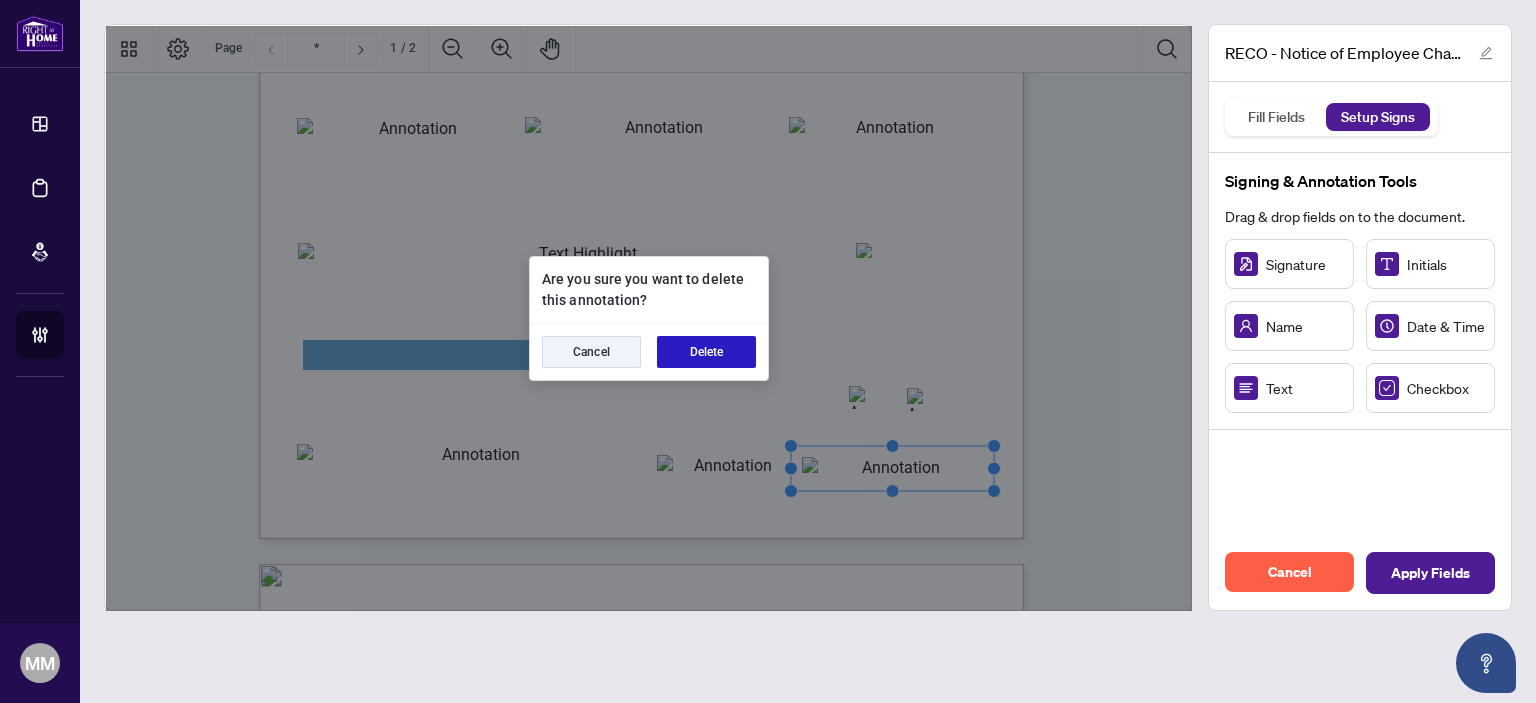 click on "Delete" at bounding box center (706, 352) 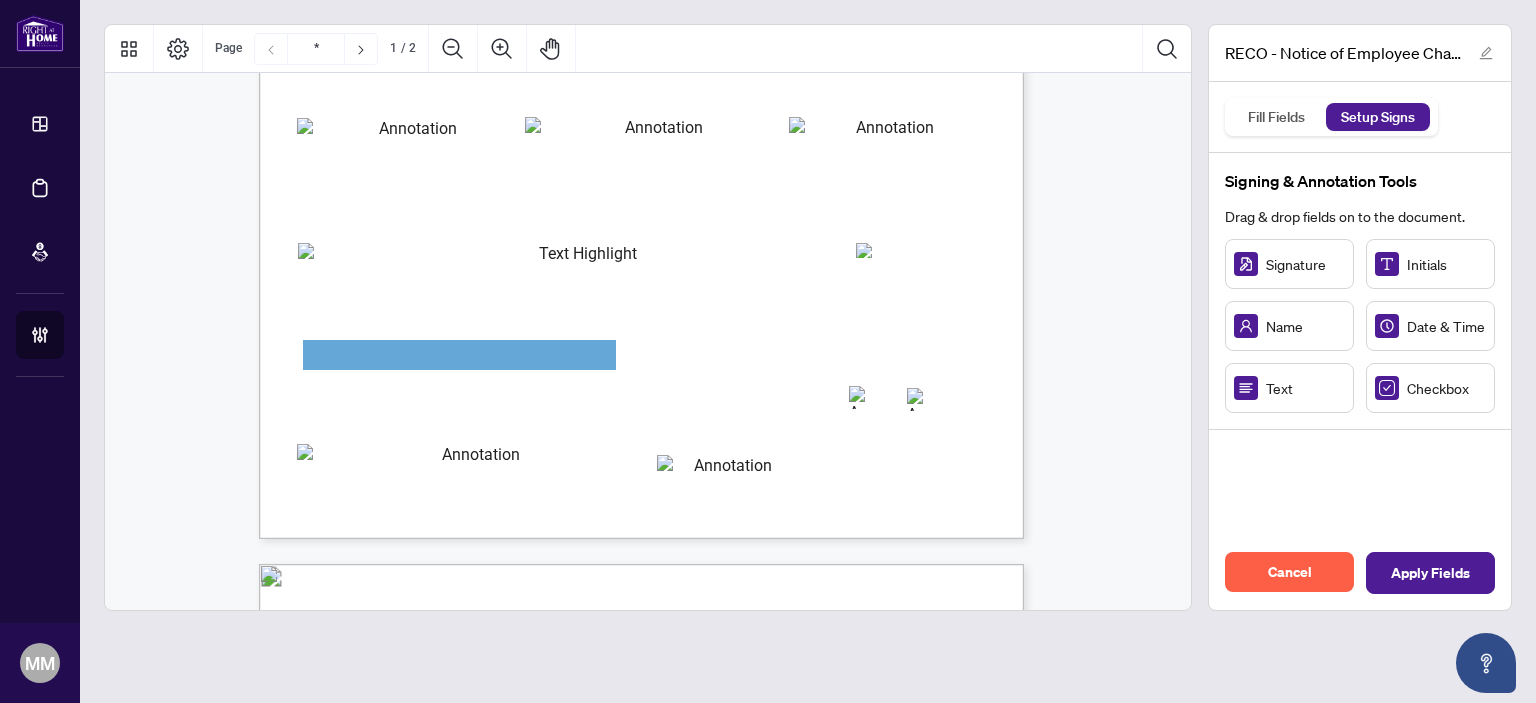 drag, startPoint x: 975, startPoint y: 421, endPoint x: 923, endPoint y: 459, distance: 64.40497 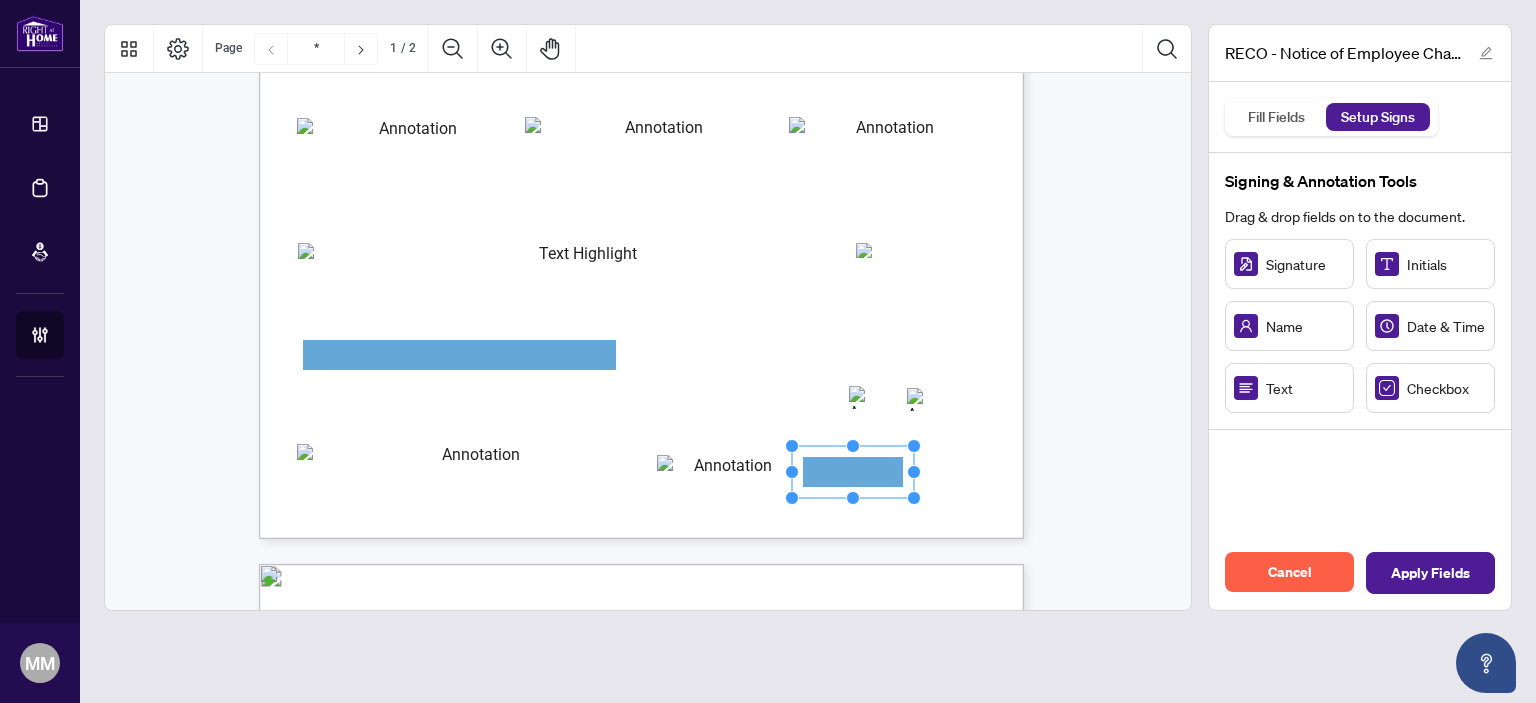 drag, startPoint x: 1256, startPoint y: 390, endPoint x: 852, endPoint y: 471, distance: 412.04004 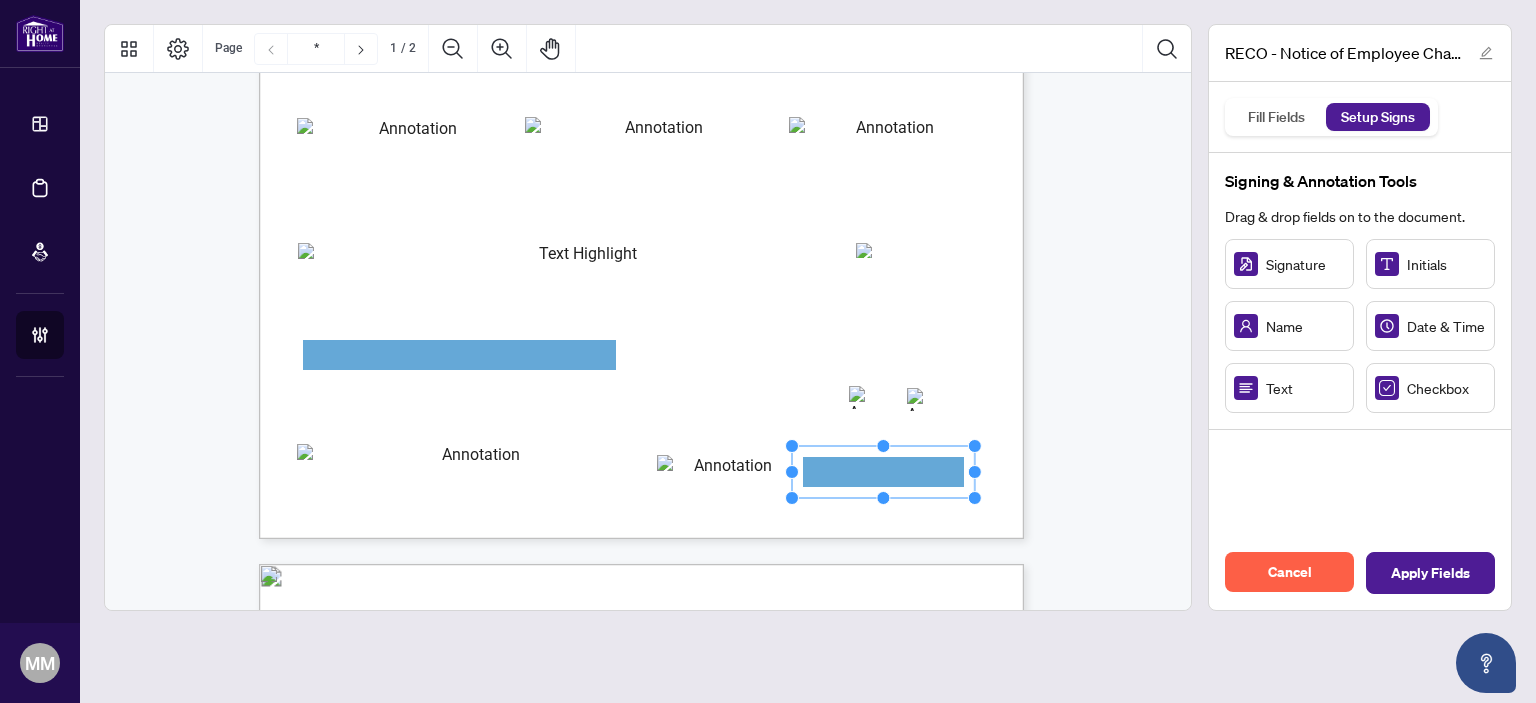 drag, startPoint x: 920, startPoint y: 471, endPoint x: 980, endPoint y: 475, distance: 60.133186 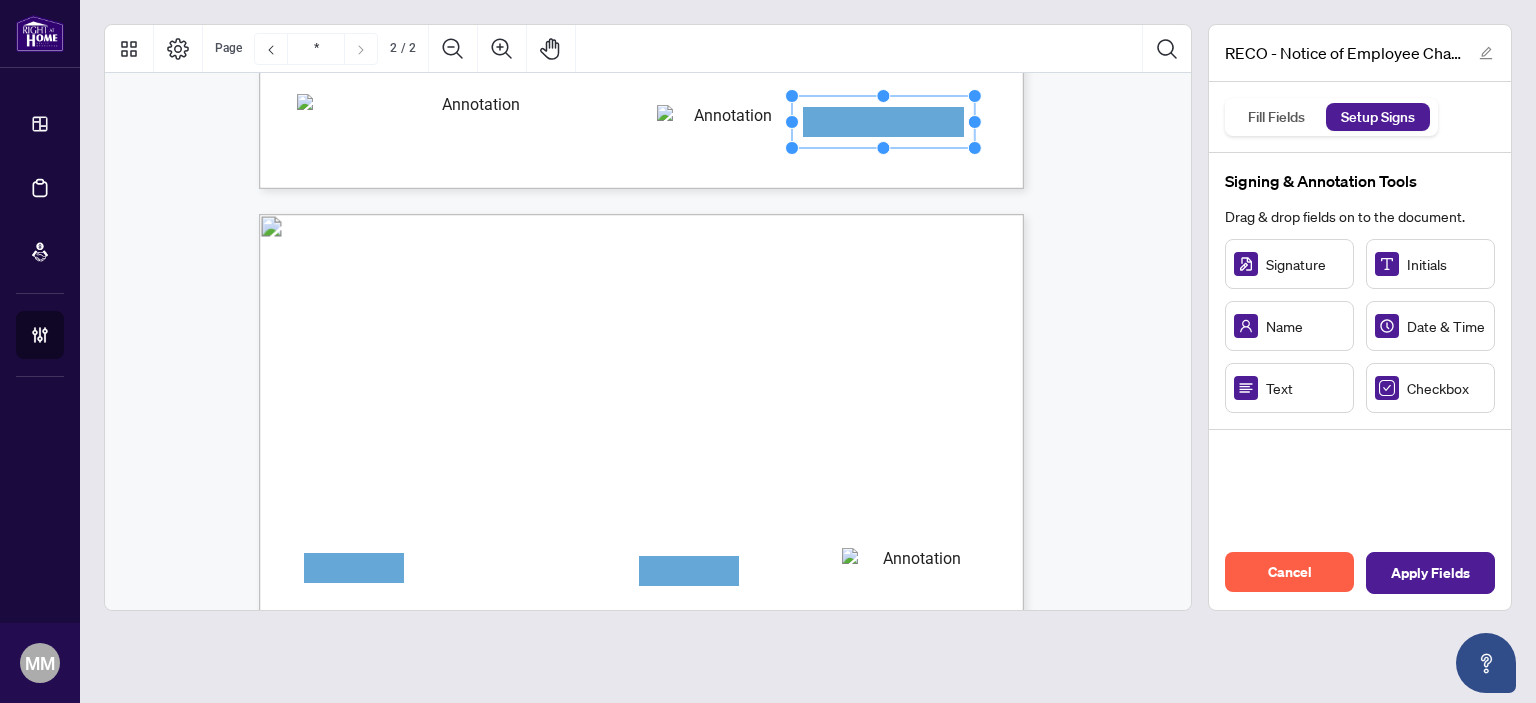 type on "*" 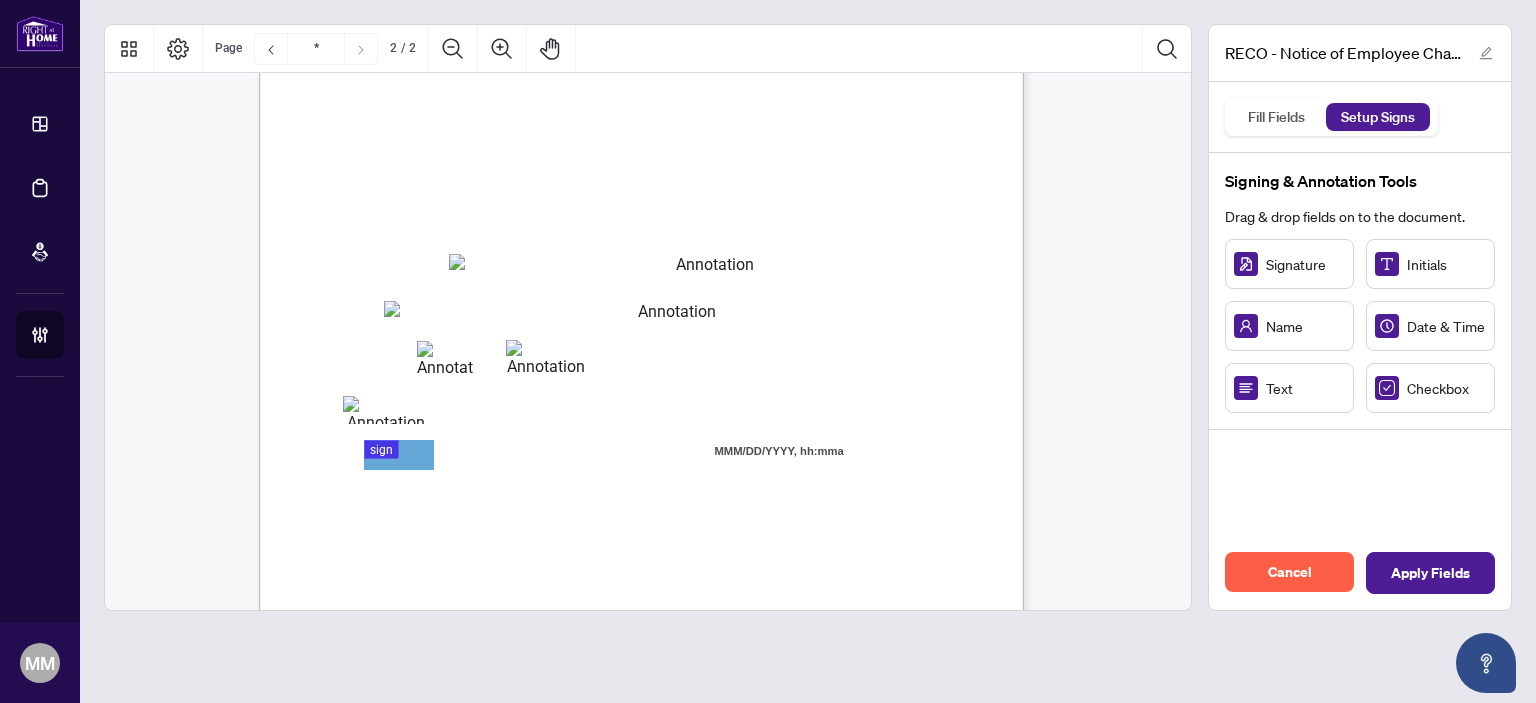 scroll, scrollTop: 1507, scrollLeft: 0, axis: vertical 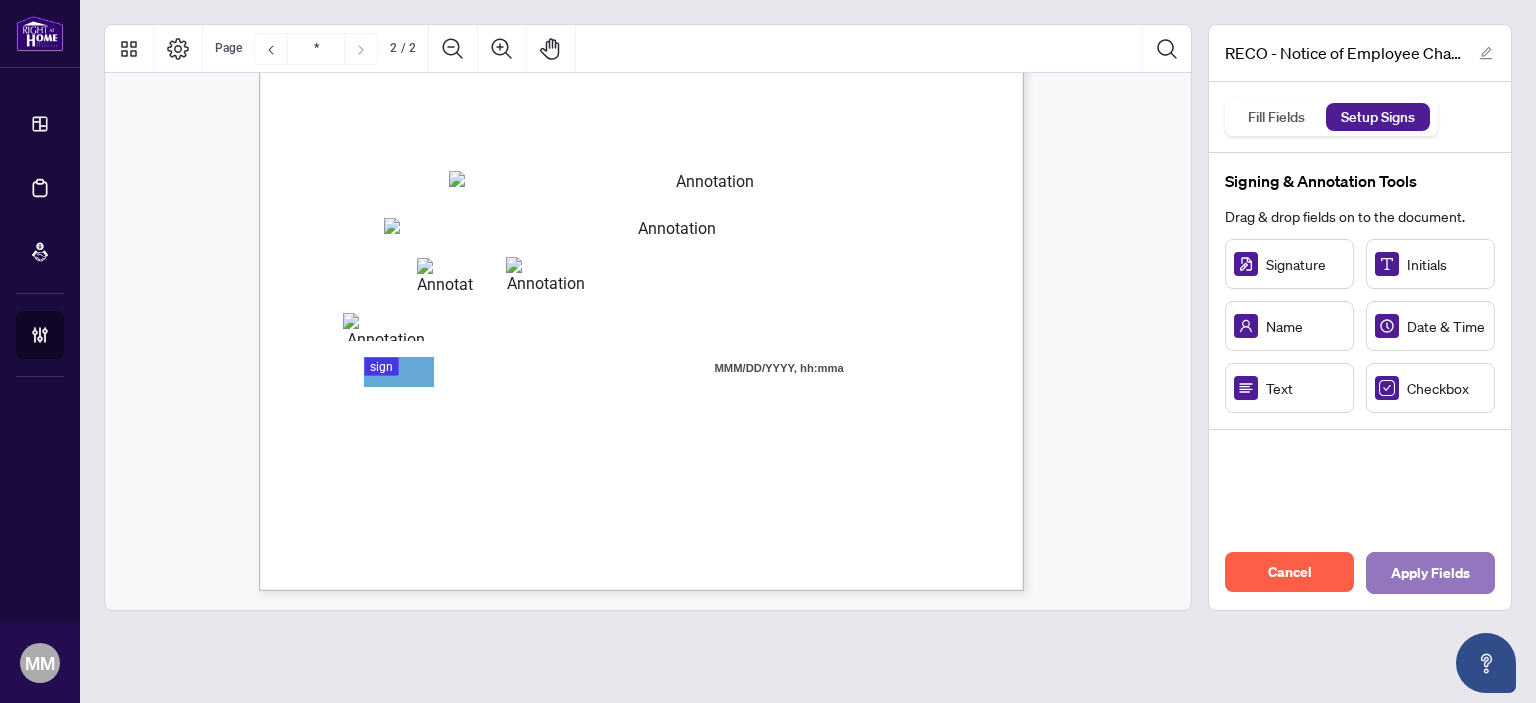 click on "Apply Fields" at bounding box center [1430, 573] 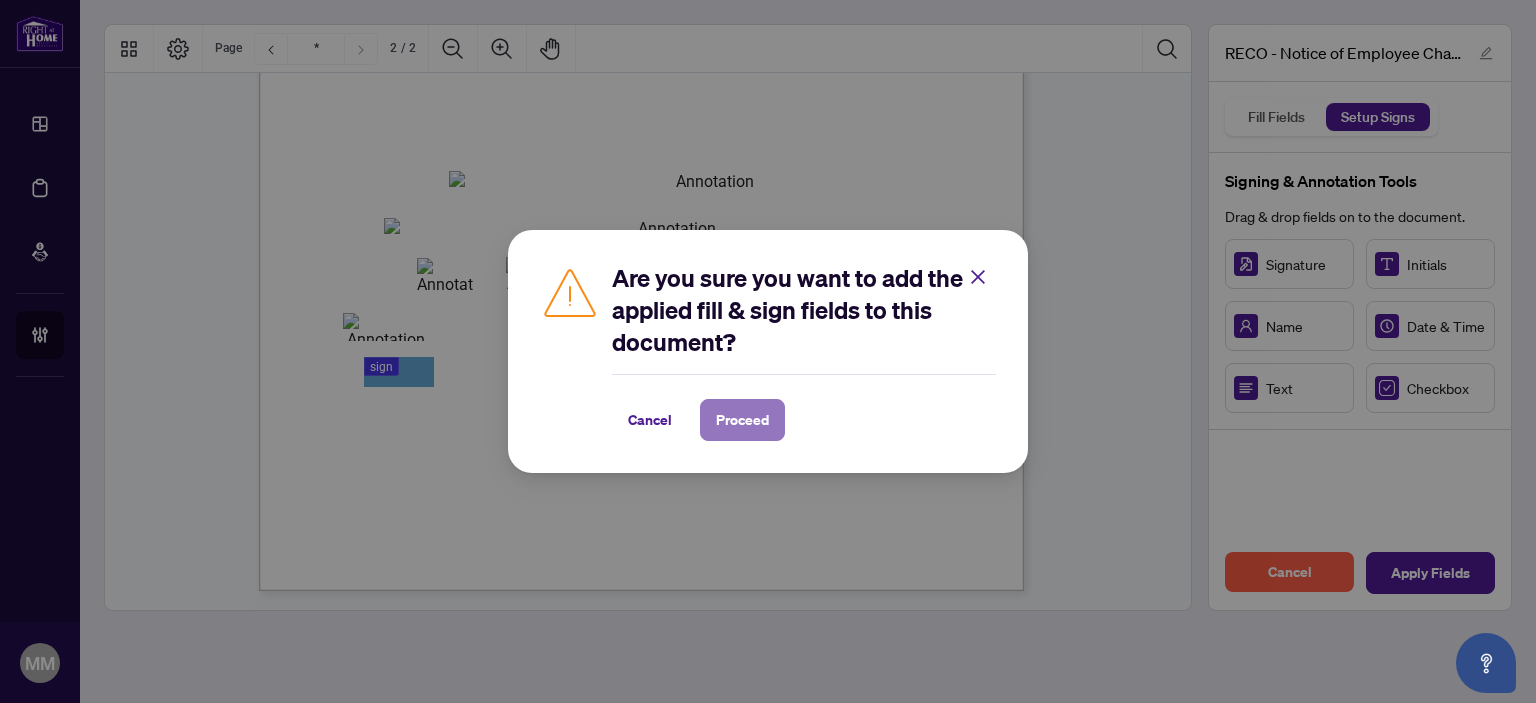 click on "Proceed" at bounding box center [742, 420] 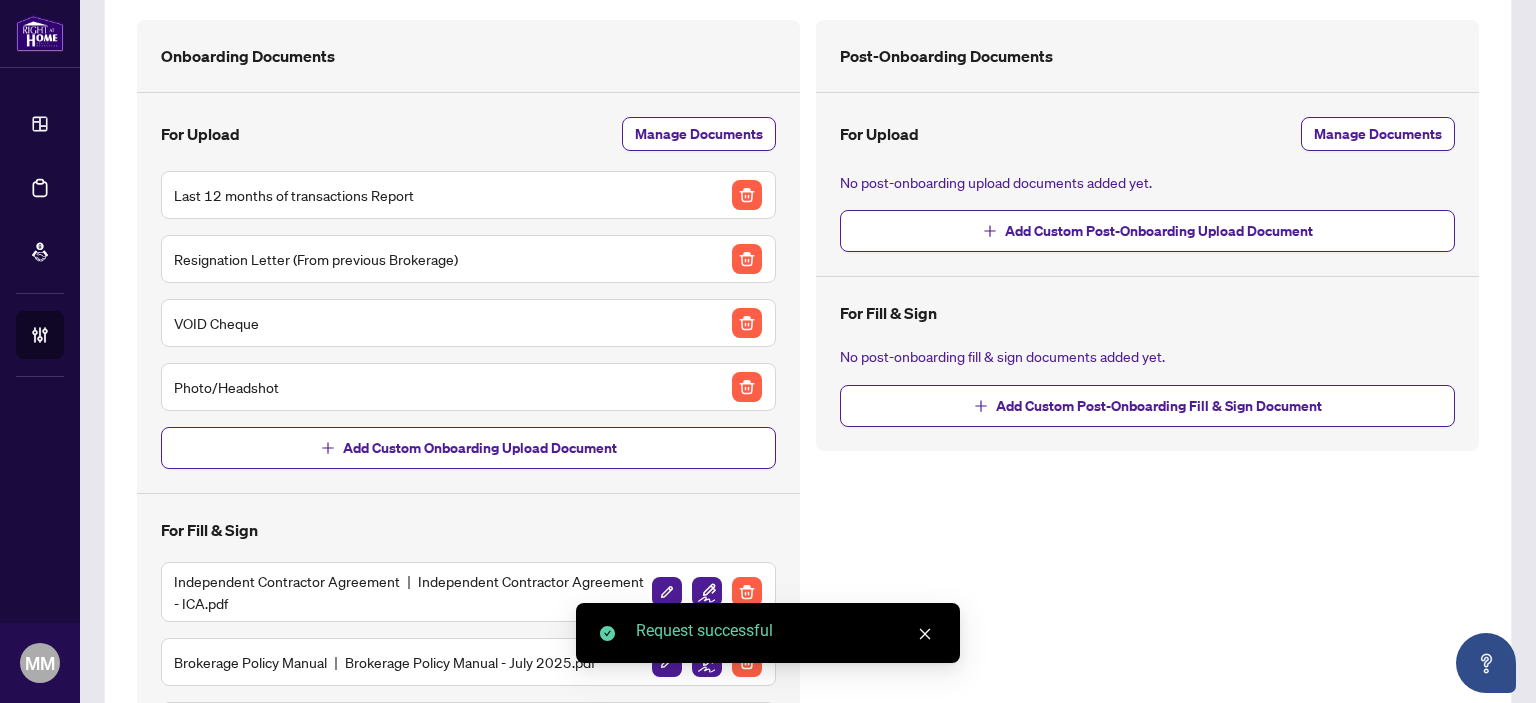 scroll, scrollTop: 131, scrollLeft: 0, axis: vertical 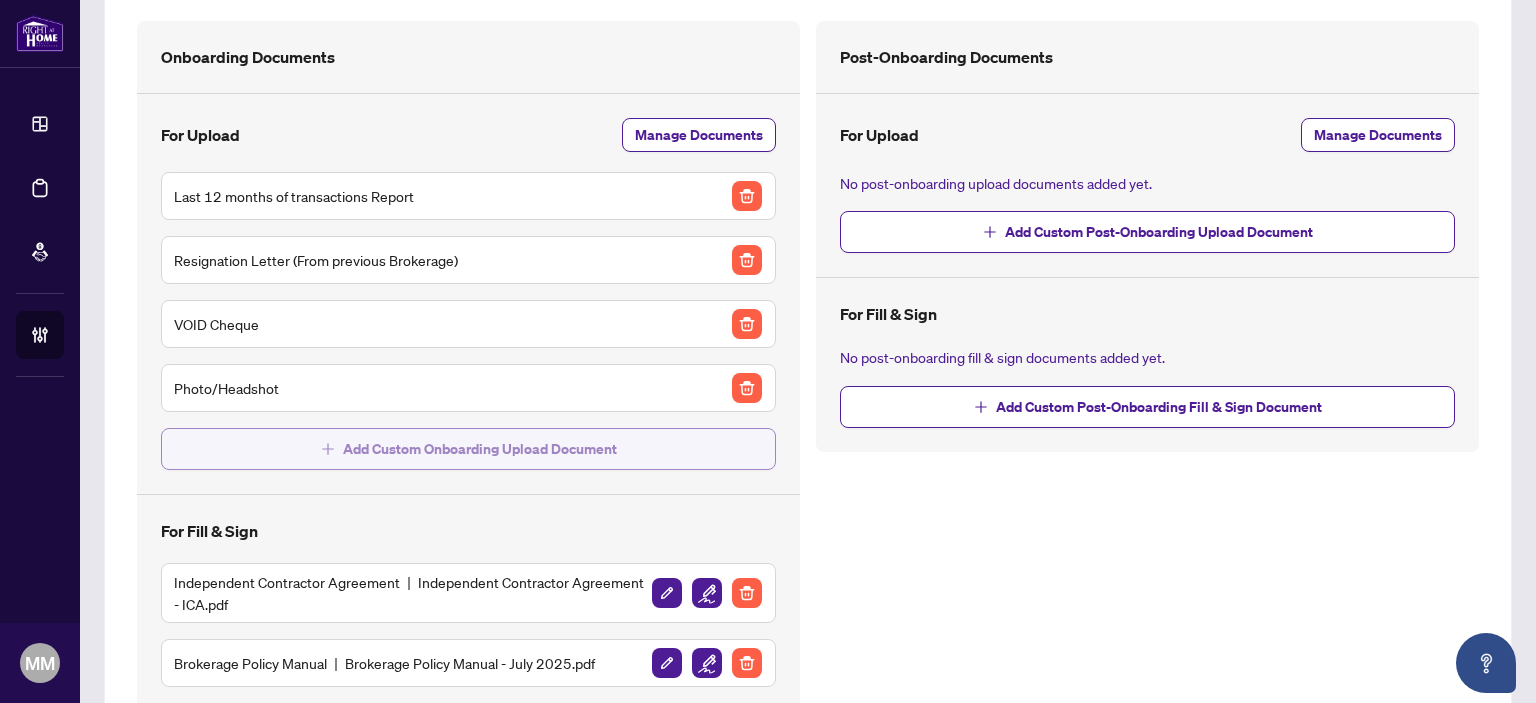 click on "Add Custom Onboarding Upload Document" at bounding box center (480, 449) 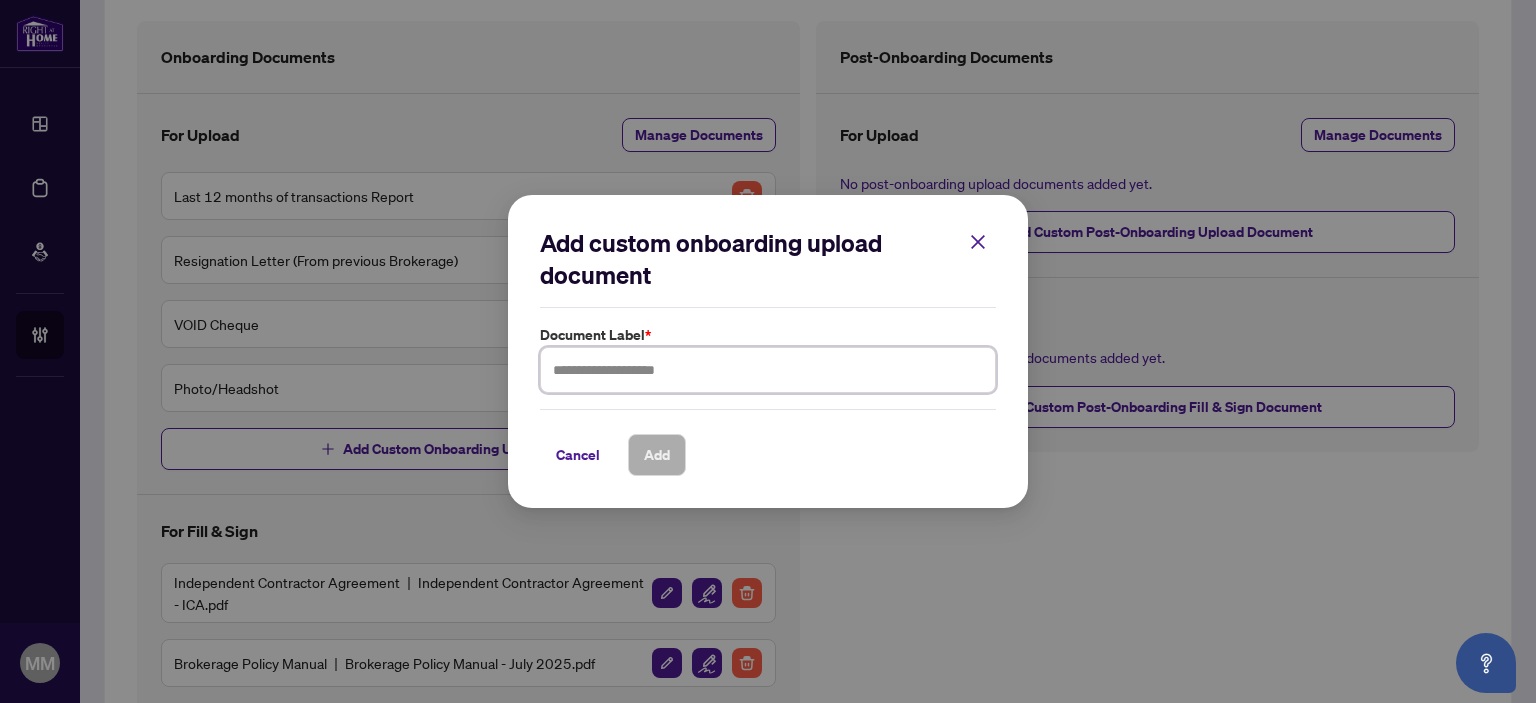 click at bounding box center [768, 370] 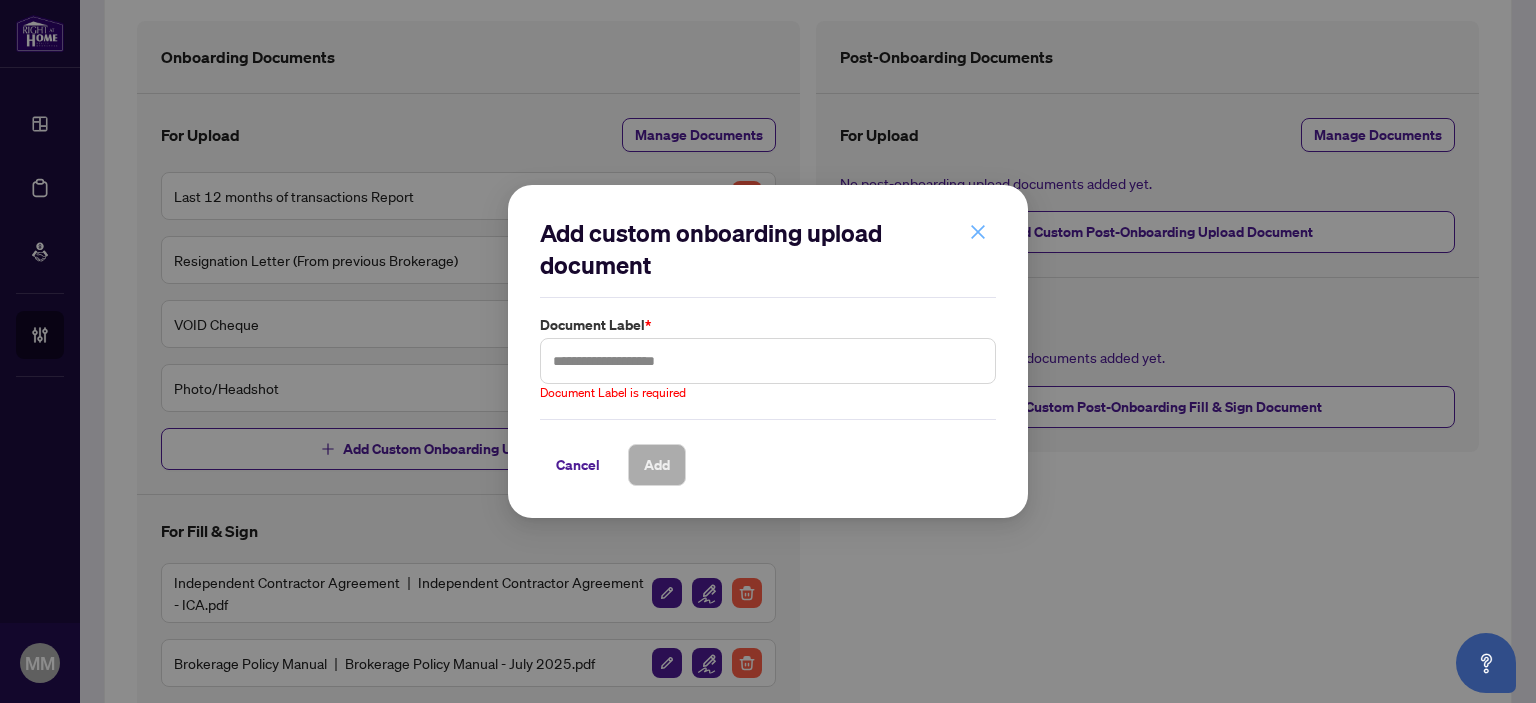 click on "Add custom onboarding upload document Document Label * Document Label is required Cancel Add" at bounding box center [768, 351] 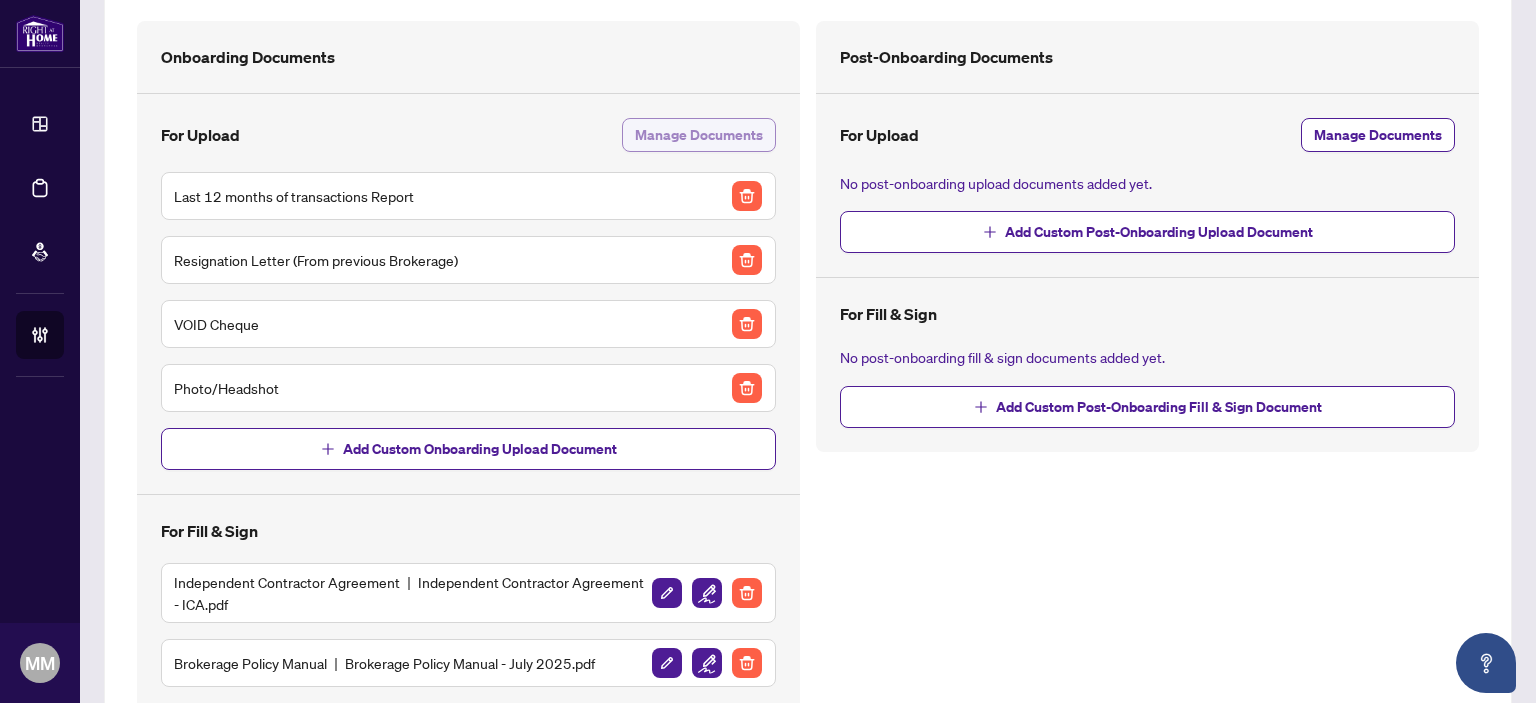 click on "Manage Documents" at bounding box center (699, 135) 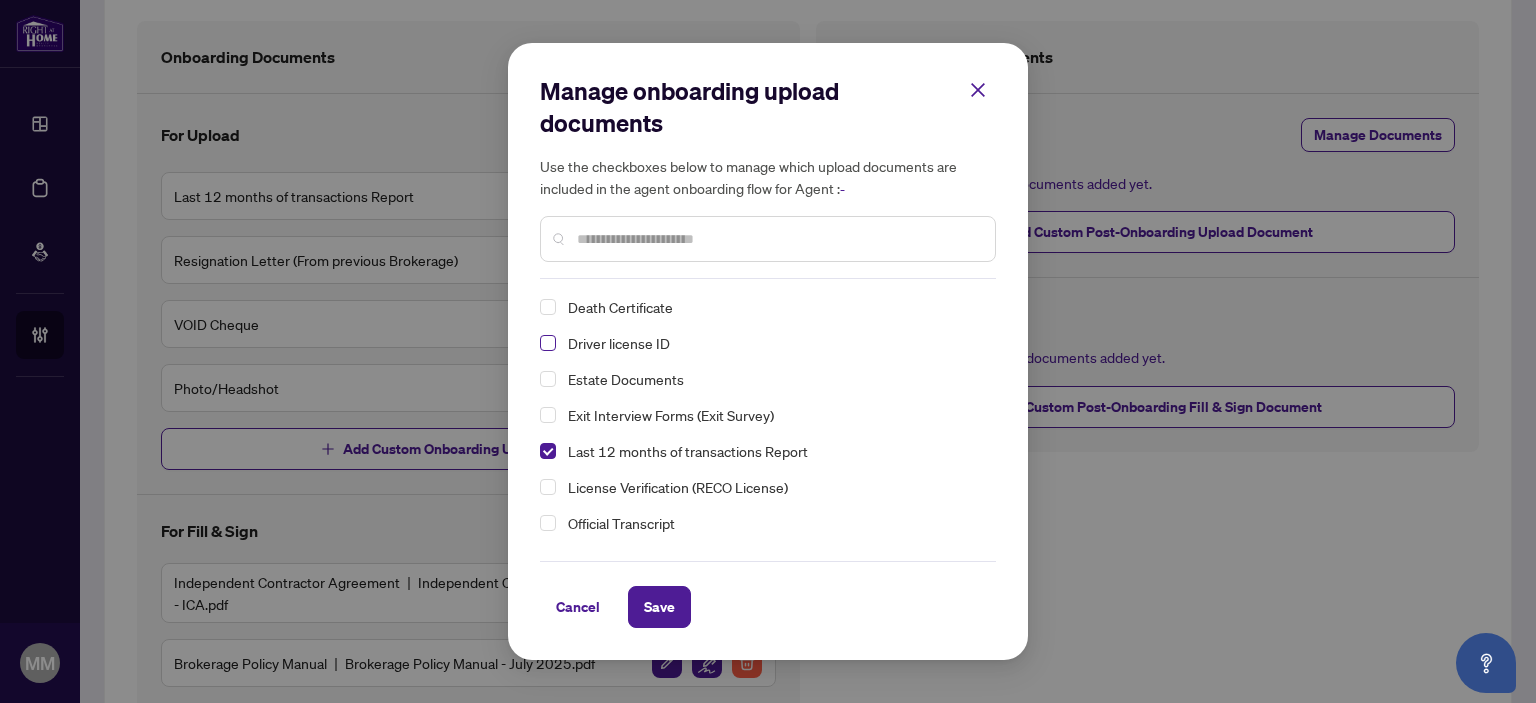 click at bounding box center [548, 343] 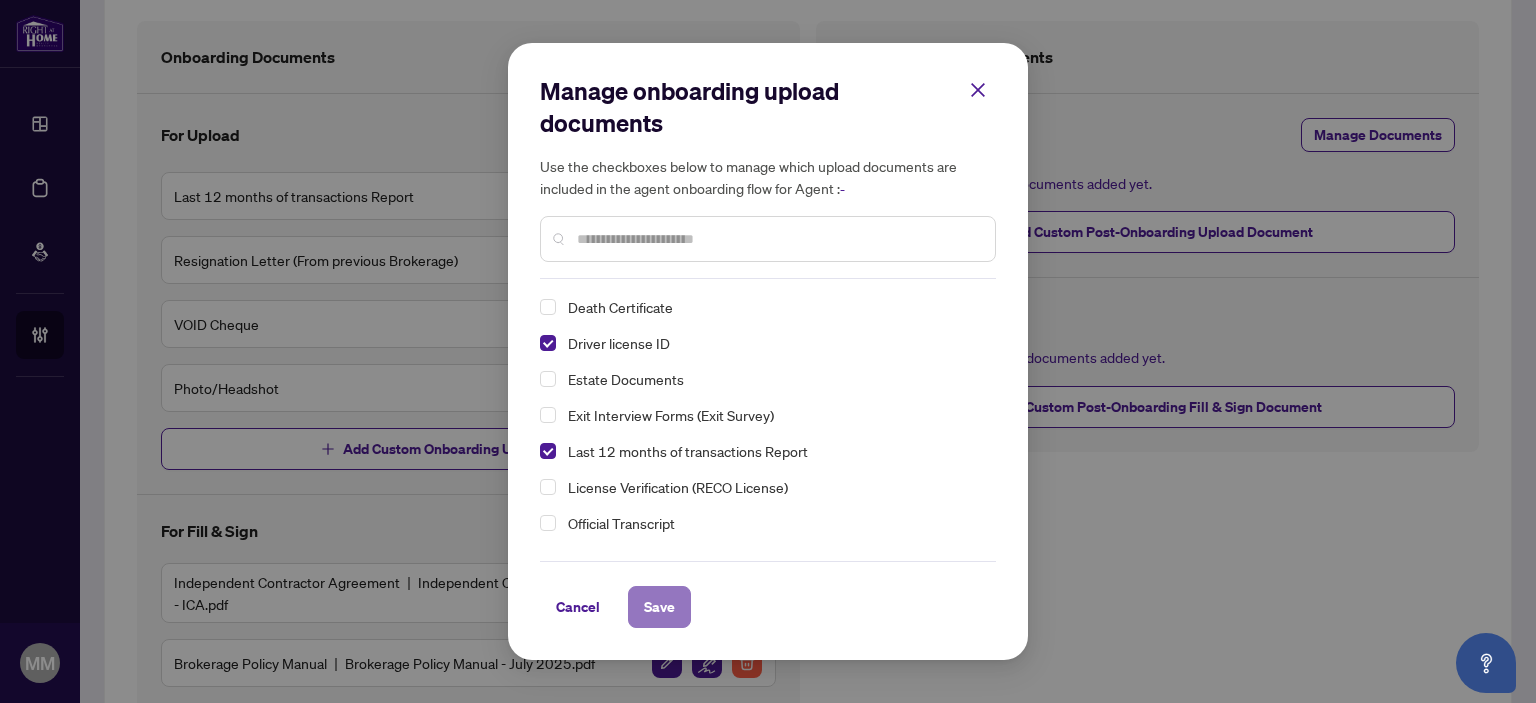 click on "Save" at bounding box center [659, 607] 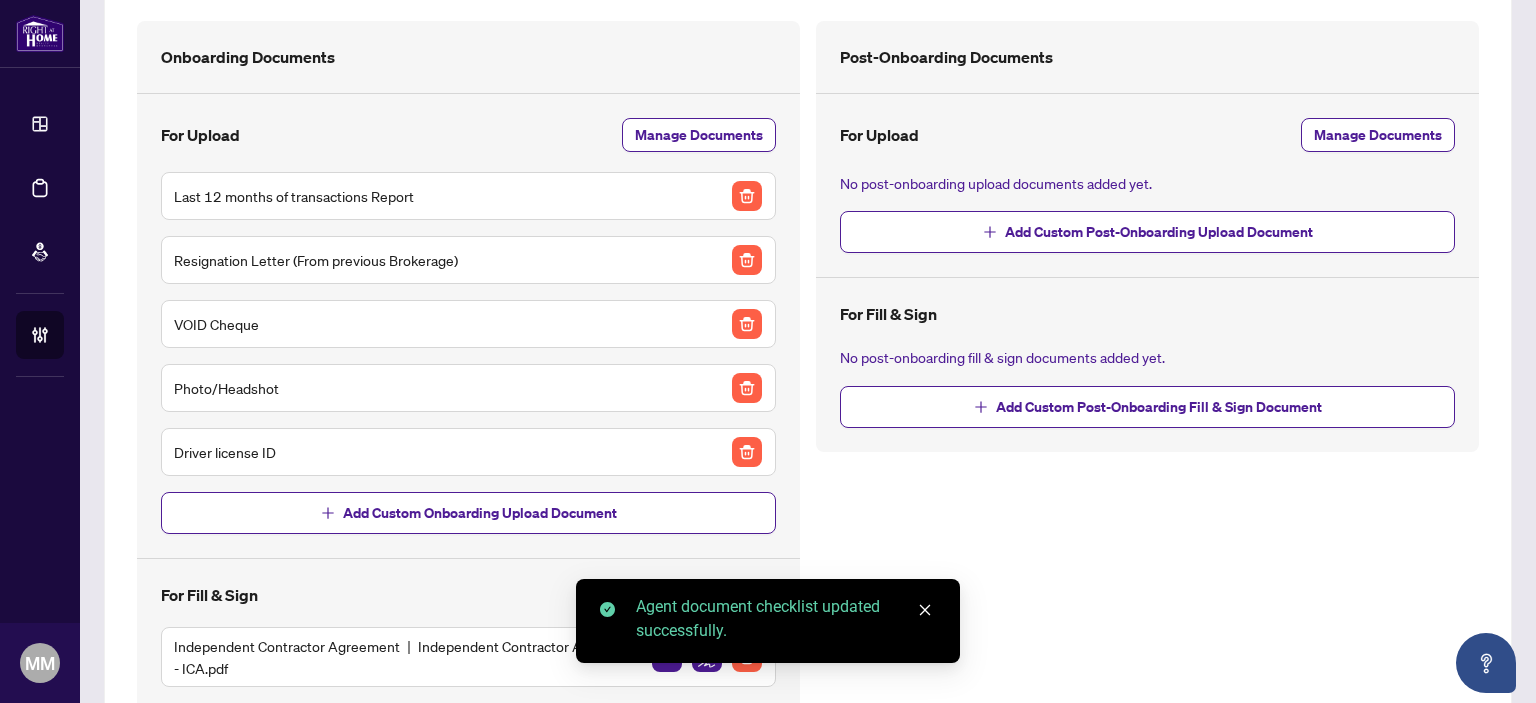 scroll, scrollTop: 0, scrollLeft: 0, axis: both 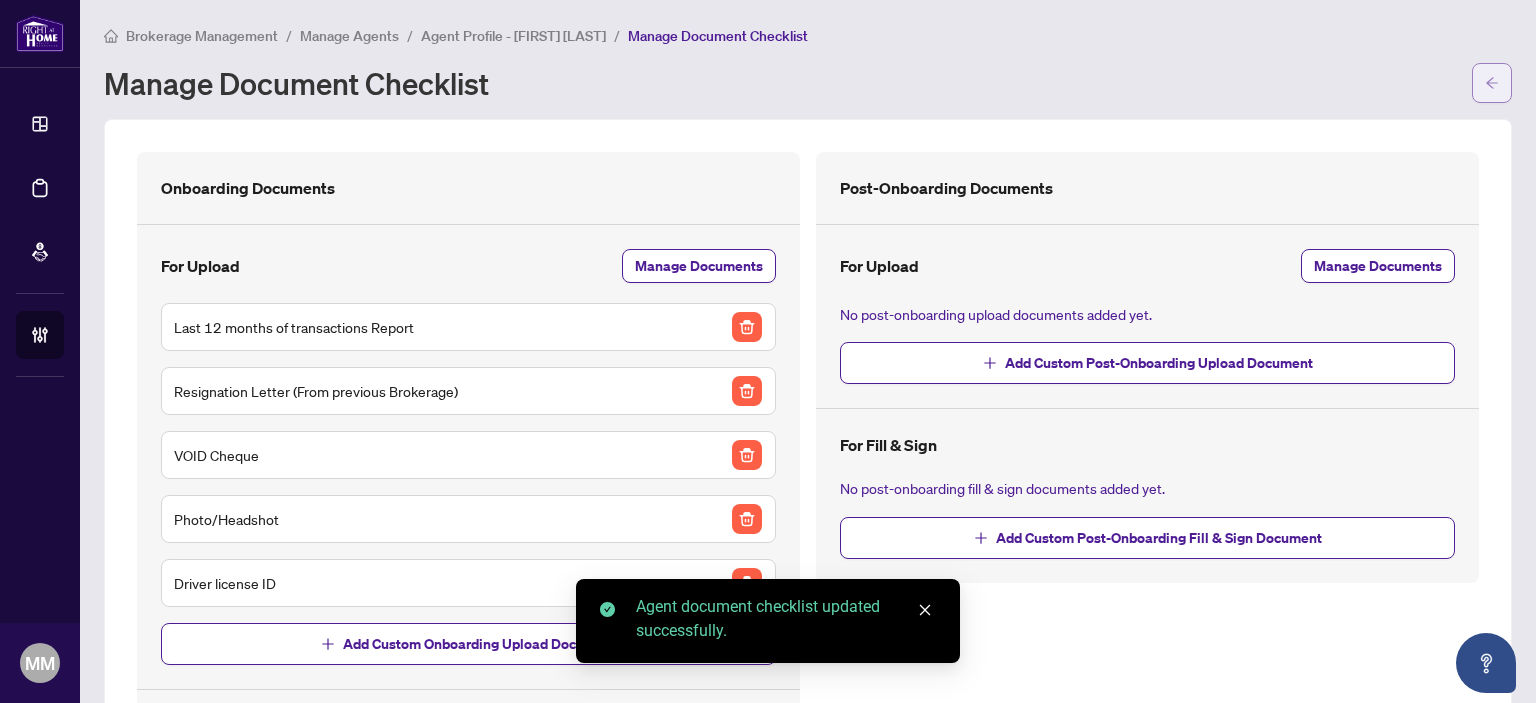 drag, startPoint x: 702, startPoint y: 224, endPoint x: 1477, endPoint y: 81, distance: 788.08246 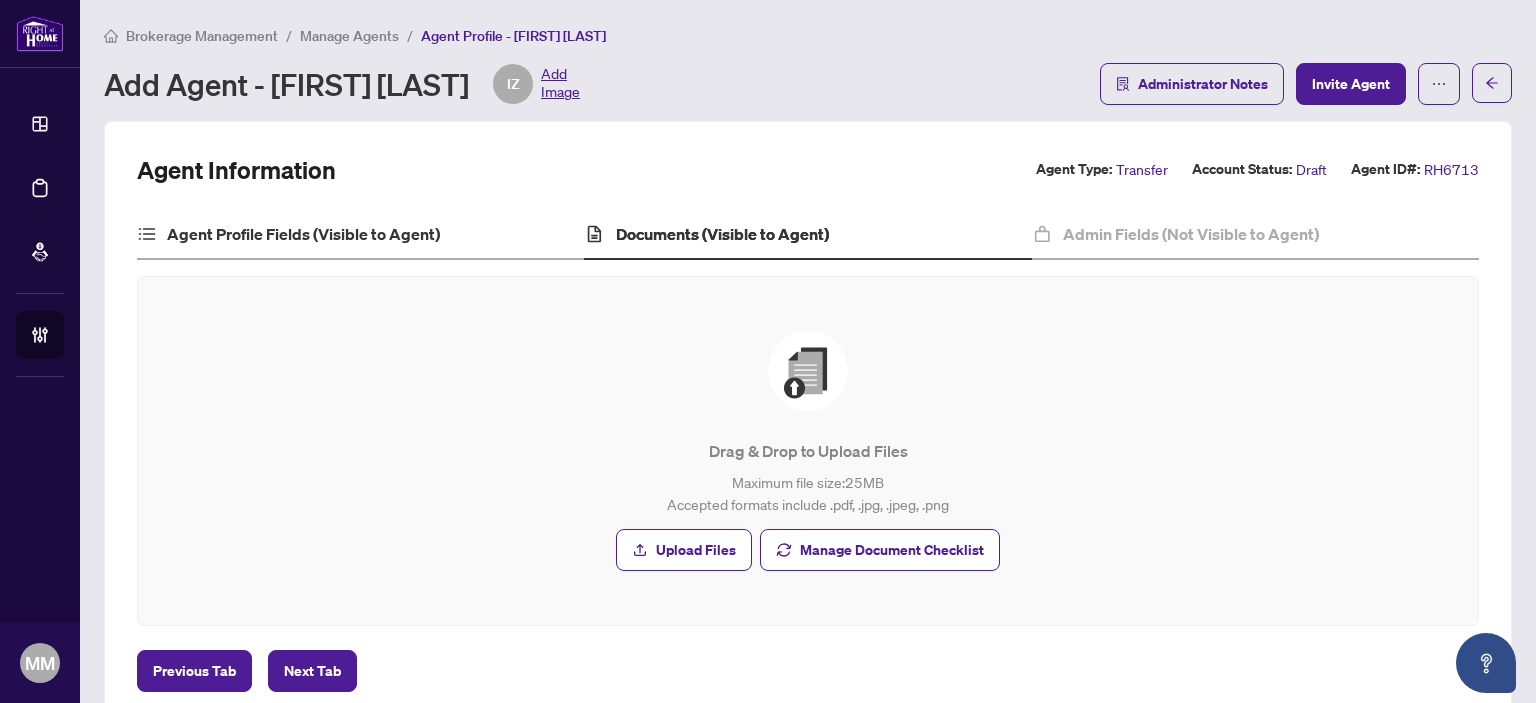 click on "Agent Profile Fields (Visible to Agent)" at bounding box center (360, 235) 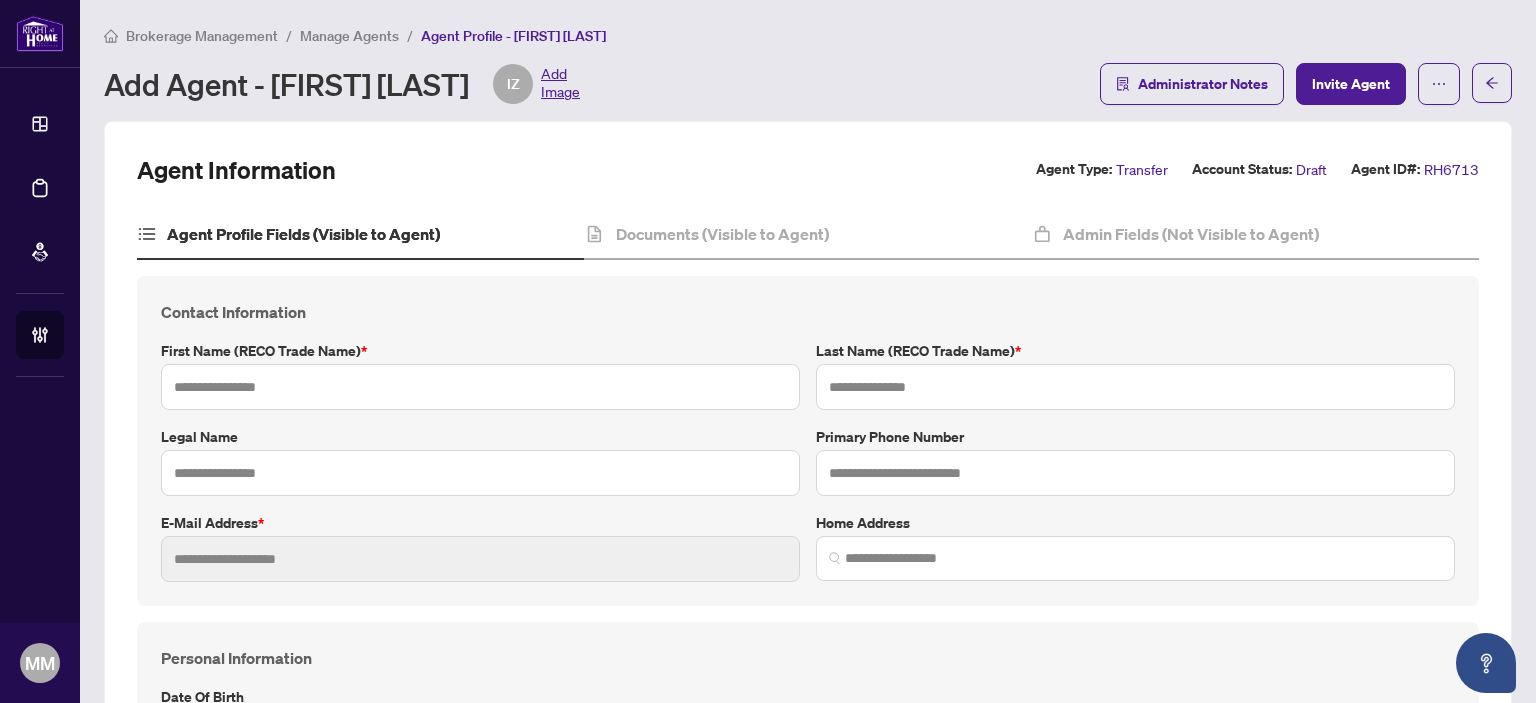 type on "*****" 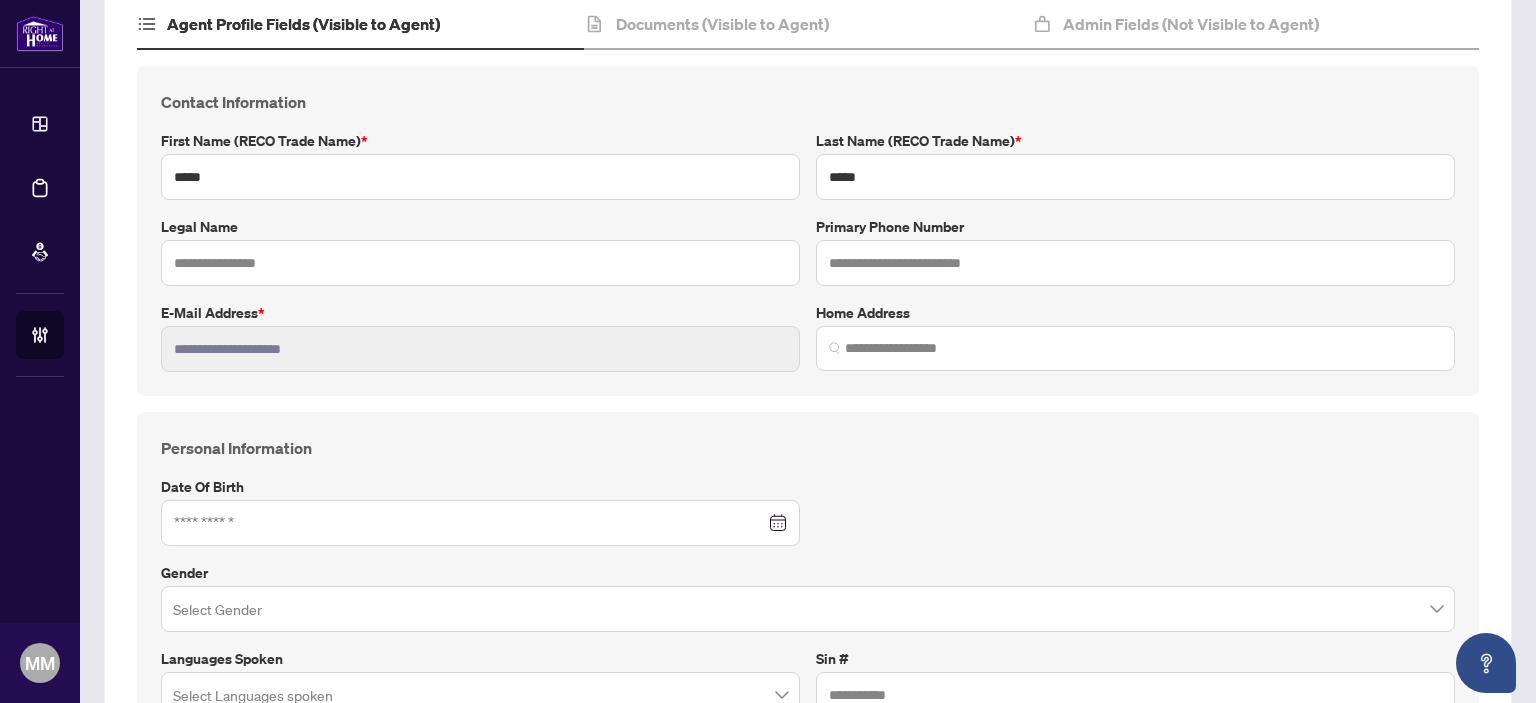 scroll, scrollTop: 212, scrollLeft: 0, axis: vertical 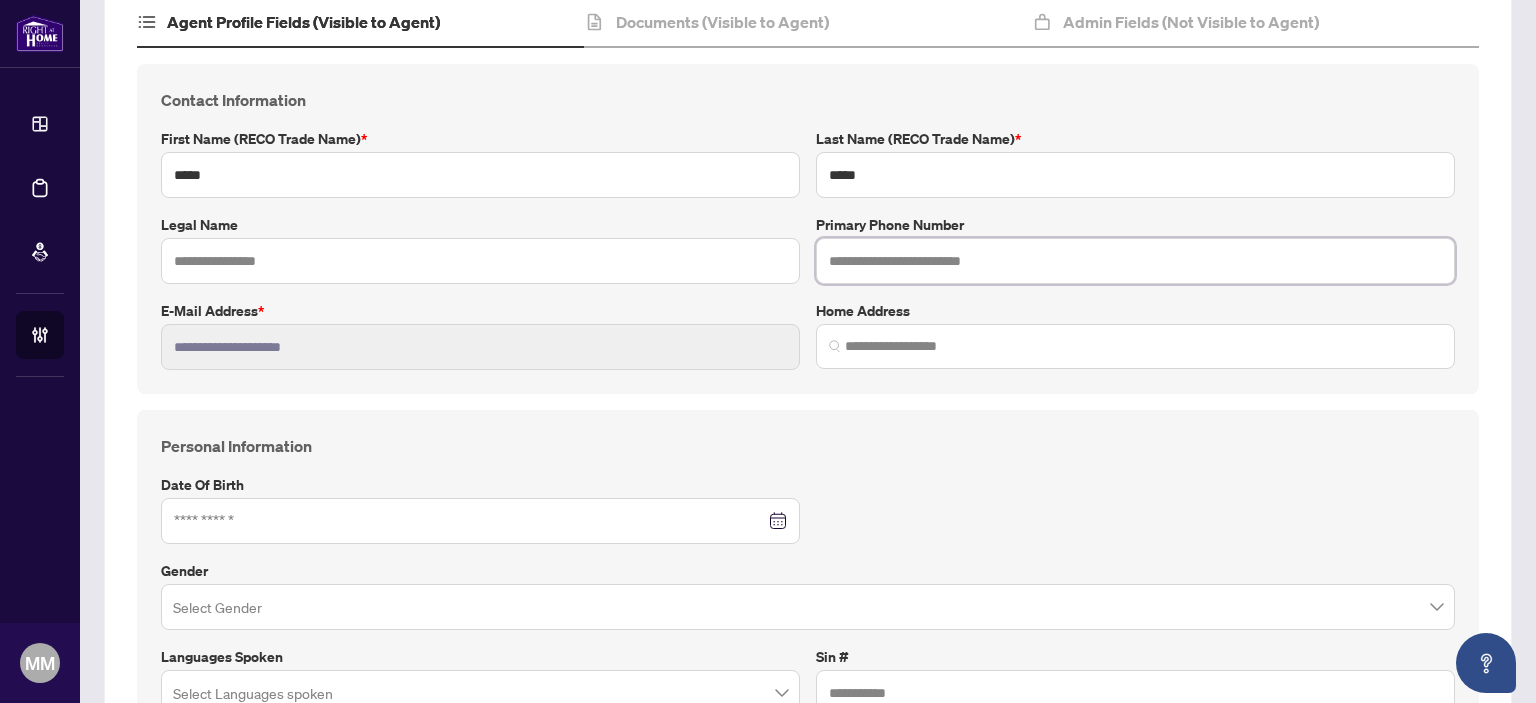 click at bounding box center (1135, 261) 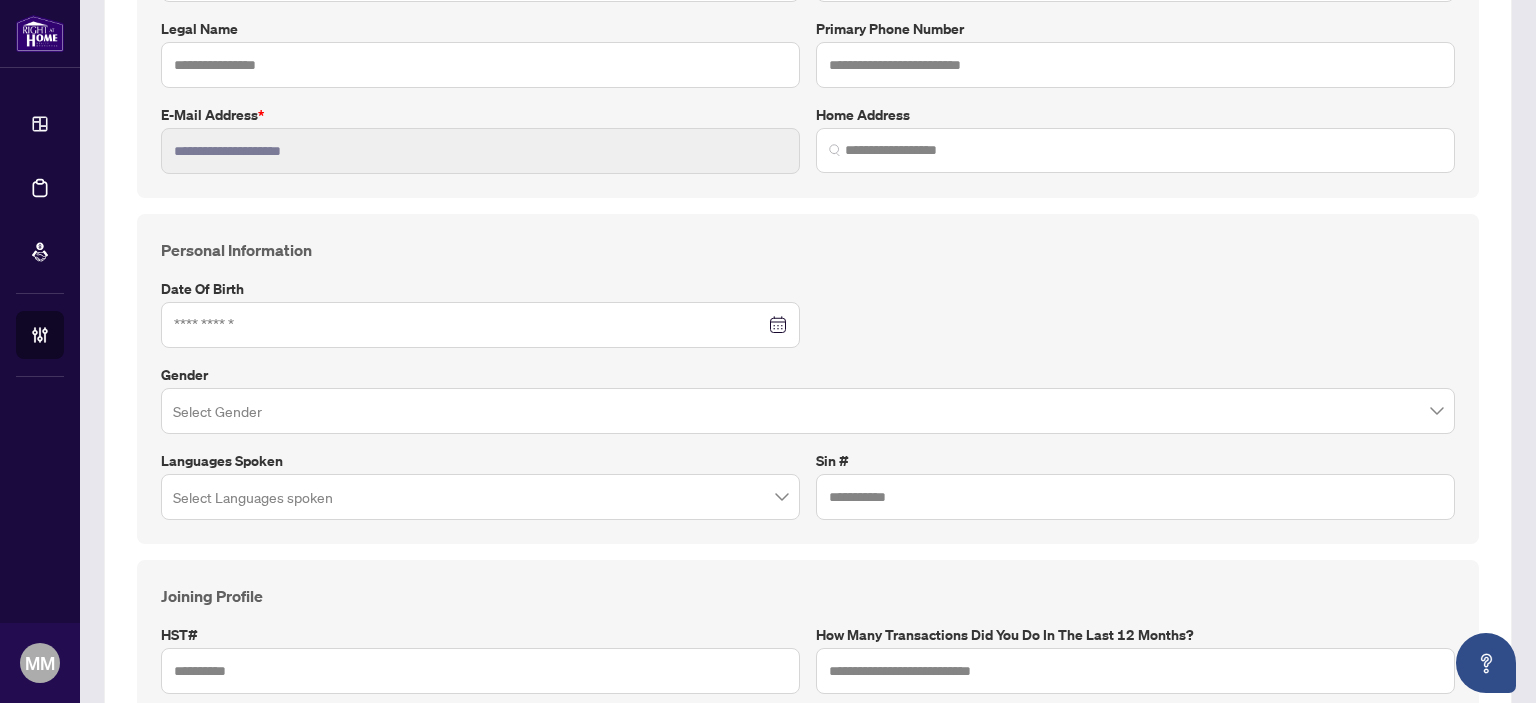 click on "Personal Information Date of Birth Gender Select Gender Languages spoken   Select Languages spoken Sin #" at bounding box center [808, 379] 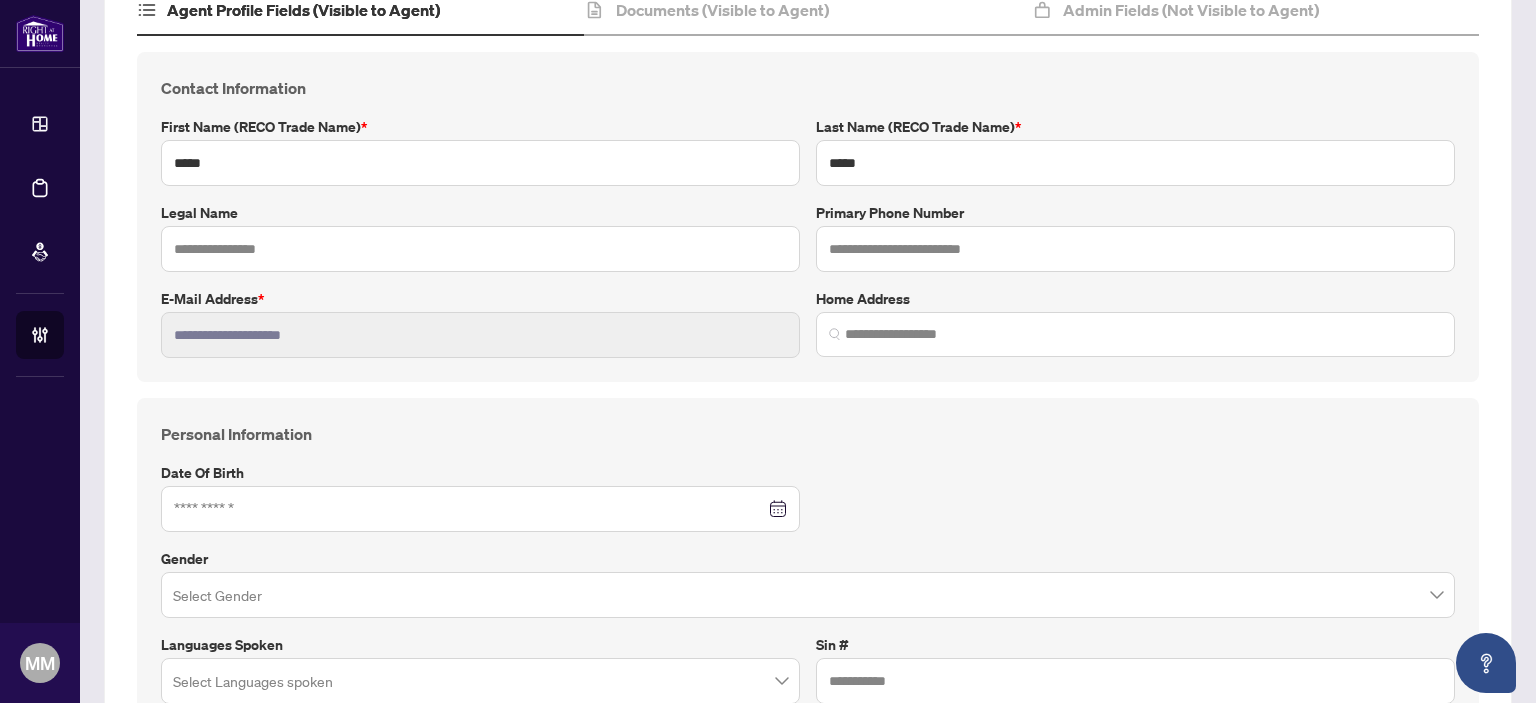 scroll, scrollTop: 0, scrollLeft: 0, axis: both 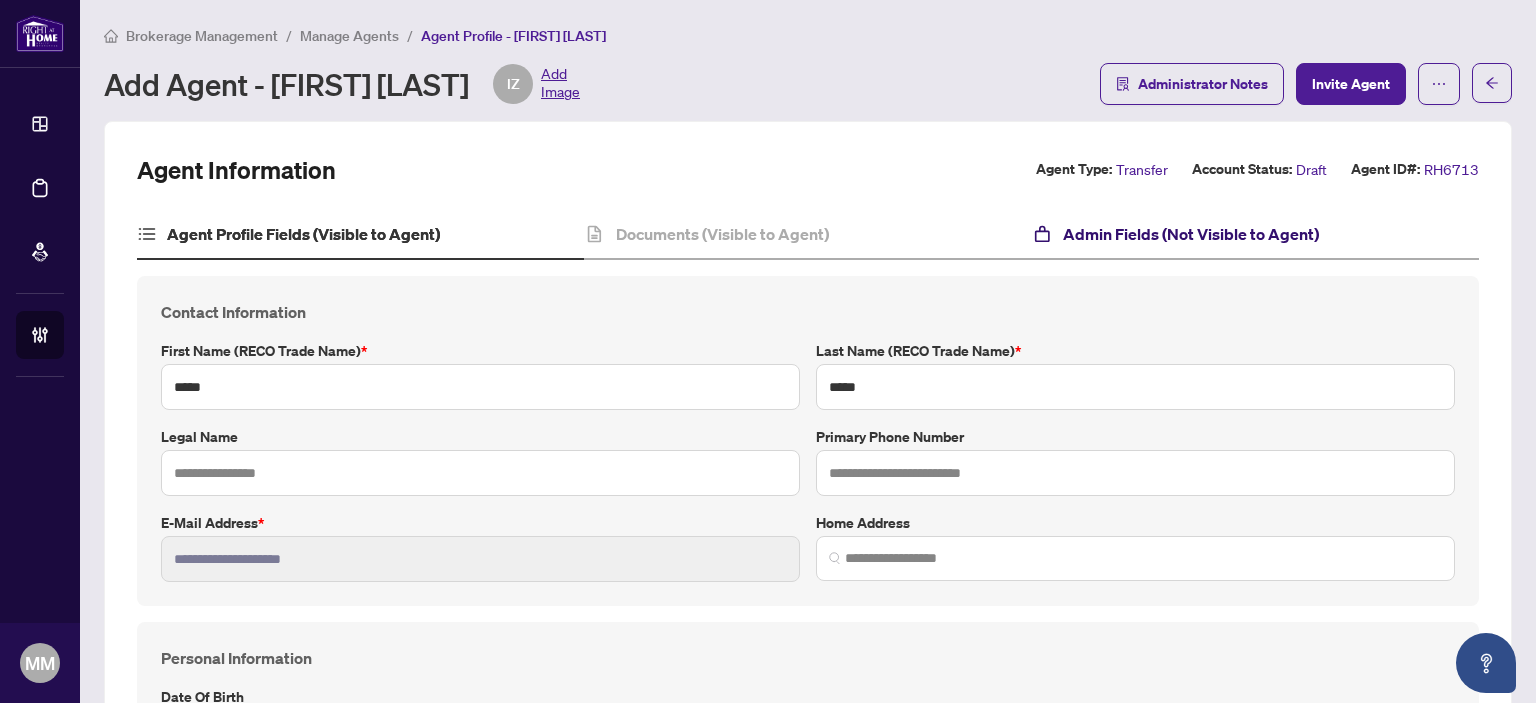 click on "Admin Fields (Not Visible to Agent)" at bounding box center [1191, 234] 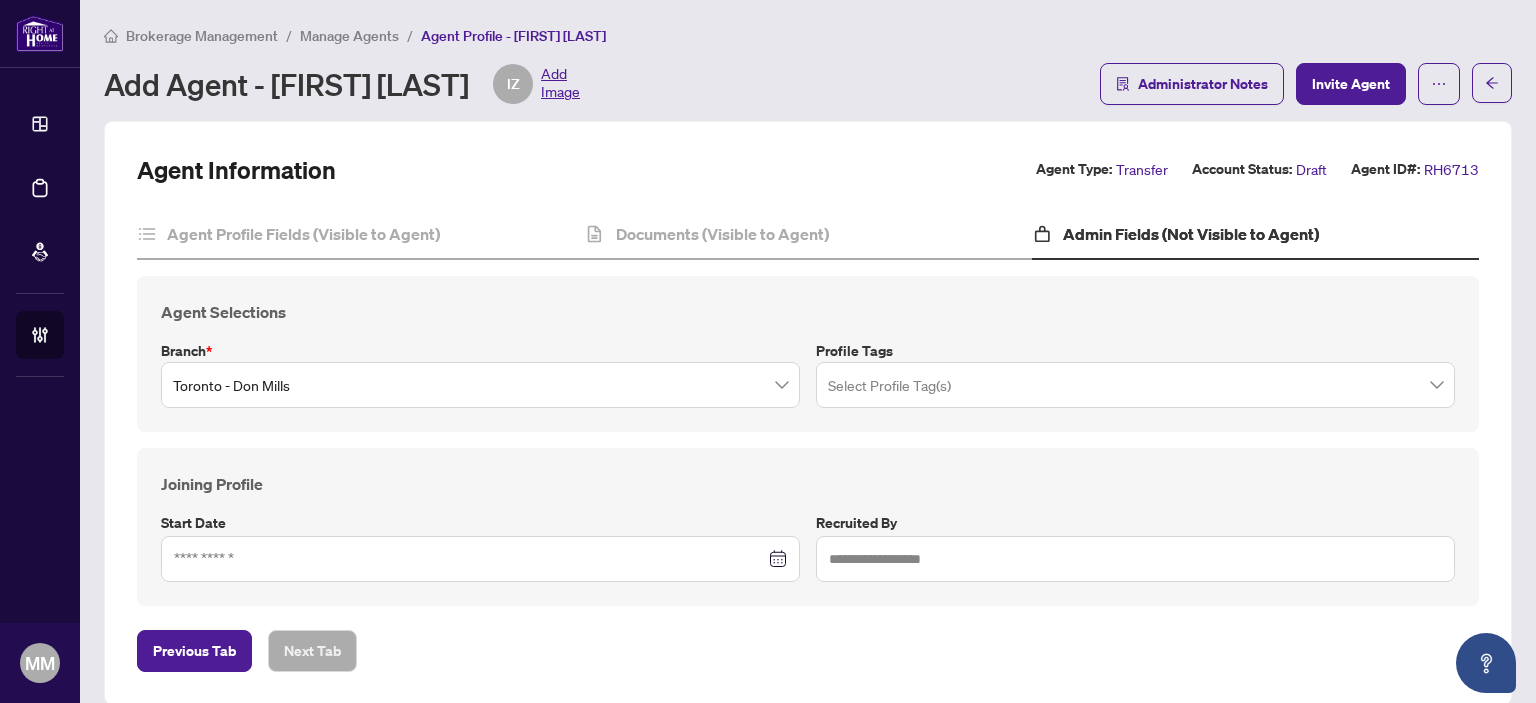 click on "Select Profile Tag(s)" at bounding box center [1135, 385] 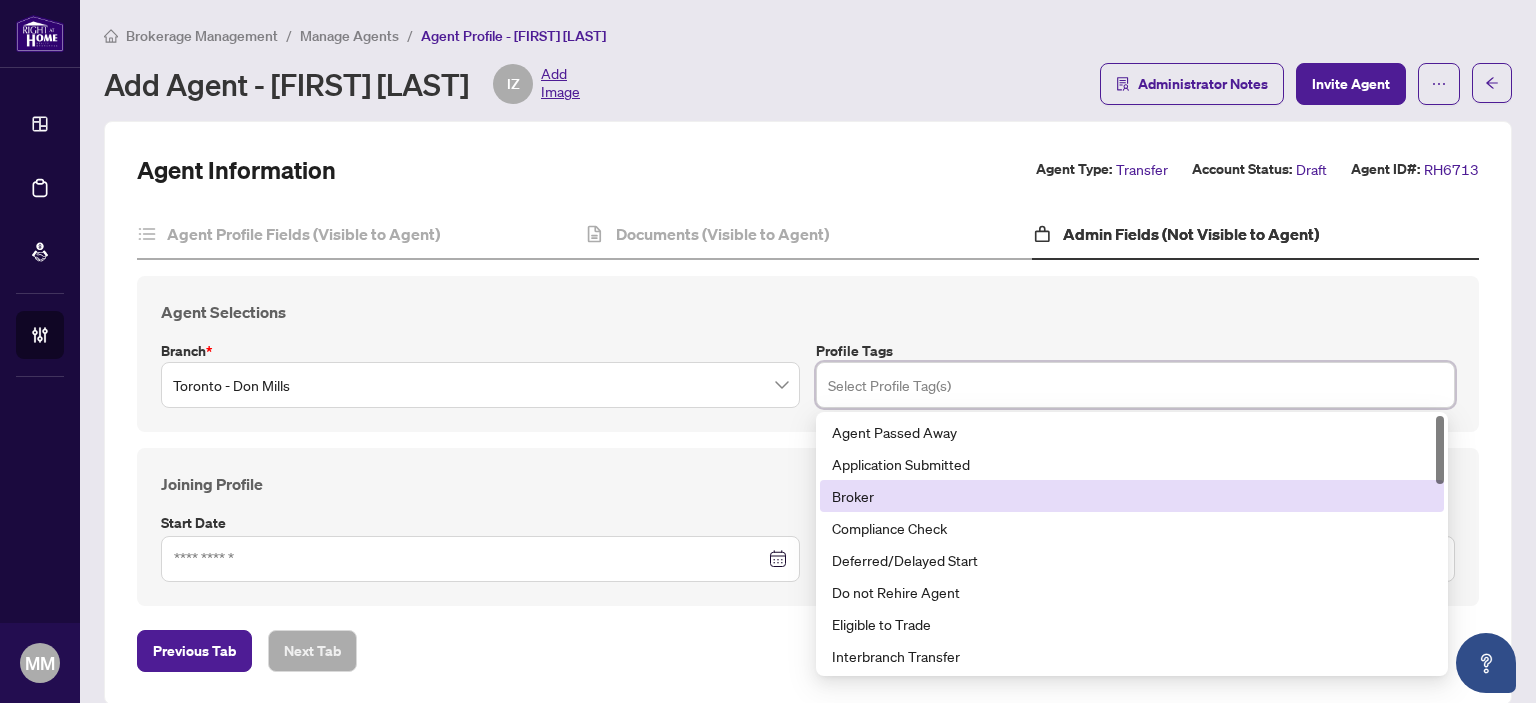 click on "Broker" at bounding box center (1132, 496) 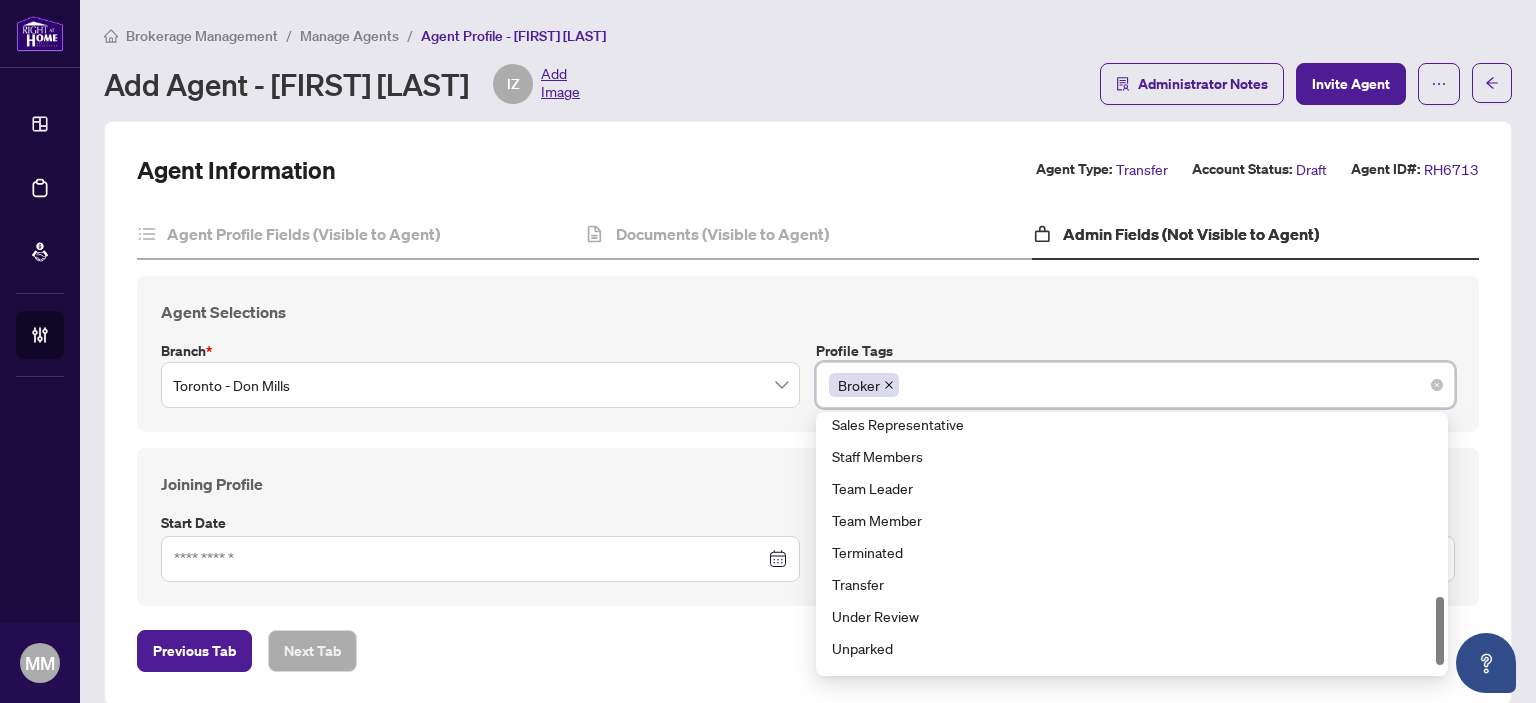 scroll, scrollTop: 684, scrollLeft: 0, axis: vertical 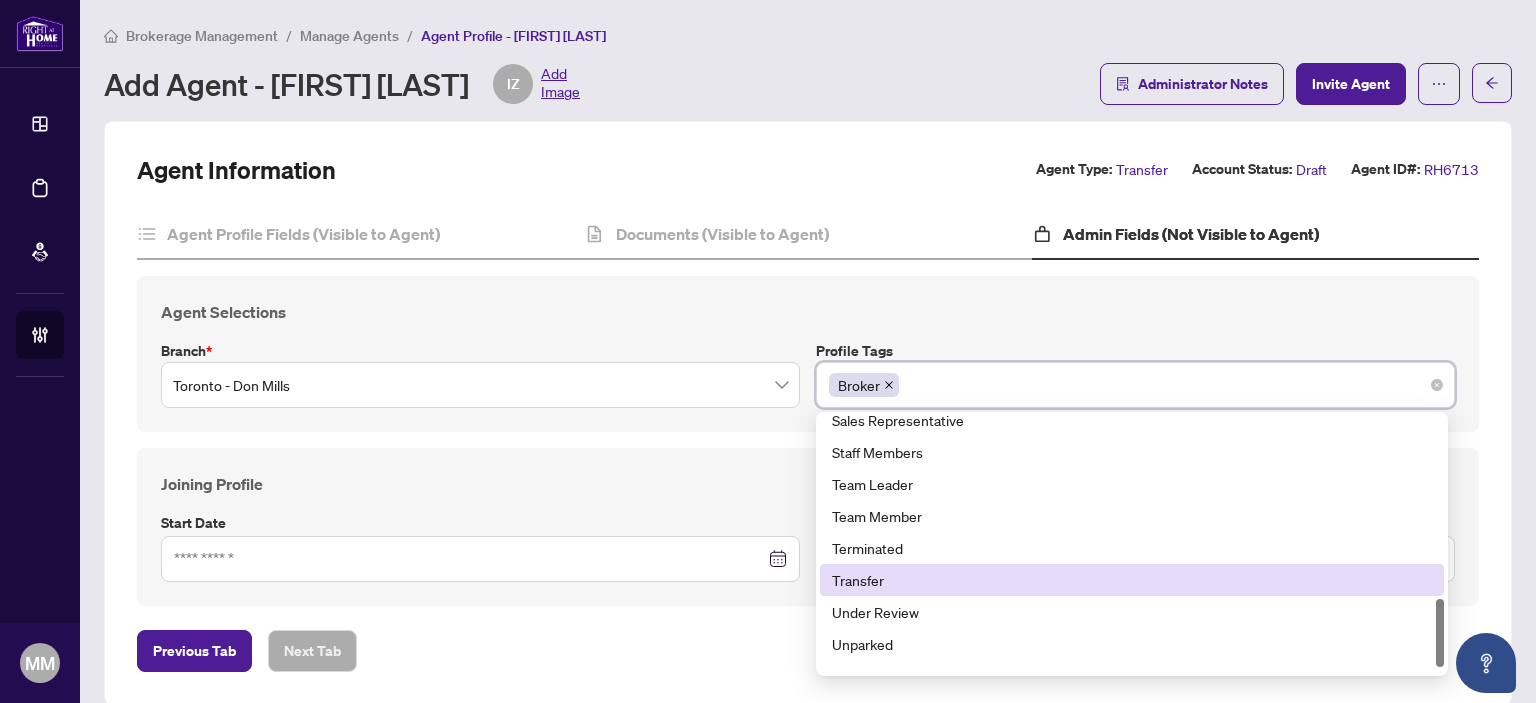 click on "Transfer" at bounding box center [1132, 580] 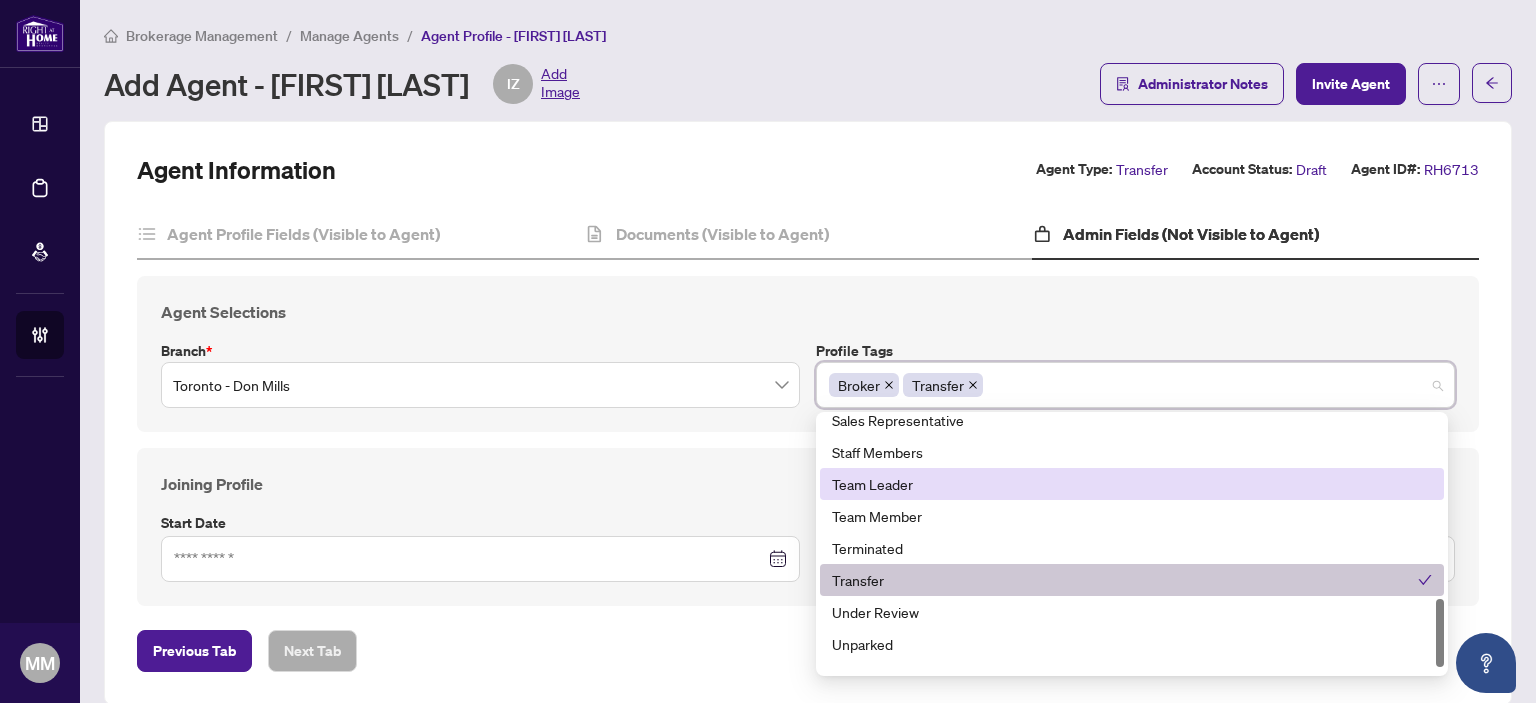 click on "Agent Information Agent Type: Transfer Account Status: Draft Agent ID#: [ID] Agent Profile Fields (Visible to Agent) Documents (Visible to Agent) Admin Fields (Not Visible to Agent) Agent Selections Branch * [CITY] - [CITY] Profile Tags Broker Transfer   29 26 25 Sales Representative Staff Members Team Leader Team Member Terminated Transfer Under Review Unparked Withdrawn Joining Profile Start Date Recruited by Previous Tab Next Tab" at bounding box center (808, 413) 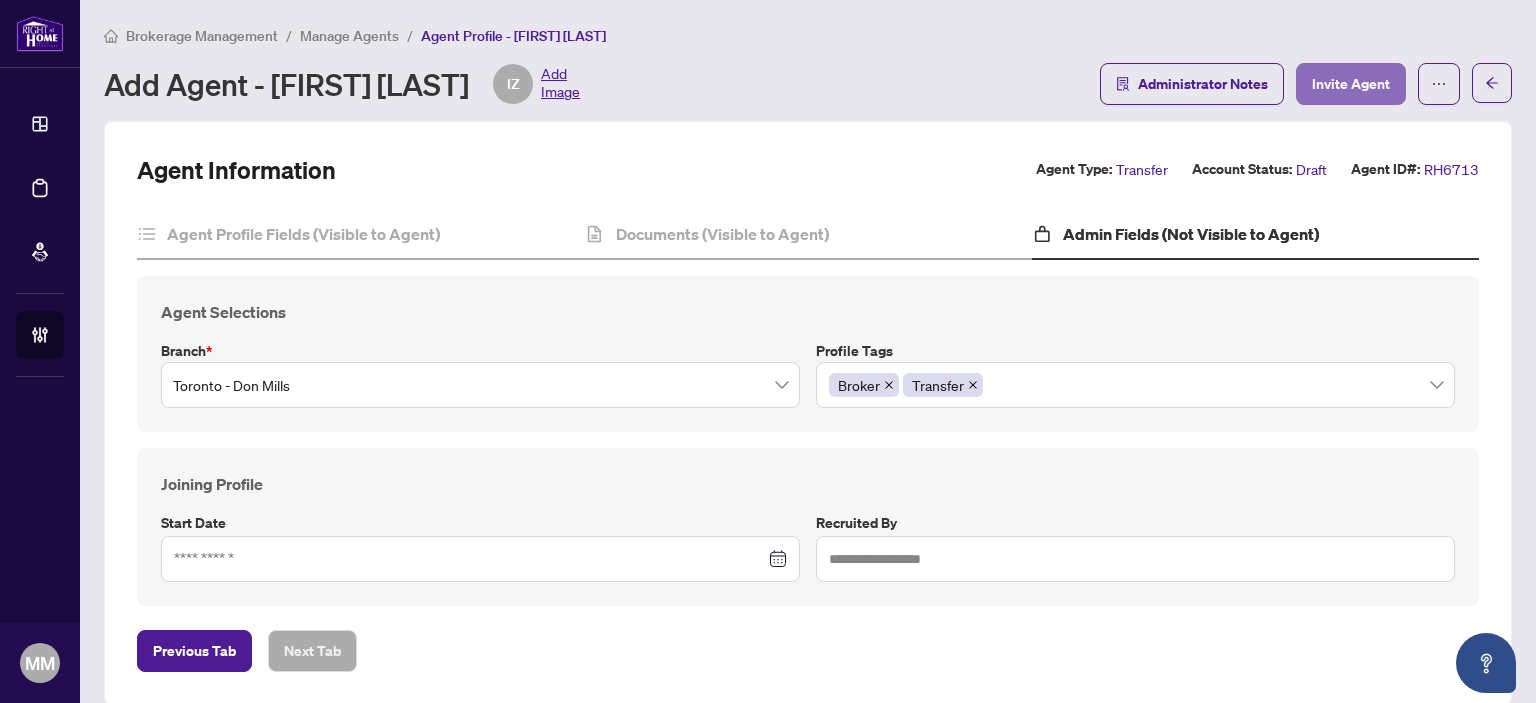 click on "Invite Agent" at bounding box center (1351, 84) 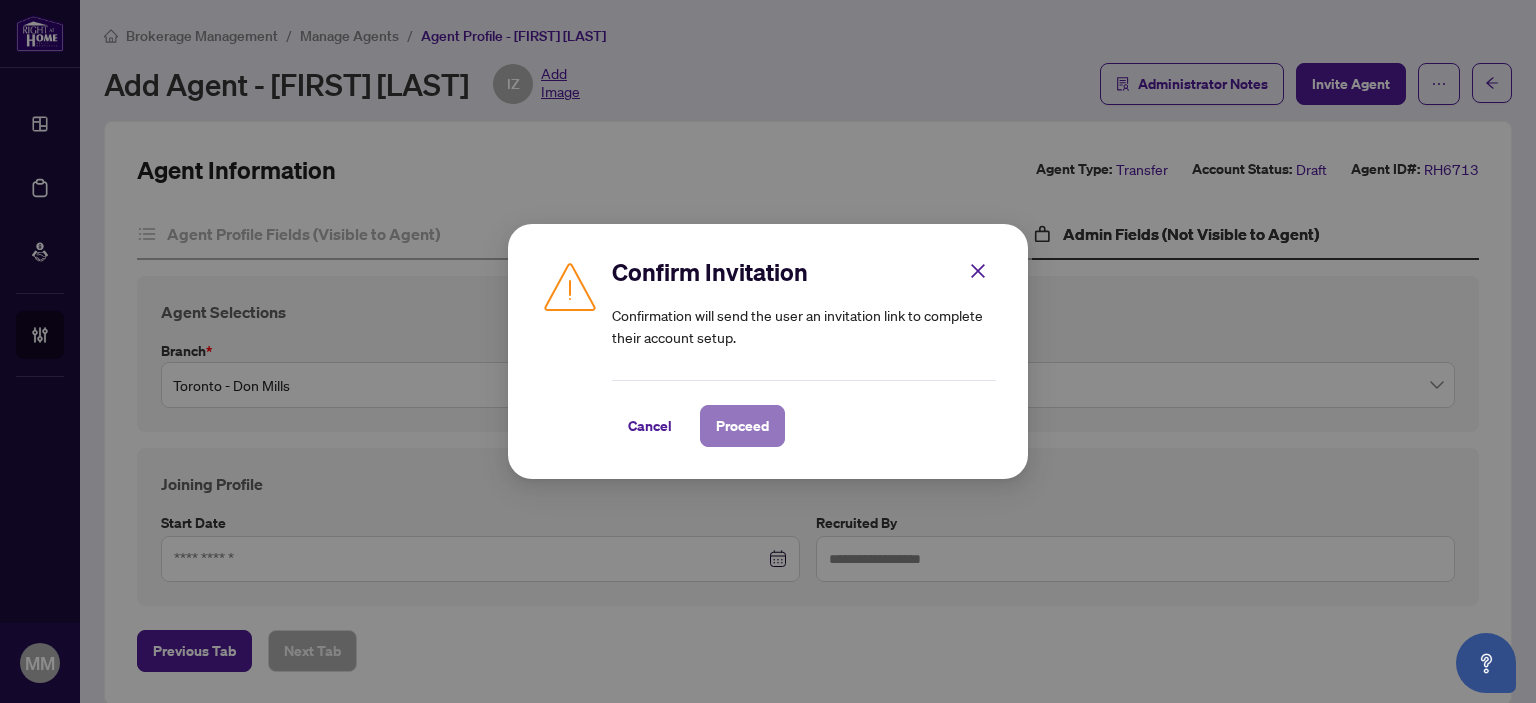 click on "Proceed" at bounding box center (742, 426) 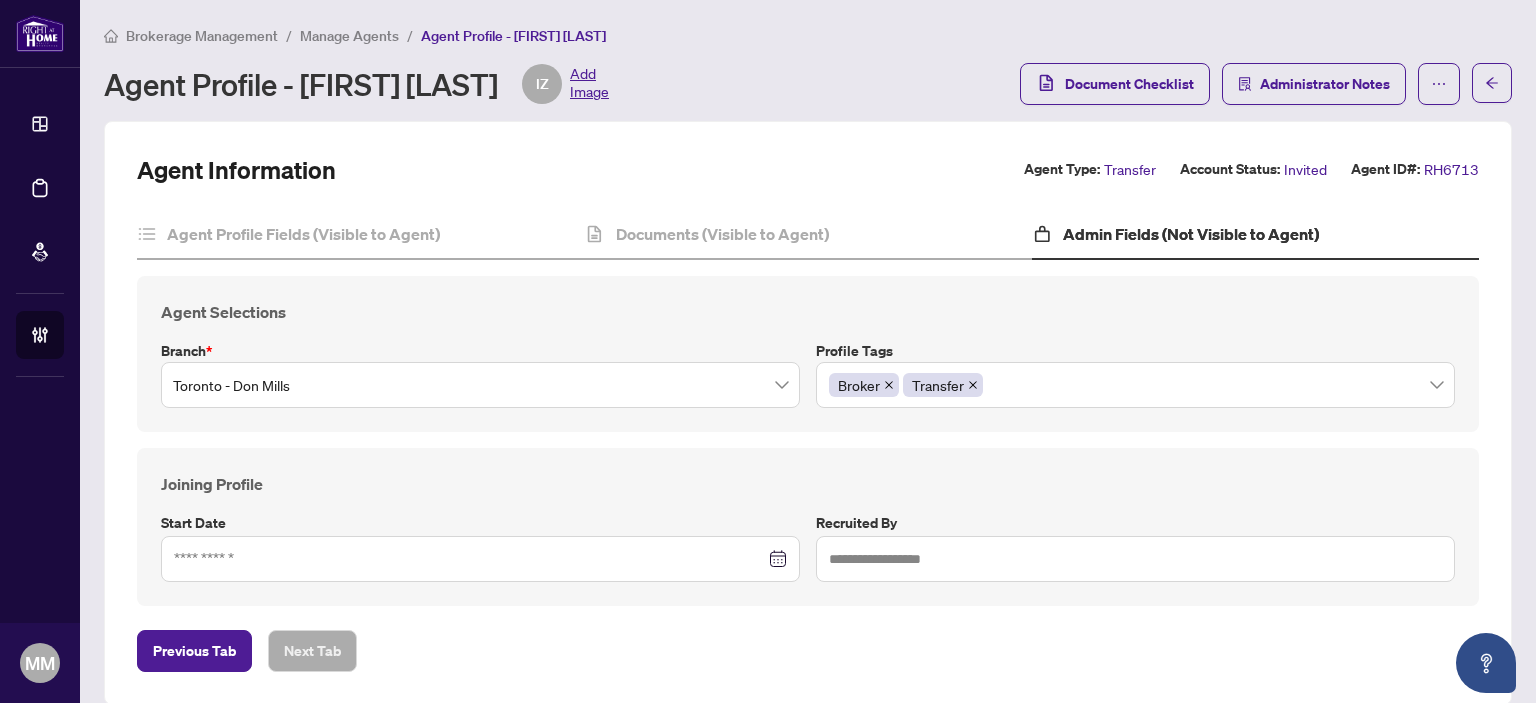 click on "Agent Selections Branch * [CITY] - [CITY] Profile Tags Broker Transfer   29 26 25 Sales Representative Staff Members Team Leader Team Member Terminated Transfer Under Review Unparked Withdrawn Joining Profile Start Date Recruited by" at bounding box center [808, 441] 